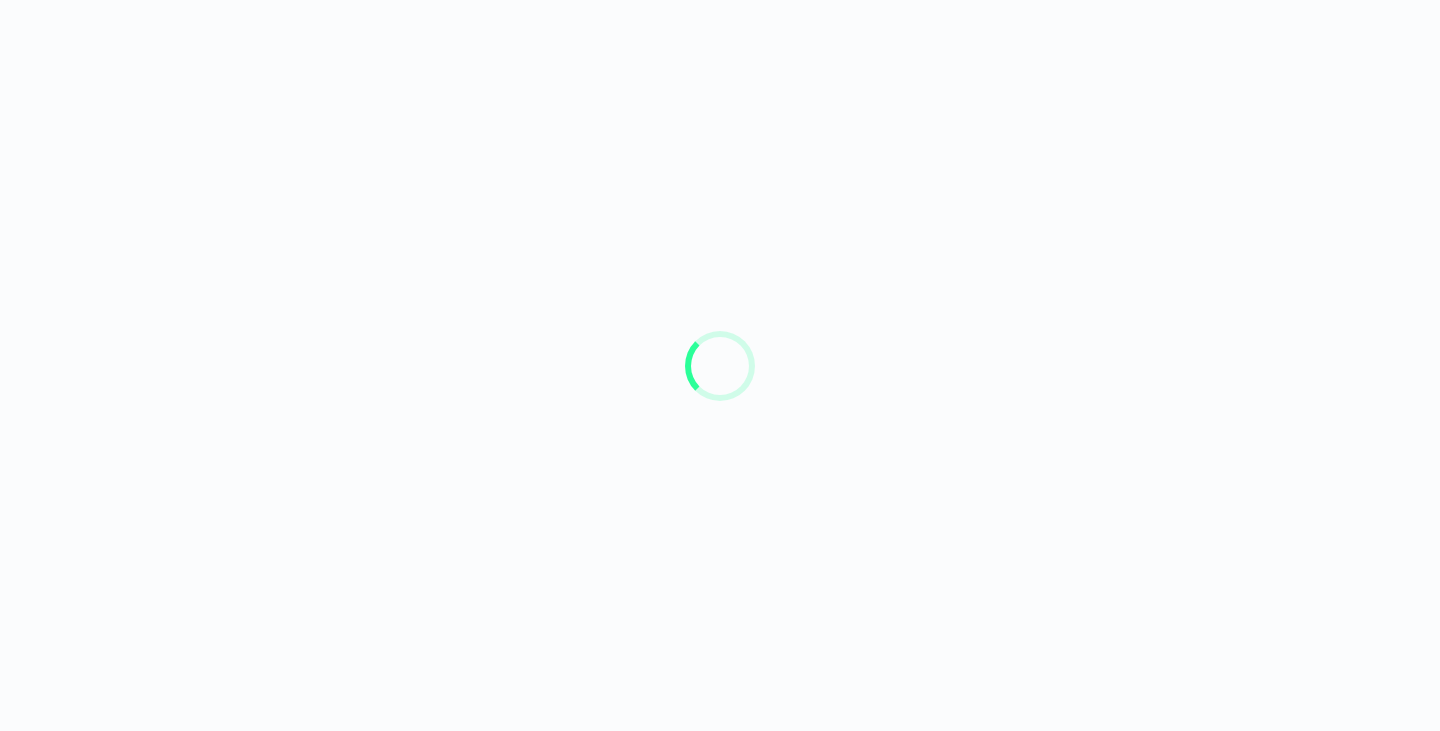 scroll, scrollTop: 0, scrollLeft: 0, axis: both 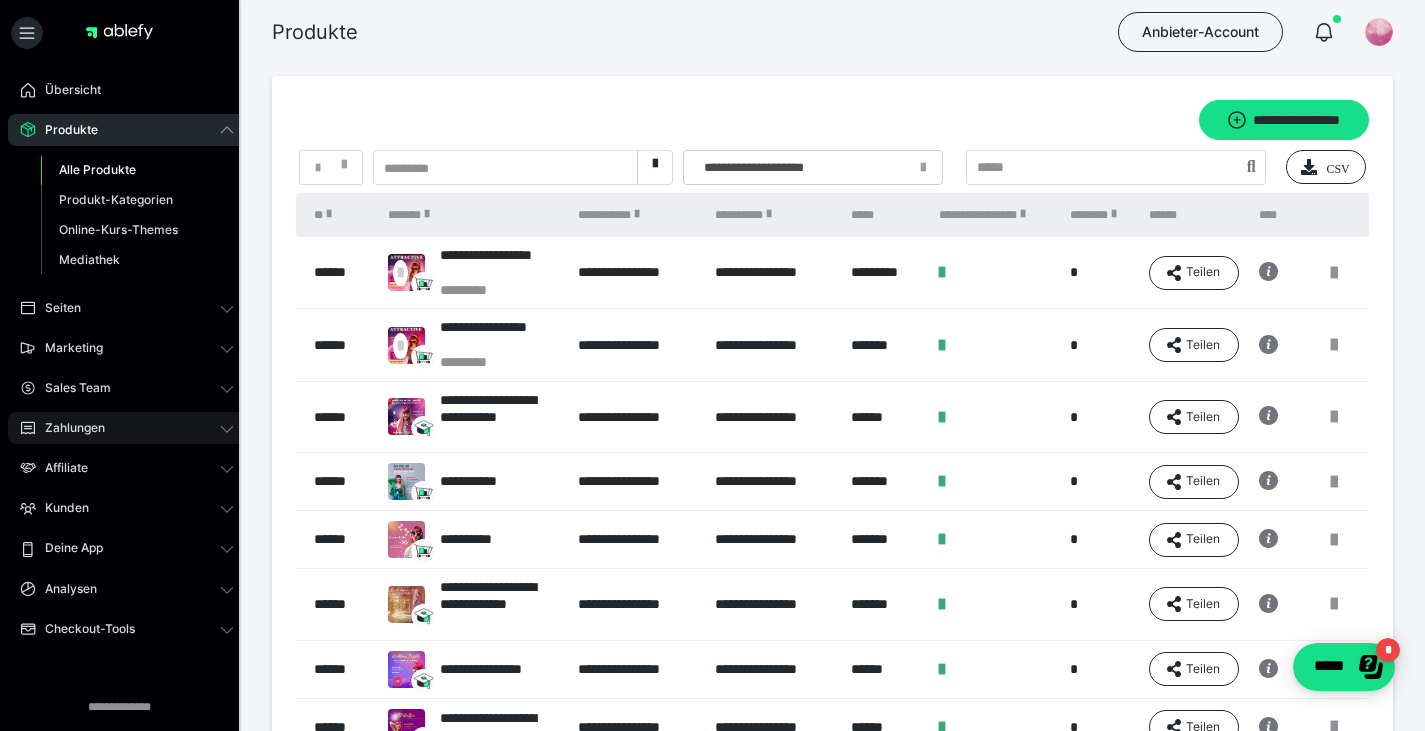 drag, startPoint x: 44, startPoint y: 423, endPoint x: 49, endPoint y: 433, distance: 11.18034 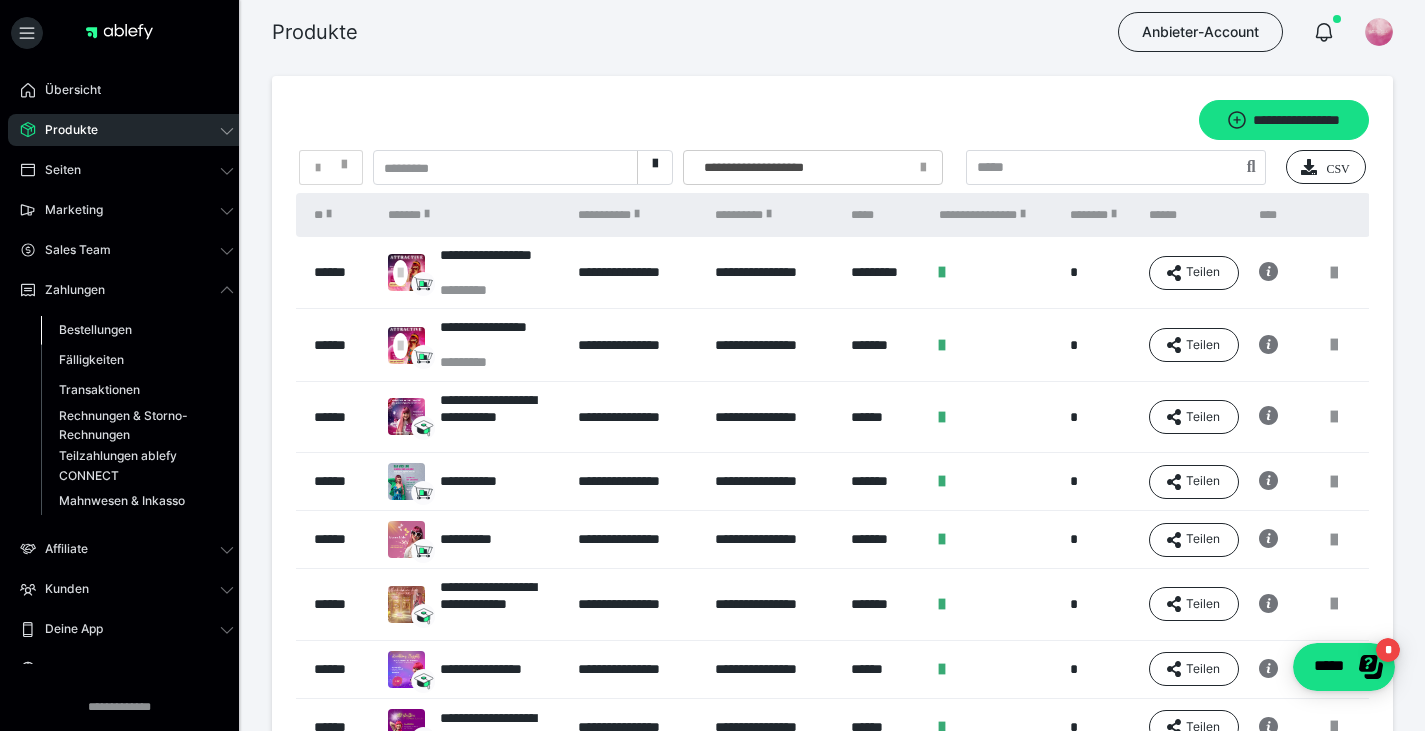 click on "Bestellungen" at bounding box center (95, 329) 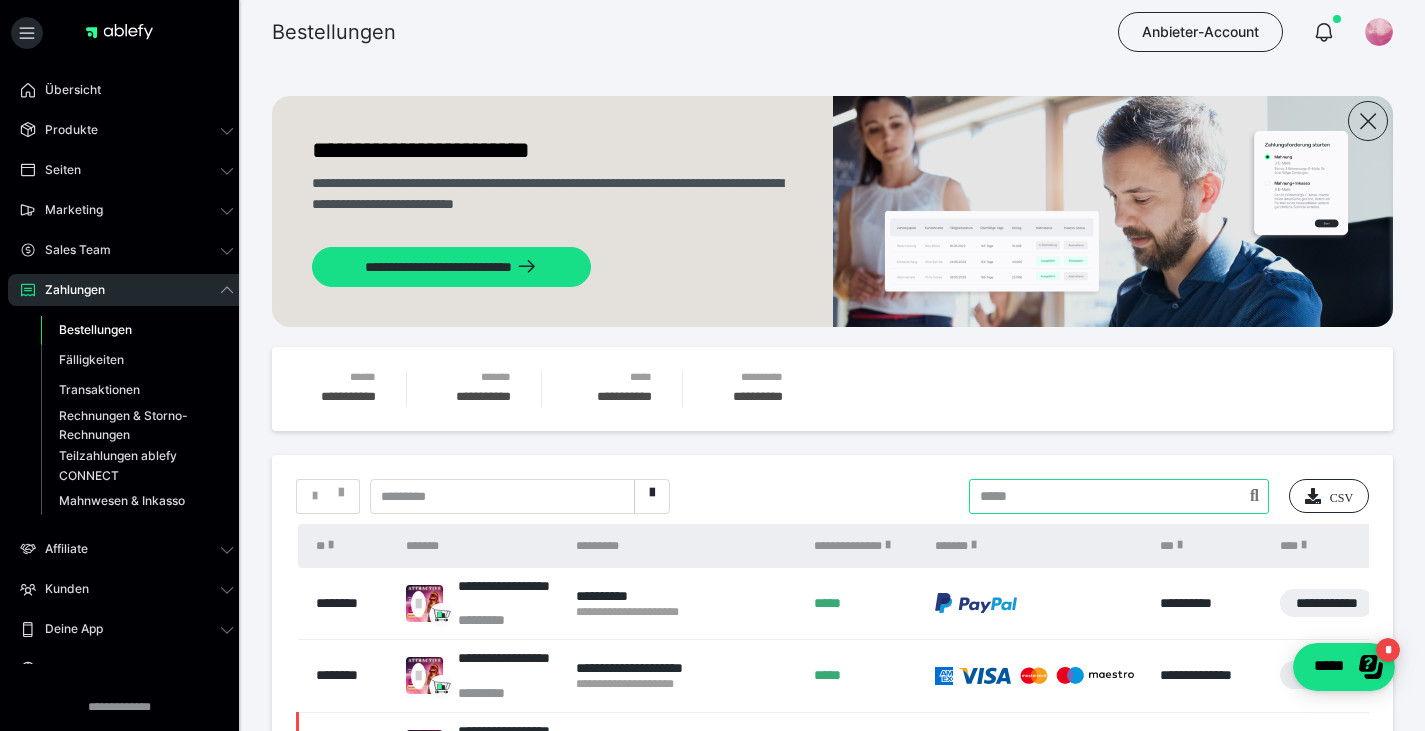click at bounding box center [1119, 496] 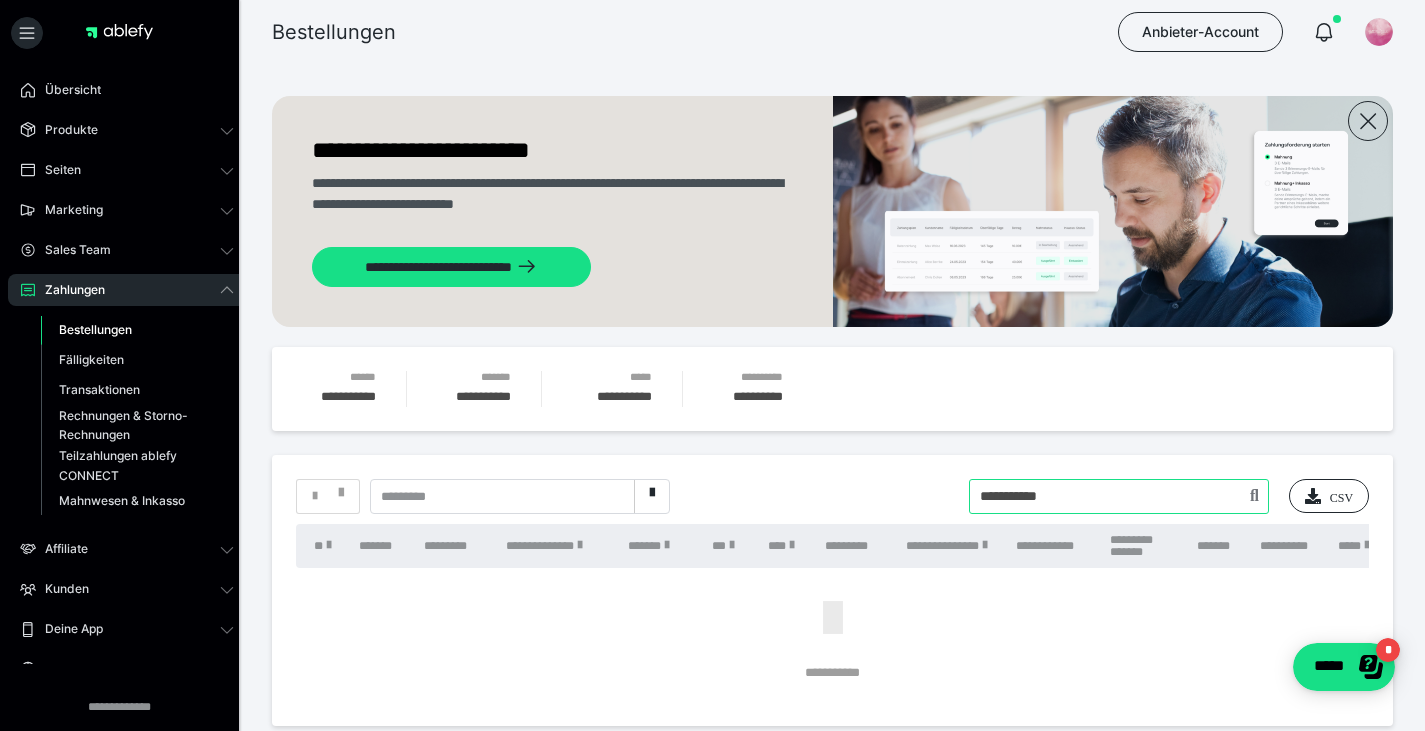 drag, startPoint x: 1002, startPoint y: 496, endPoint x: 820, endPoint y: 477, distance: 182.98907 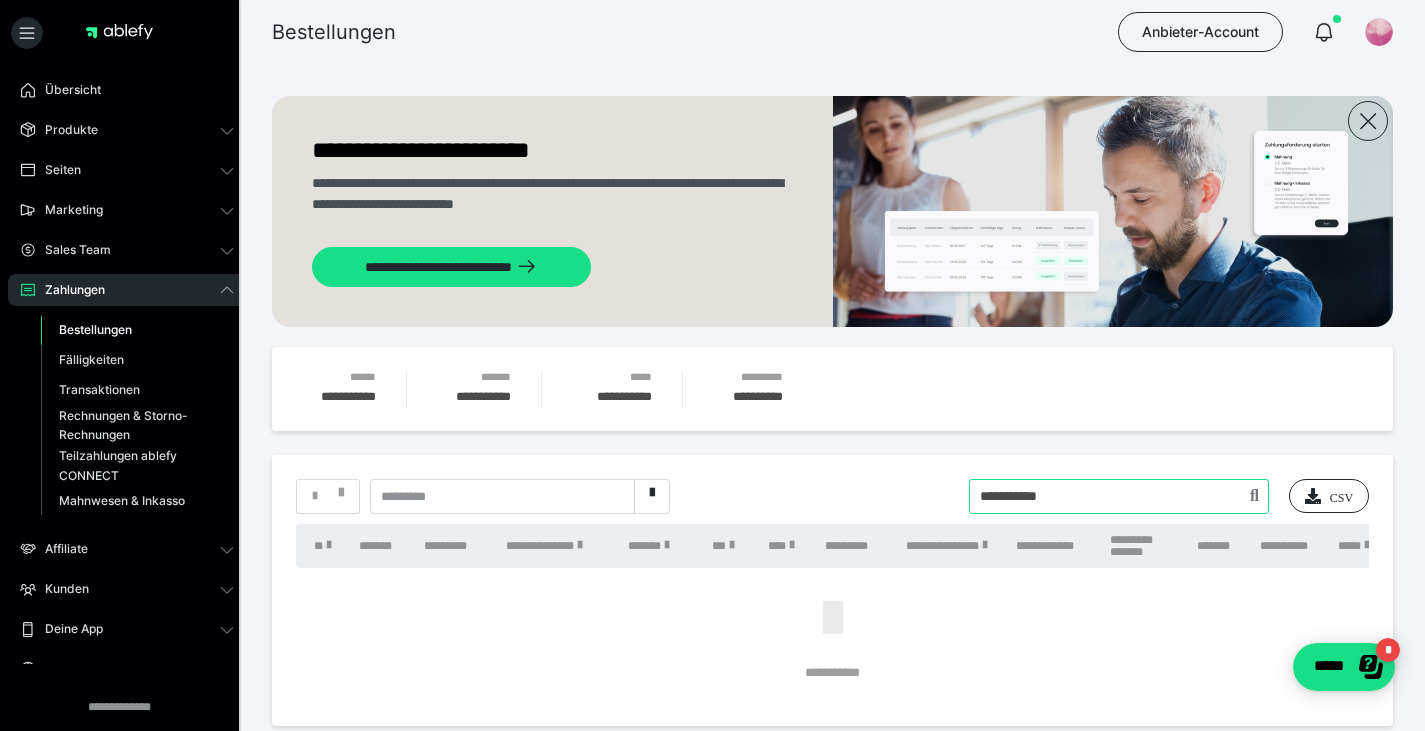 type on "**********" 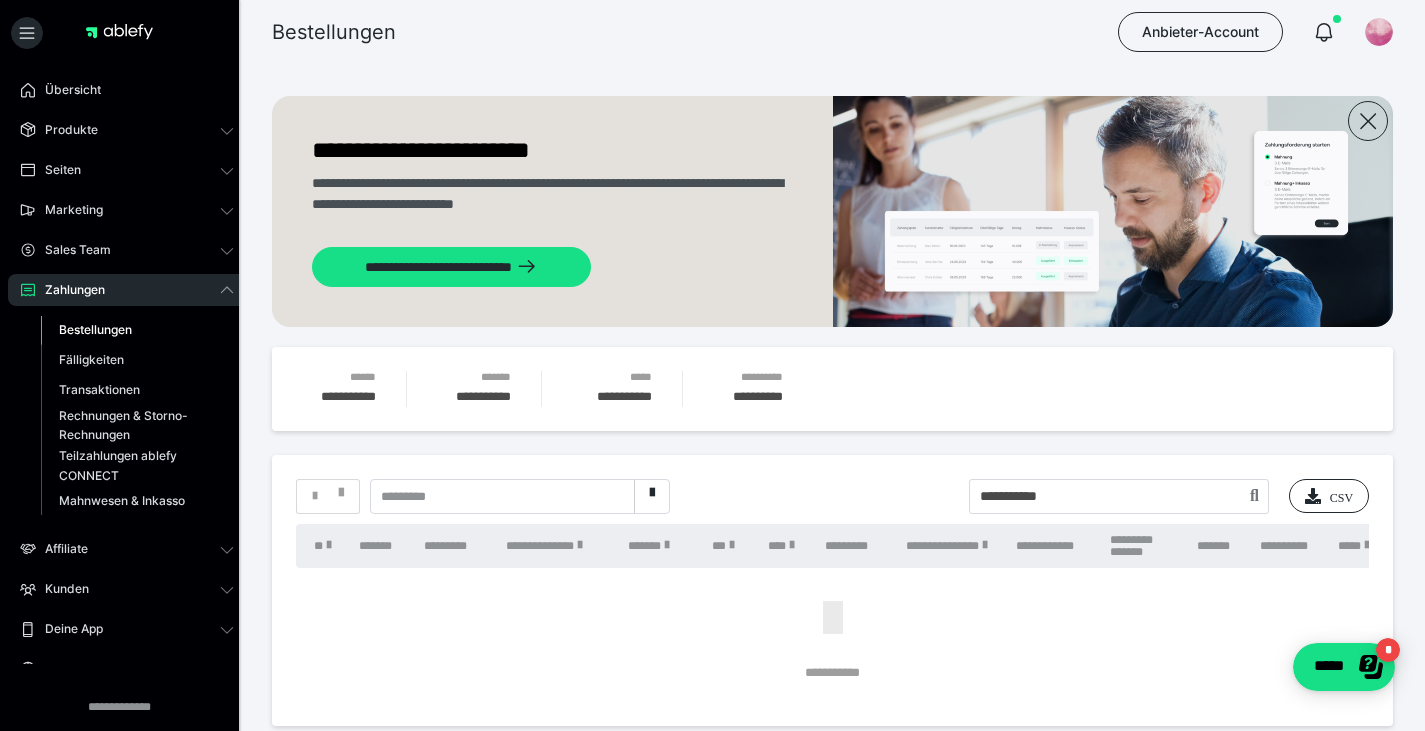 click on "*" at bounding box center [328, 496] 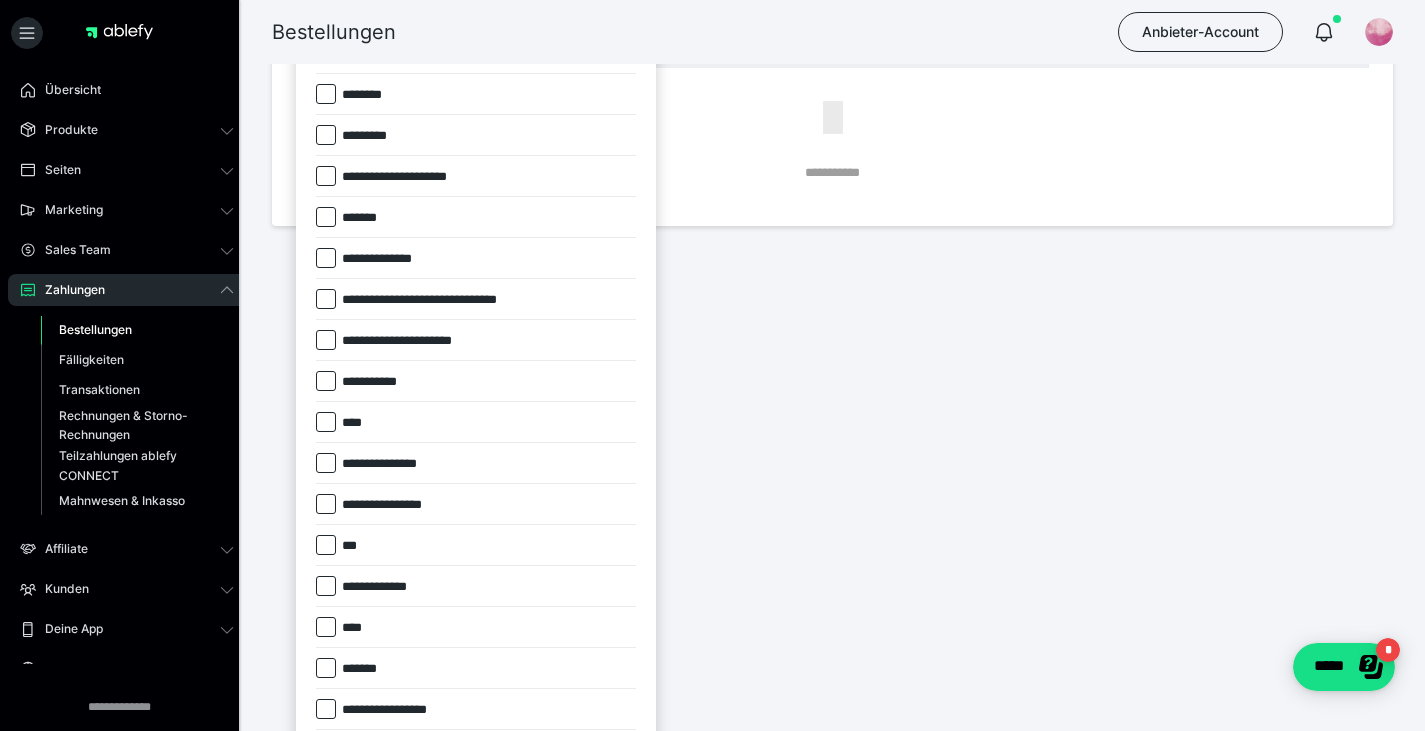 scroll, scrollTop: 600, scrollLeft: 0, axis: vertical 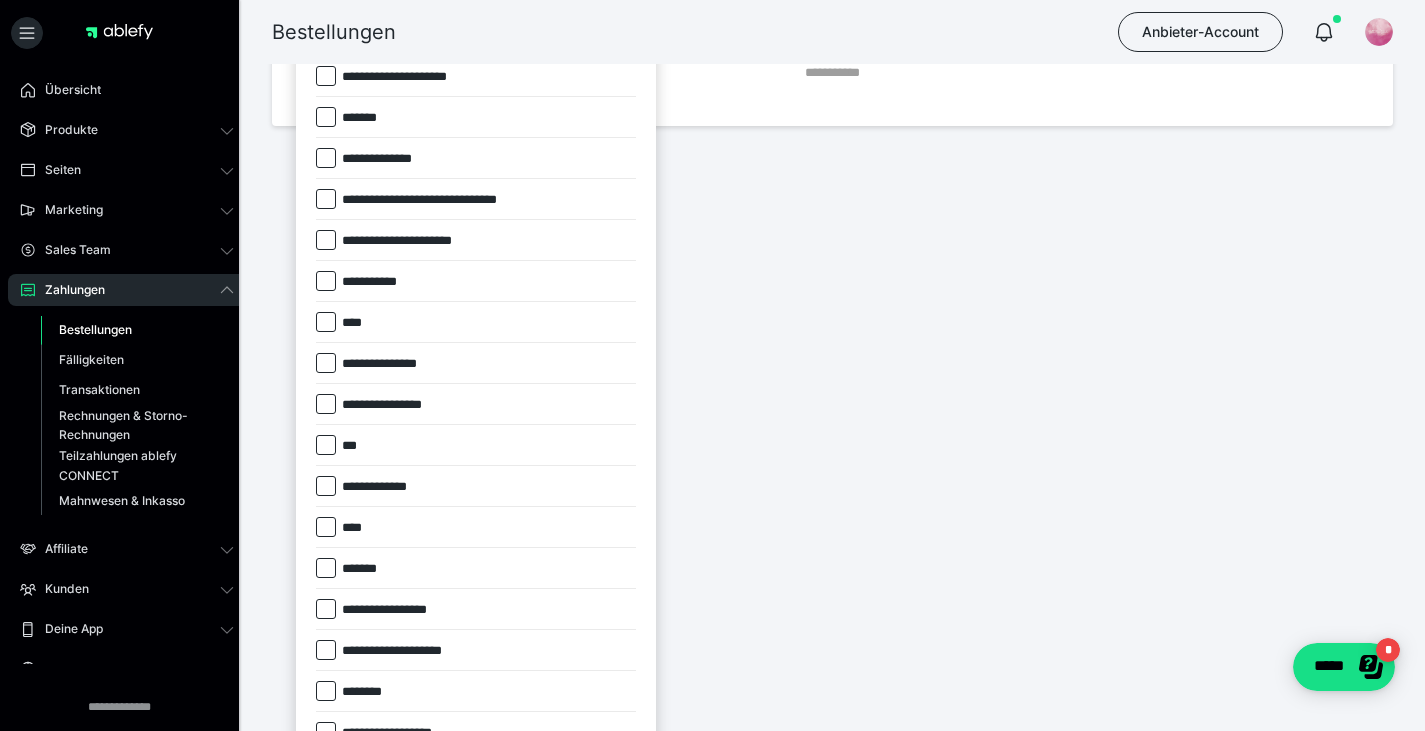 click on "*******" at bounding box center (366, 569) 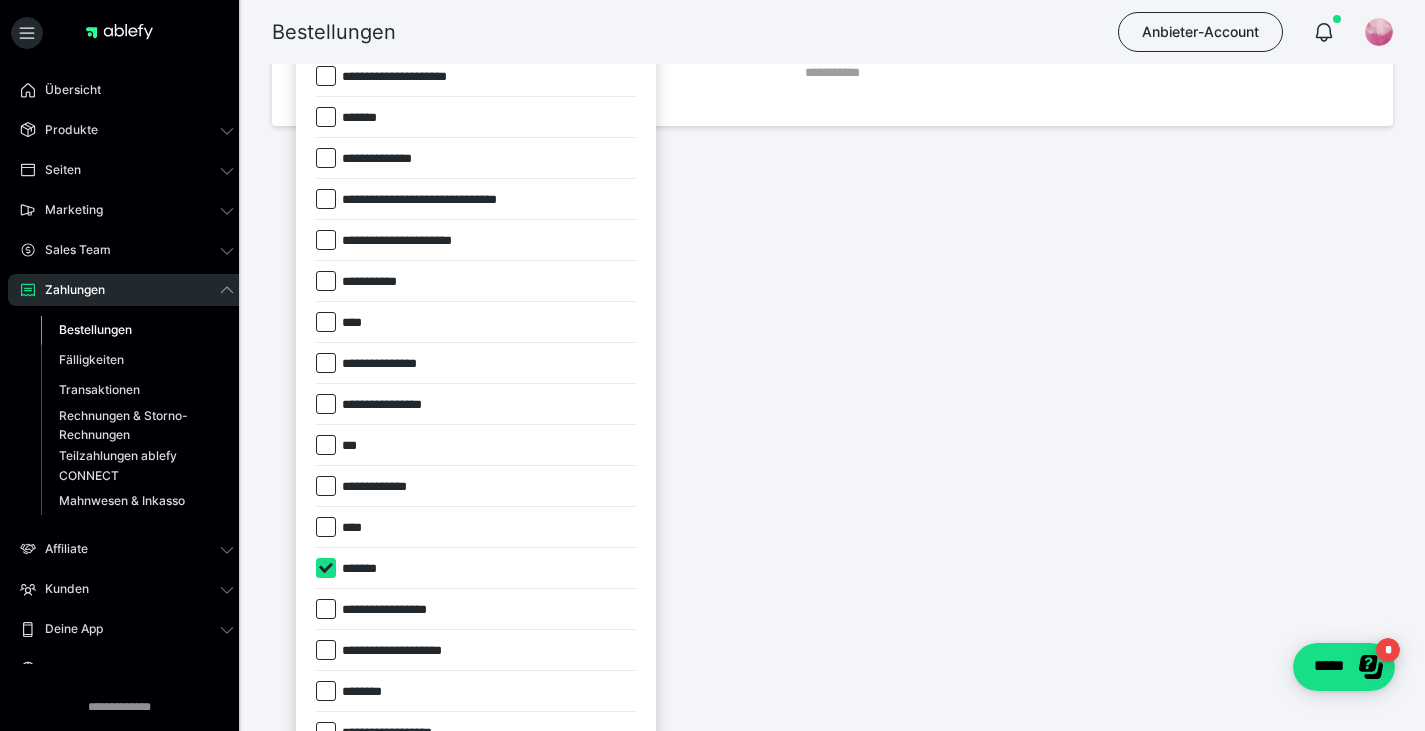 checkbox on "****" 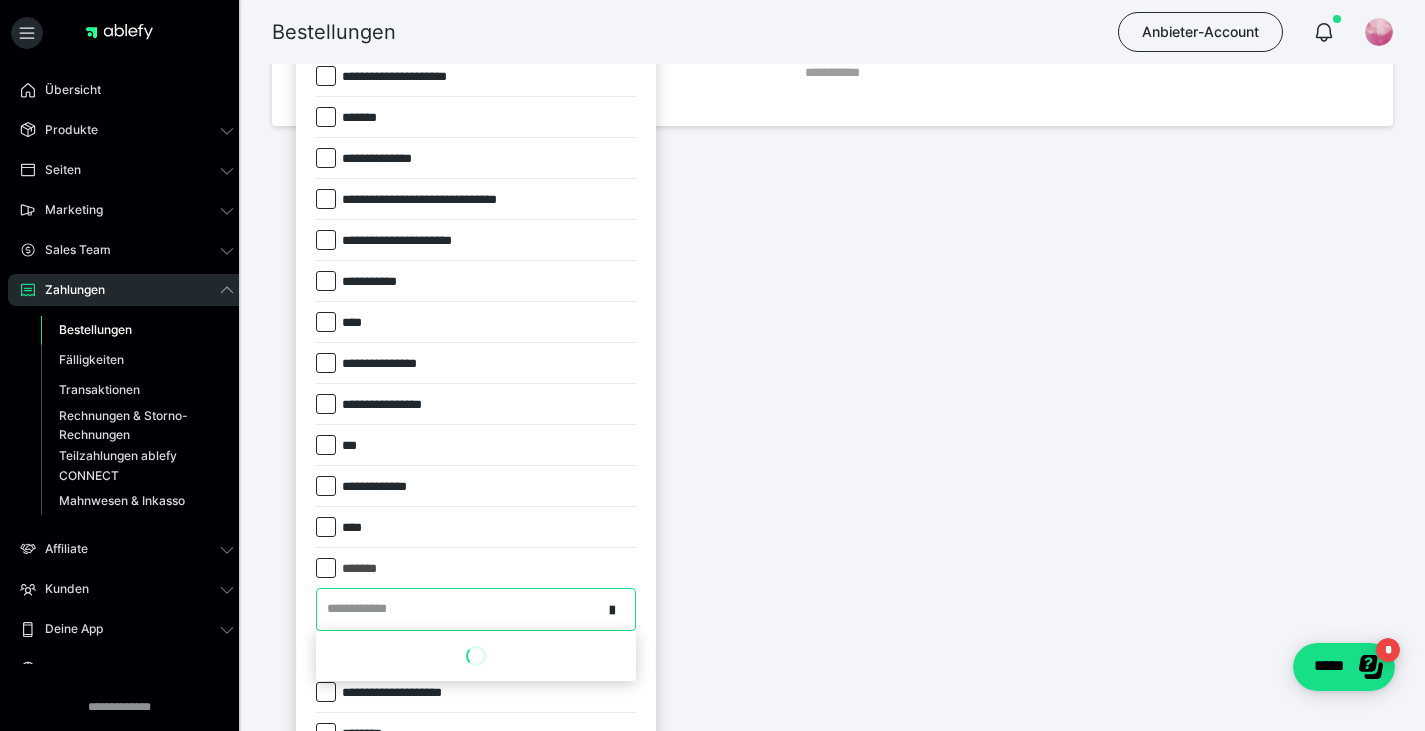 click on "**********" at bounding box center (363, 609) 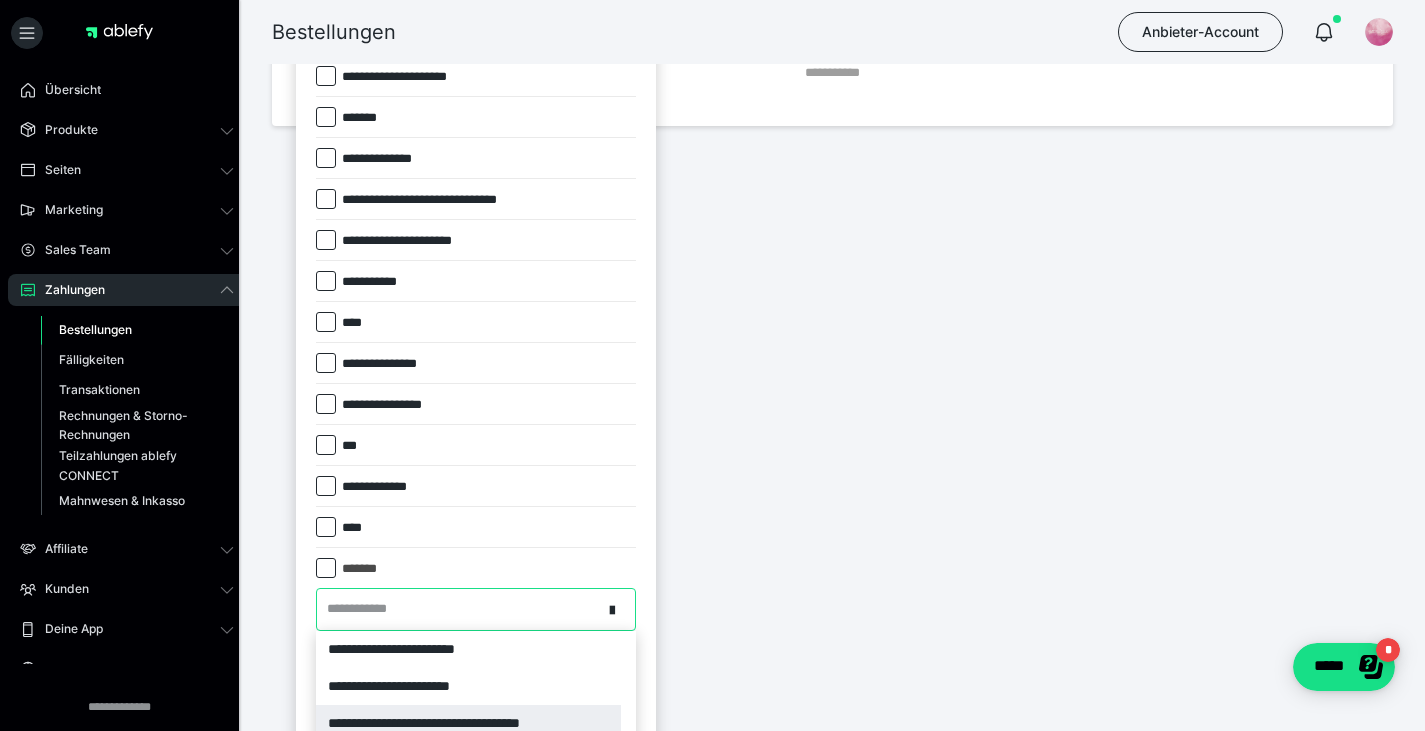 scroll, scrollTop: 745, scrollLeft: 0, axis: vertical 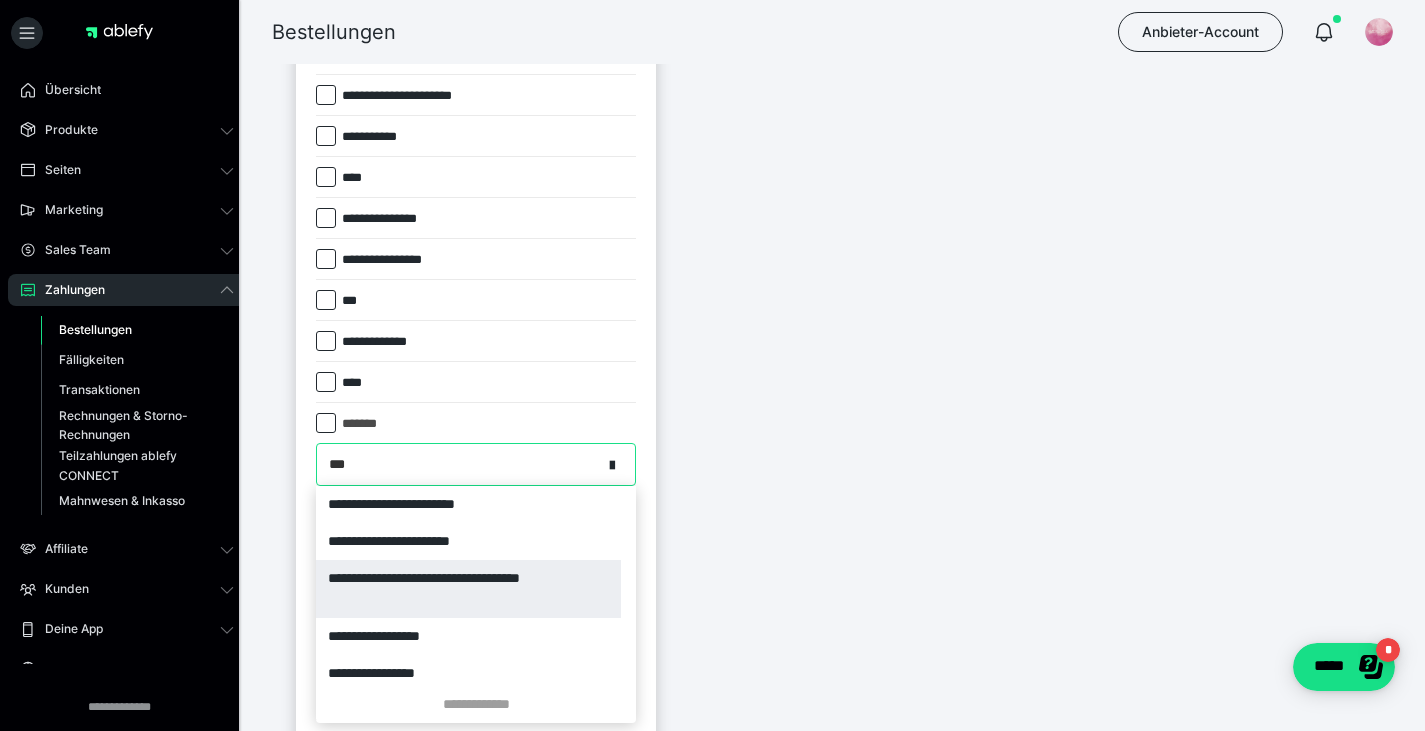 type on "***" 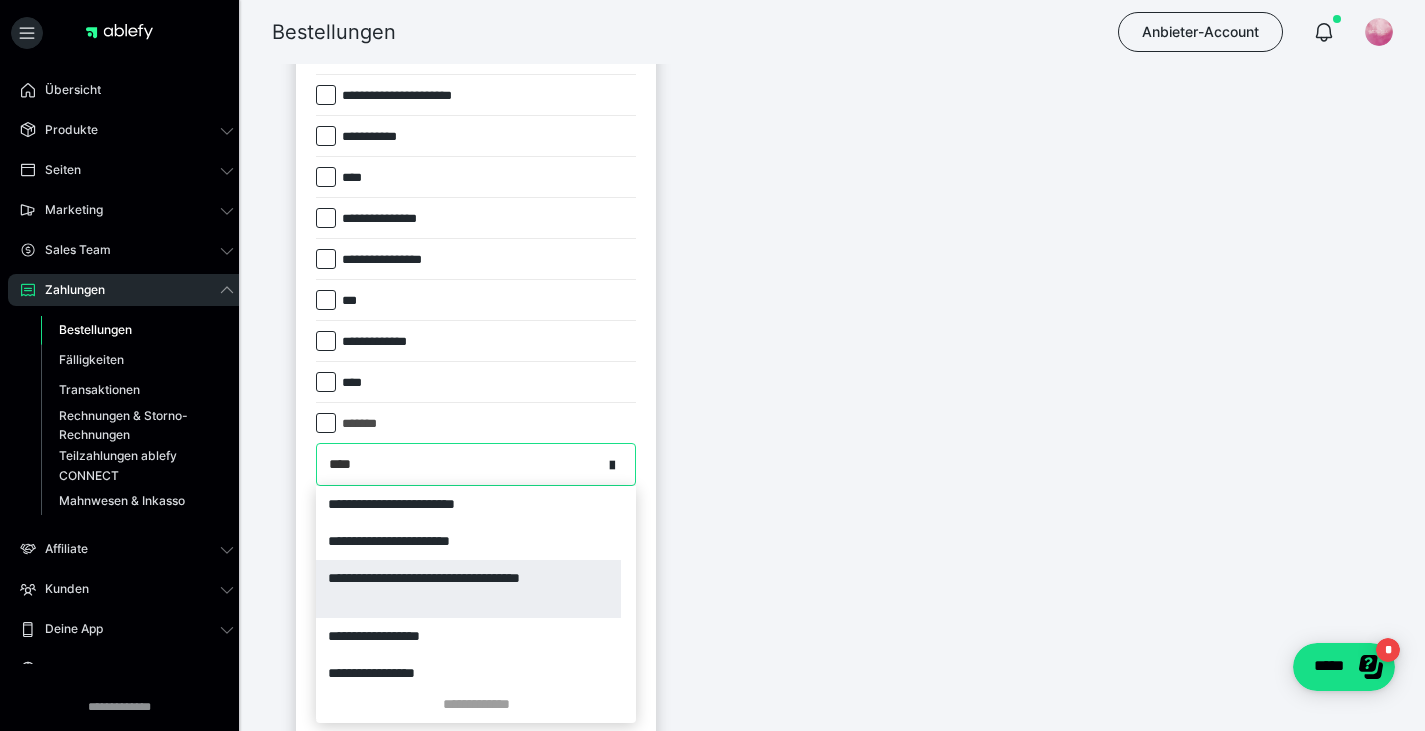 scroll, scrollTop: 758, scrollLeft: 0, axis: vertical 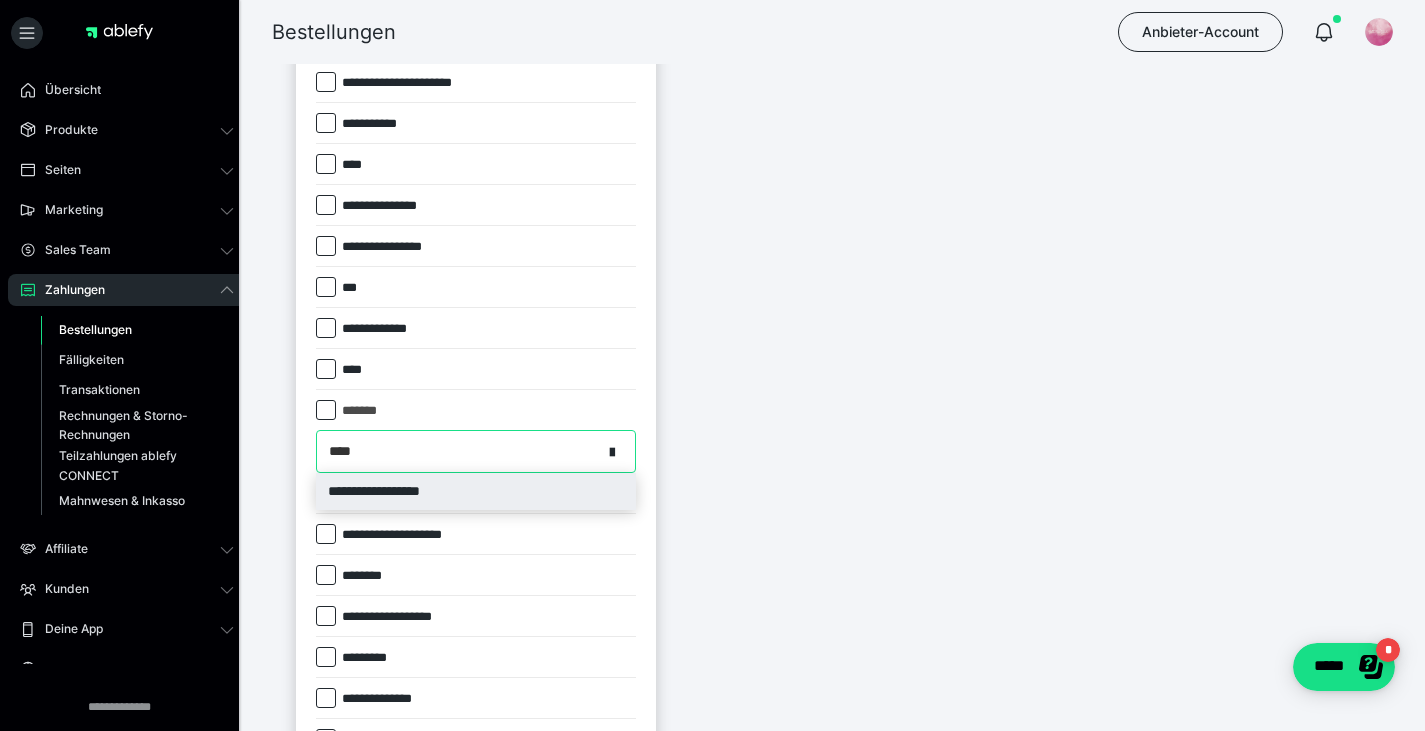 click on "**********" at bounding box center (476, 491) 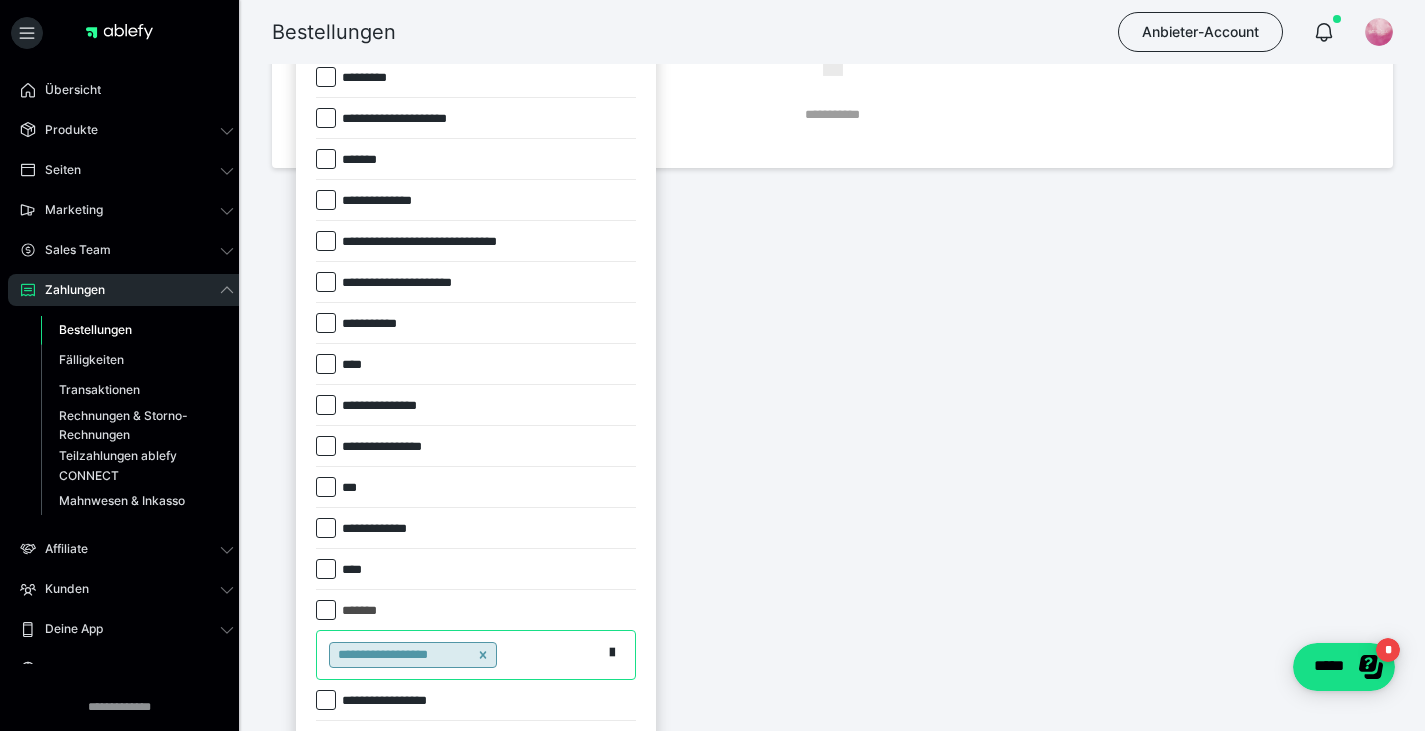 scroll, scrollTop: 158, scrollLeft: 0, axis: vertical 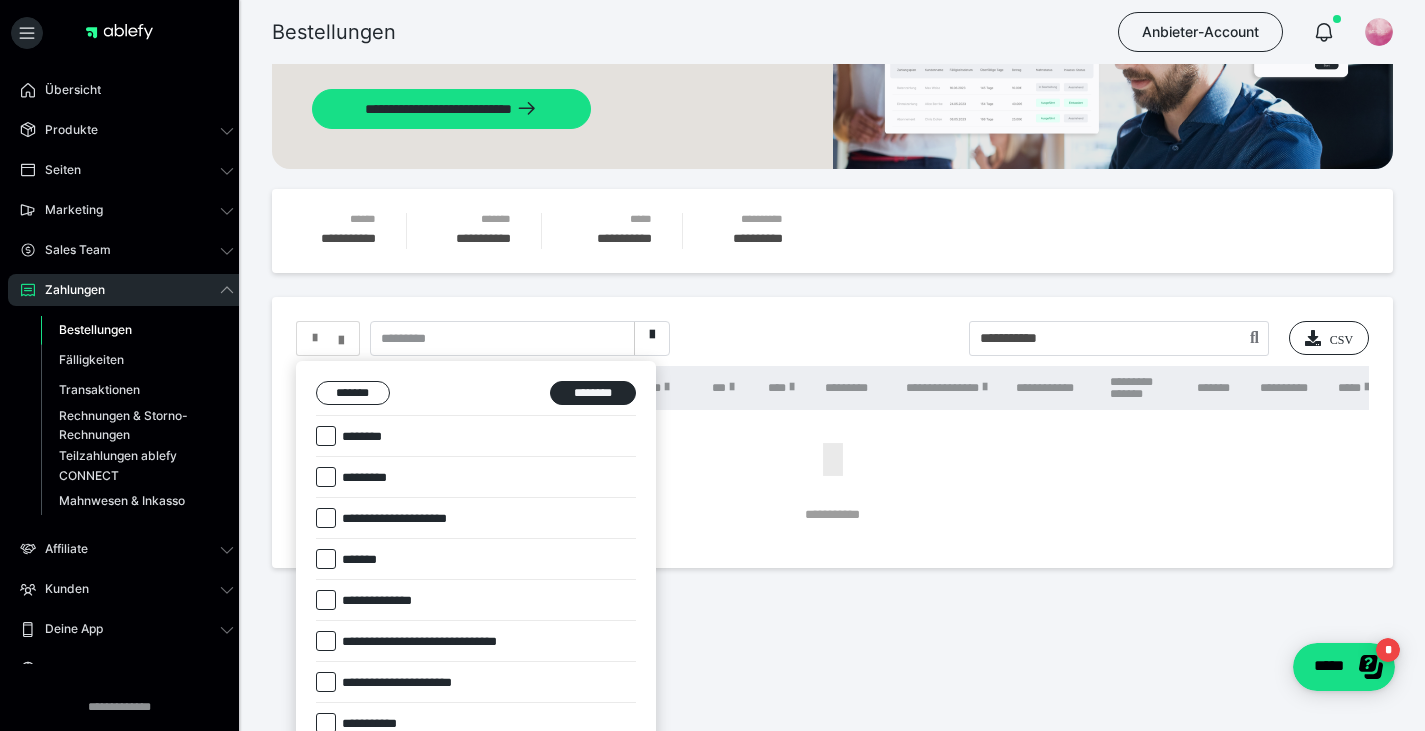 click on "********" at bounding box center (593, 393) 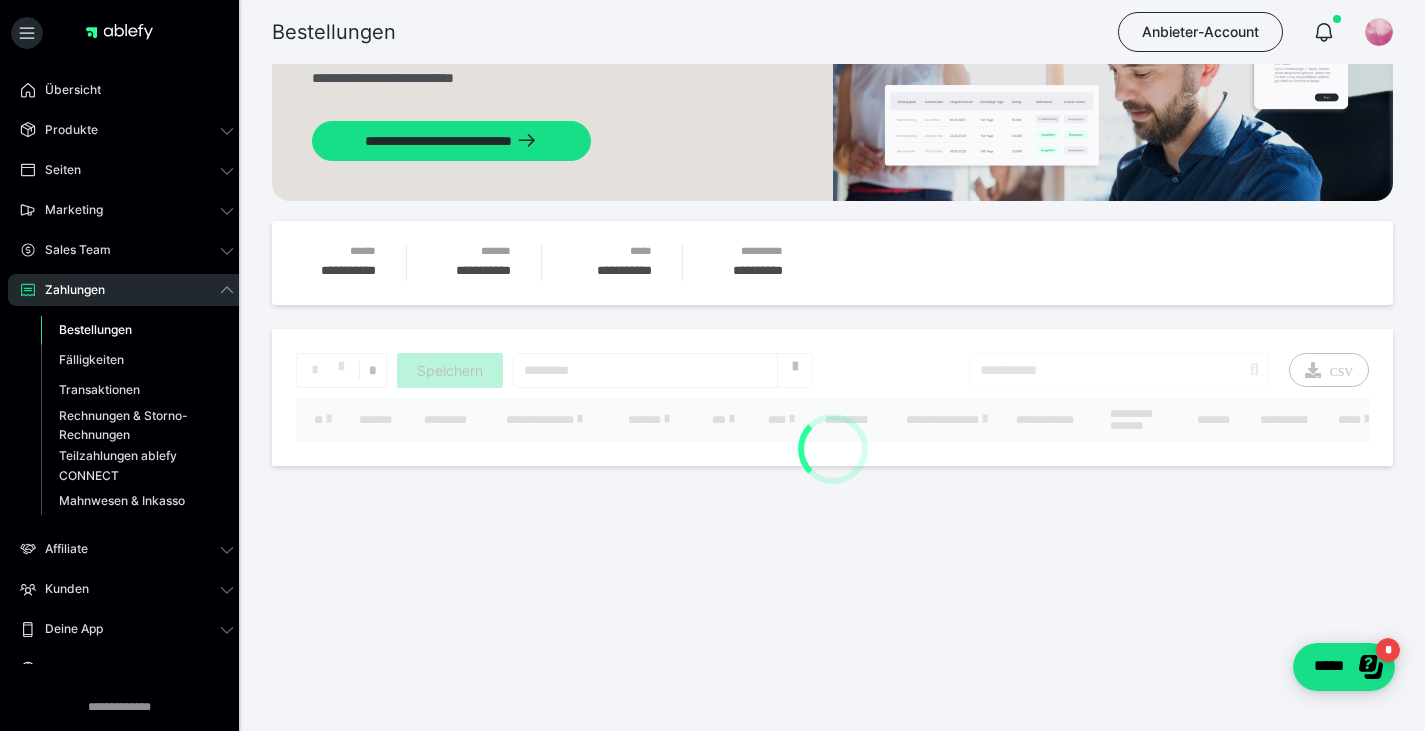 scroll, scrollTop: 0, scrollLeft: 0, axis: both 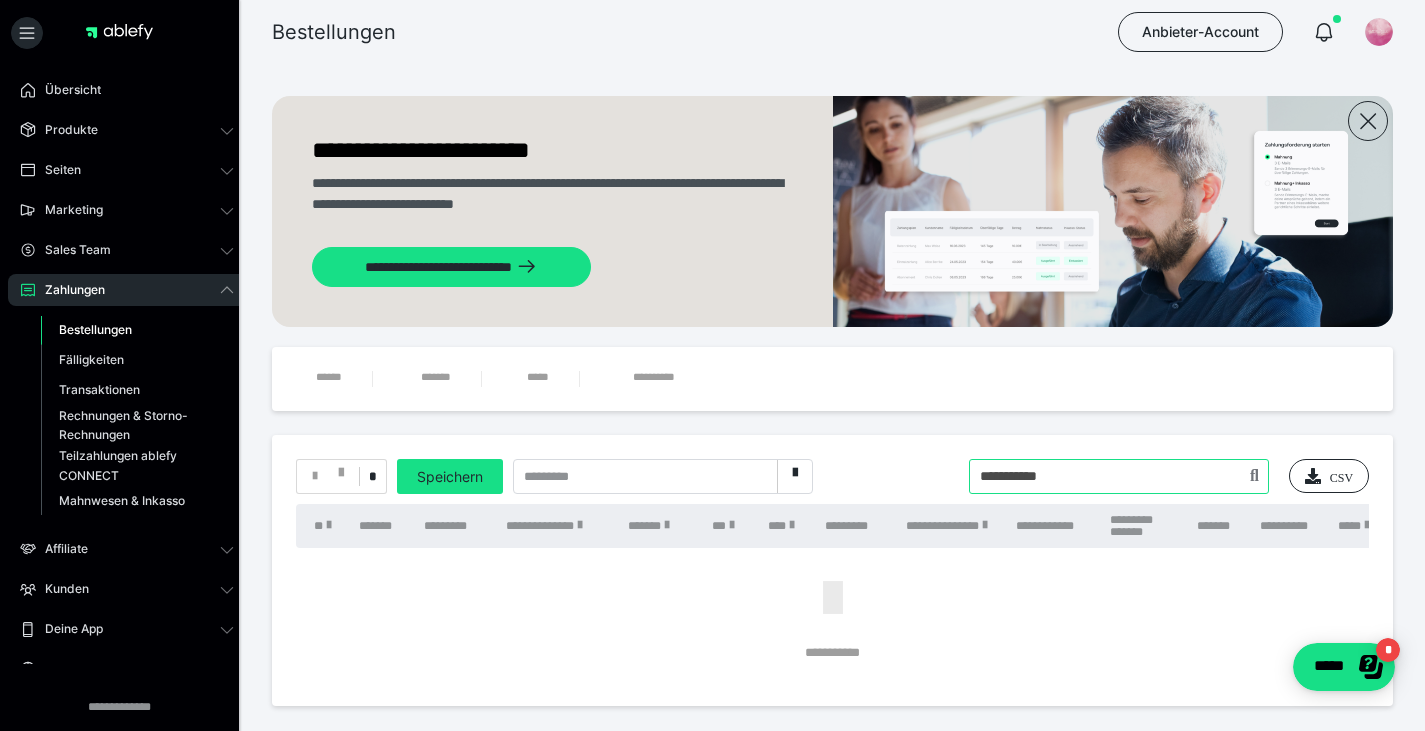 drag, startPoint x: 1086, startPoint y: 478, endPoint x: 913, endPoint y: 457, distance: 174.26991 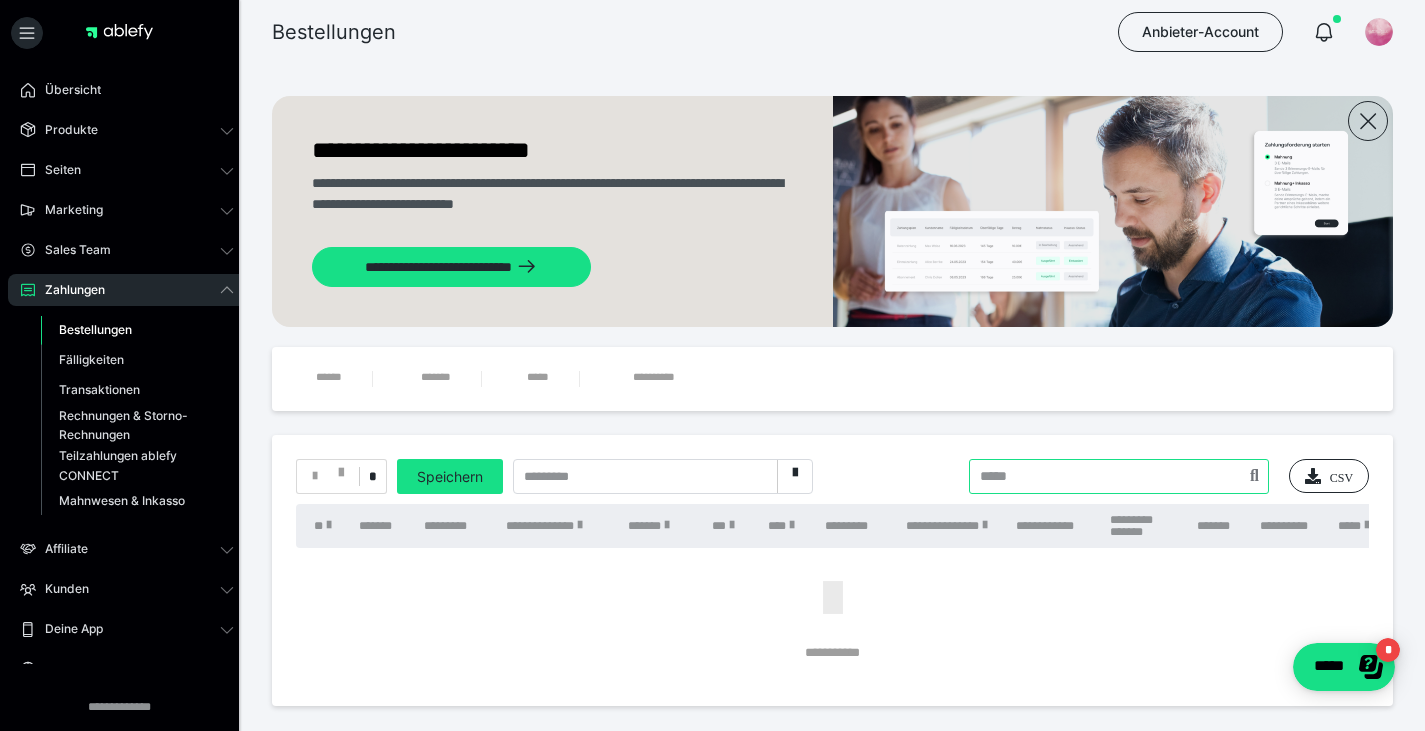 type 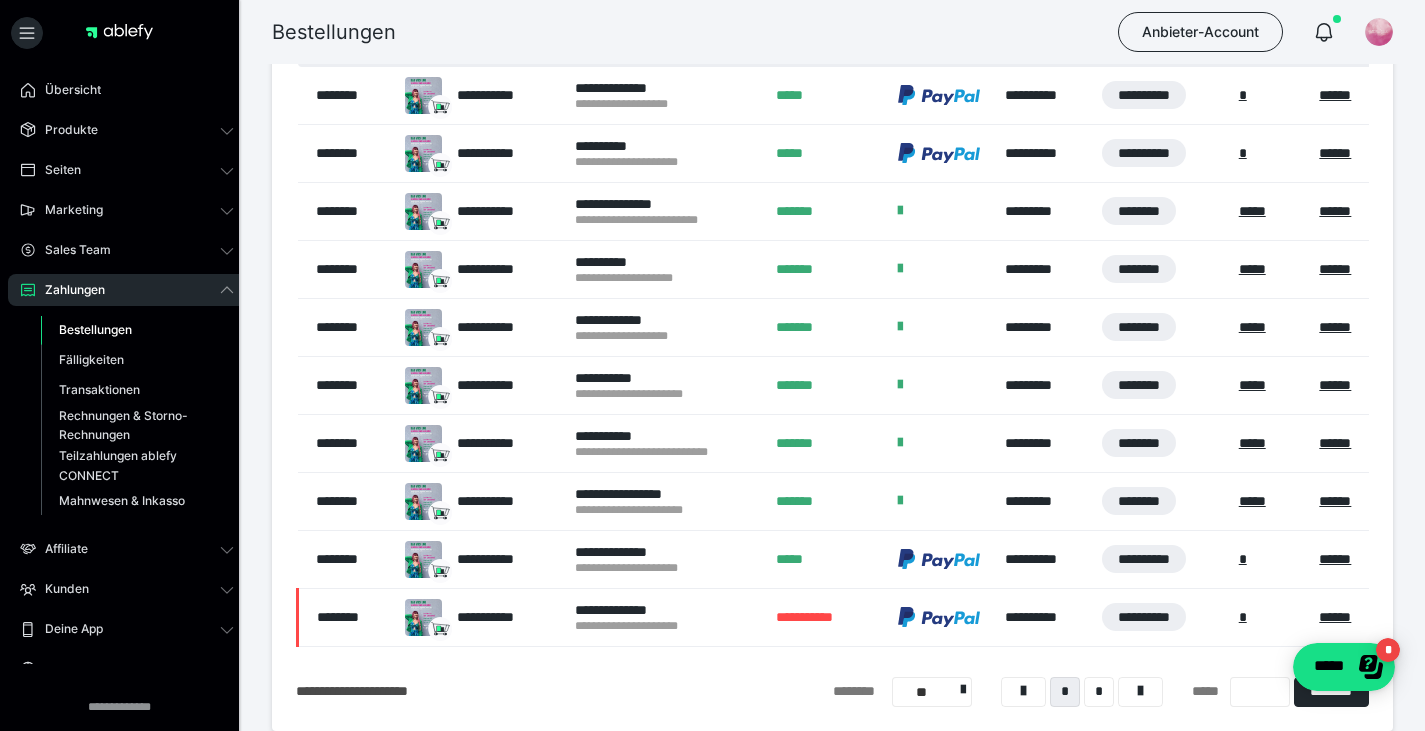 scroll, scrollTop: 600, scrollLeft: 0, axis: vertical 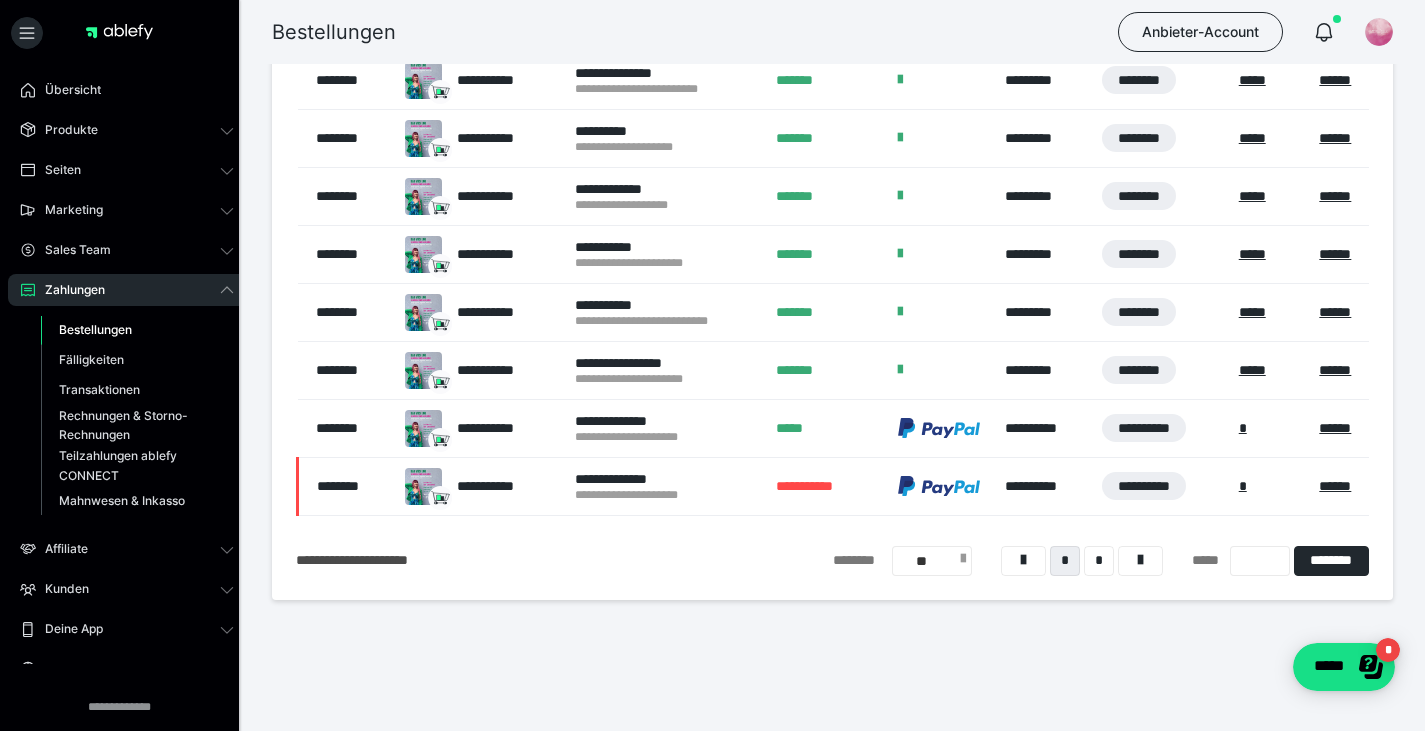 click on "**" at bounding box center (932, 561) 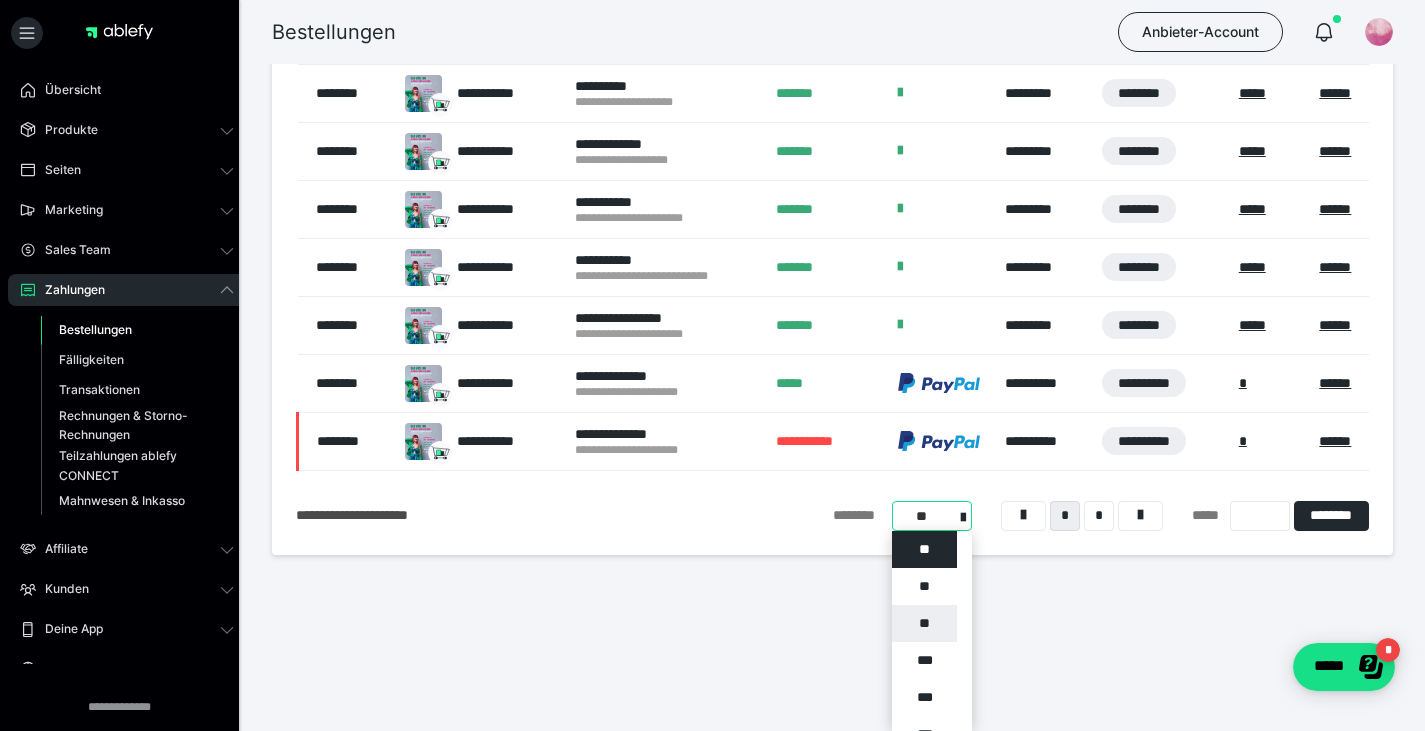click on "**" at bounding box center [924, 623] 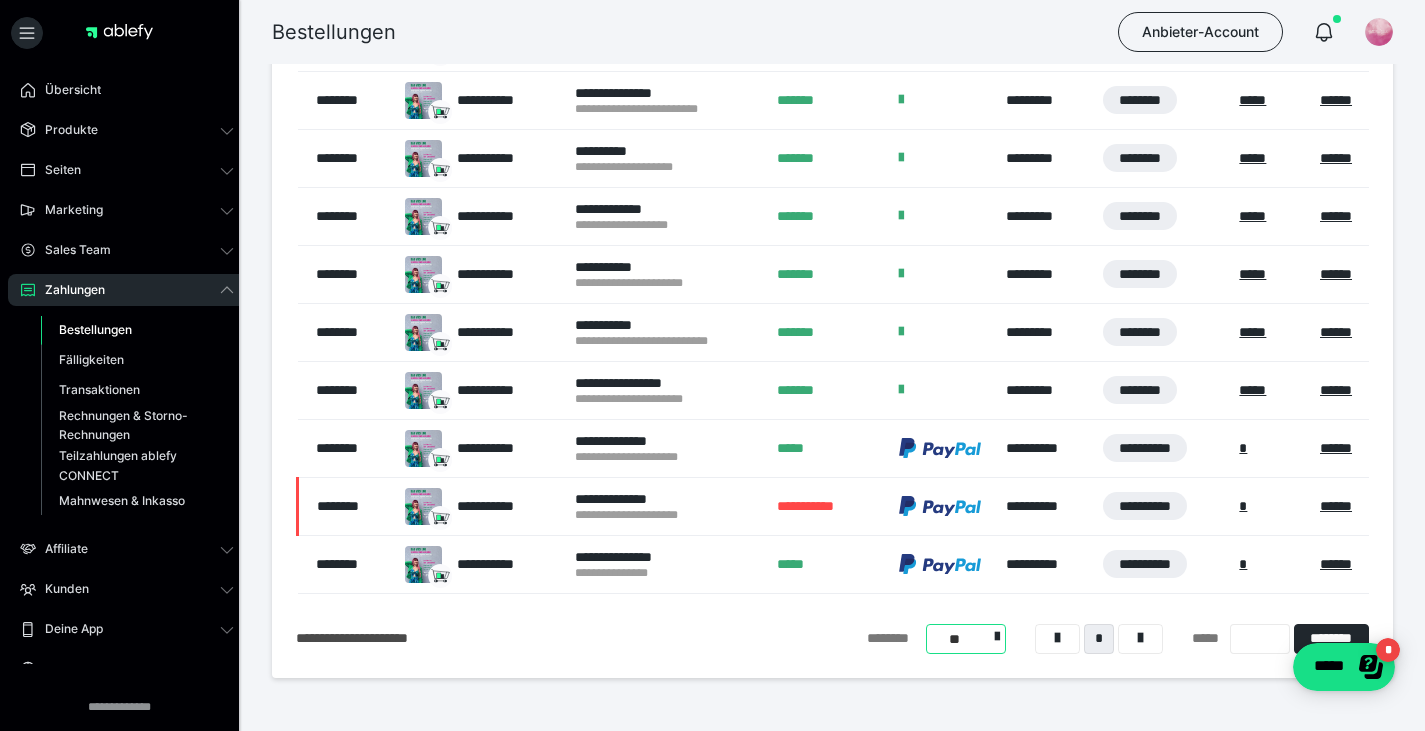 scroll, scrollTop: 670, scrollLeft: 0, axis: vertical 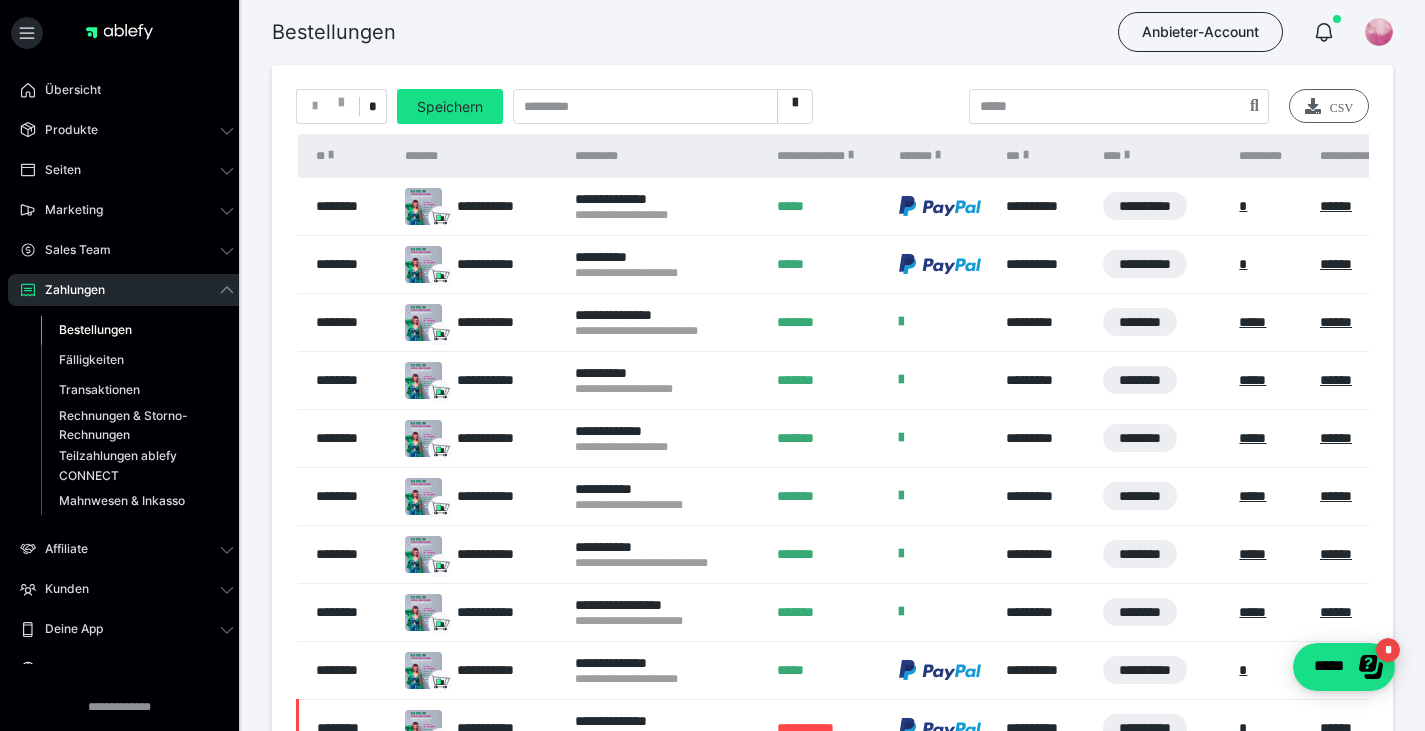 click on "CSV" at bounding box center [1329, 106] 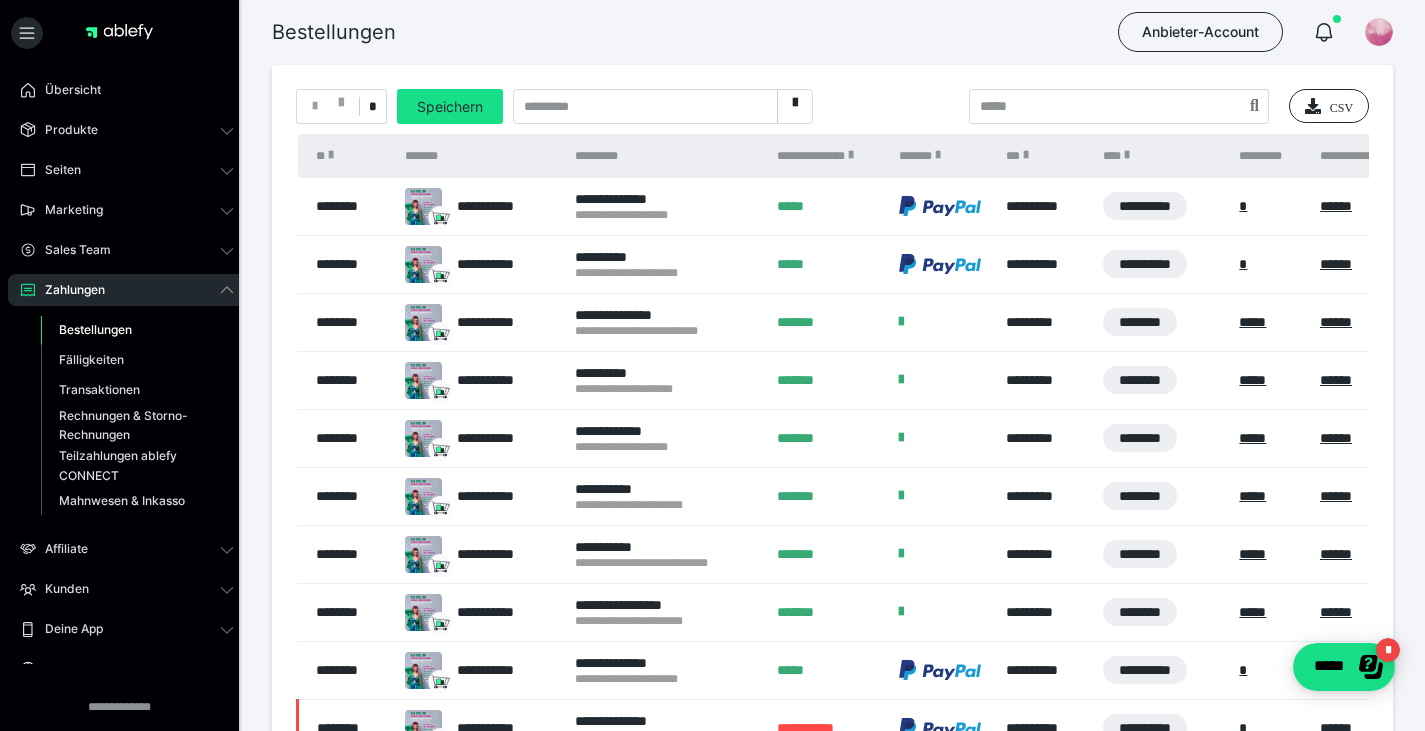 scroll, scrollTop: 0, scrollLeft: 0, axis: both 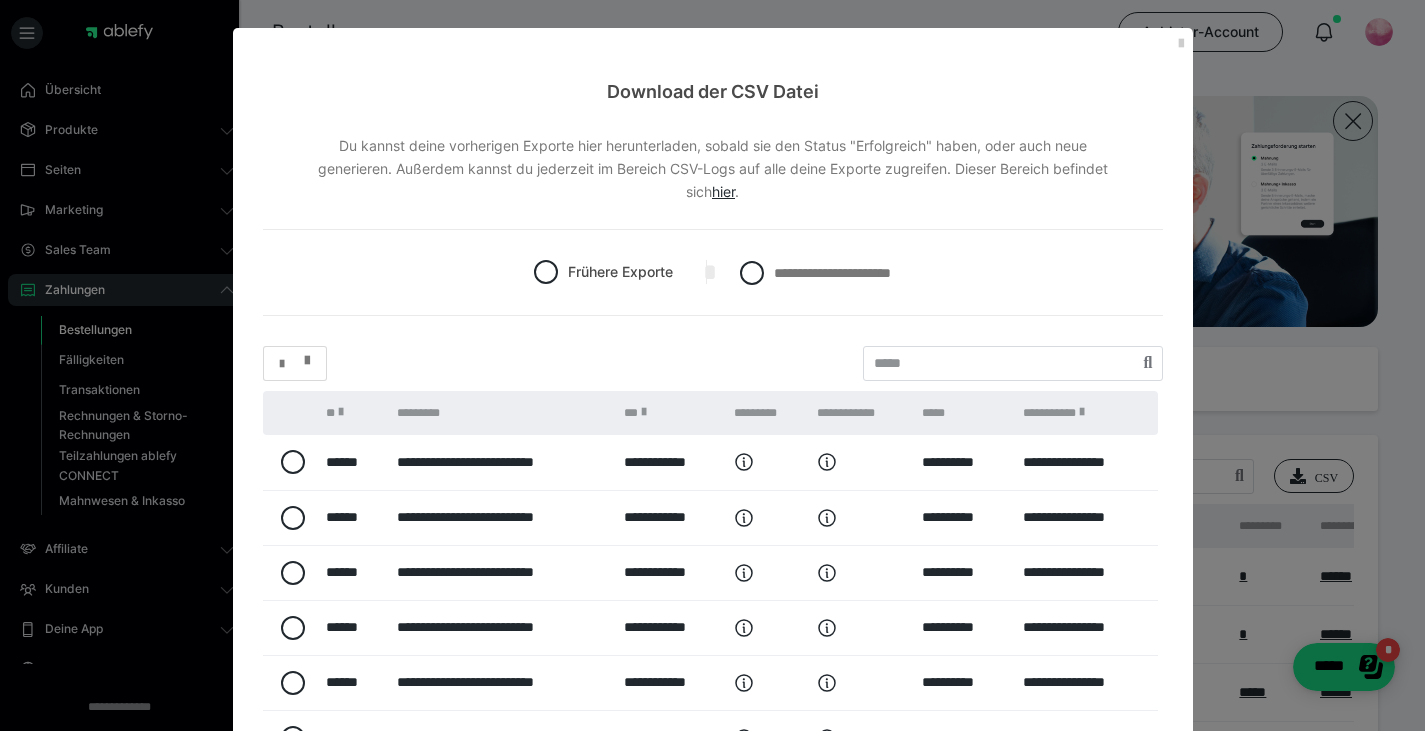 click at bounding box center (295, 364) 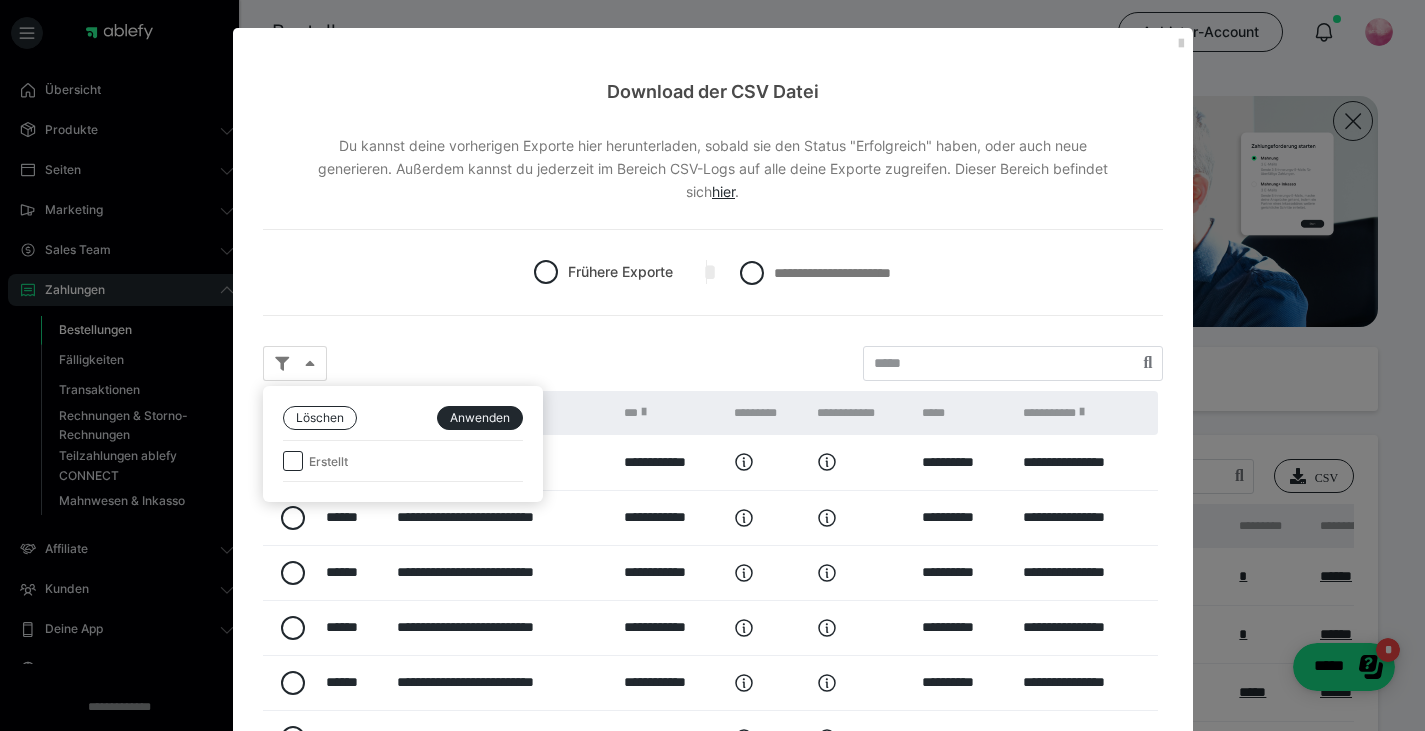 click at bounding box center [712, 365] 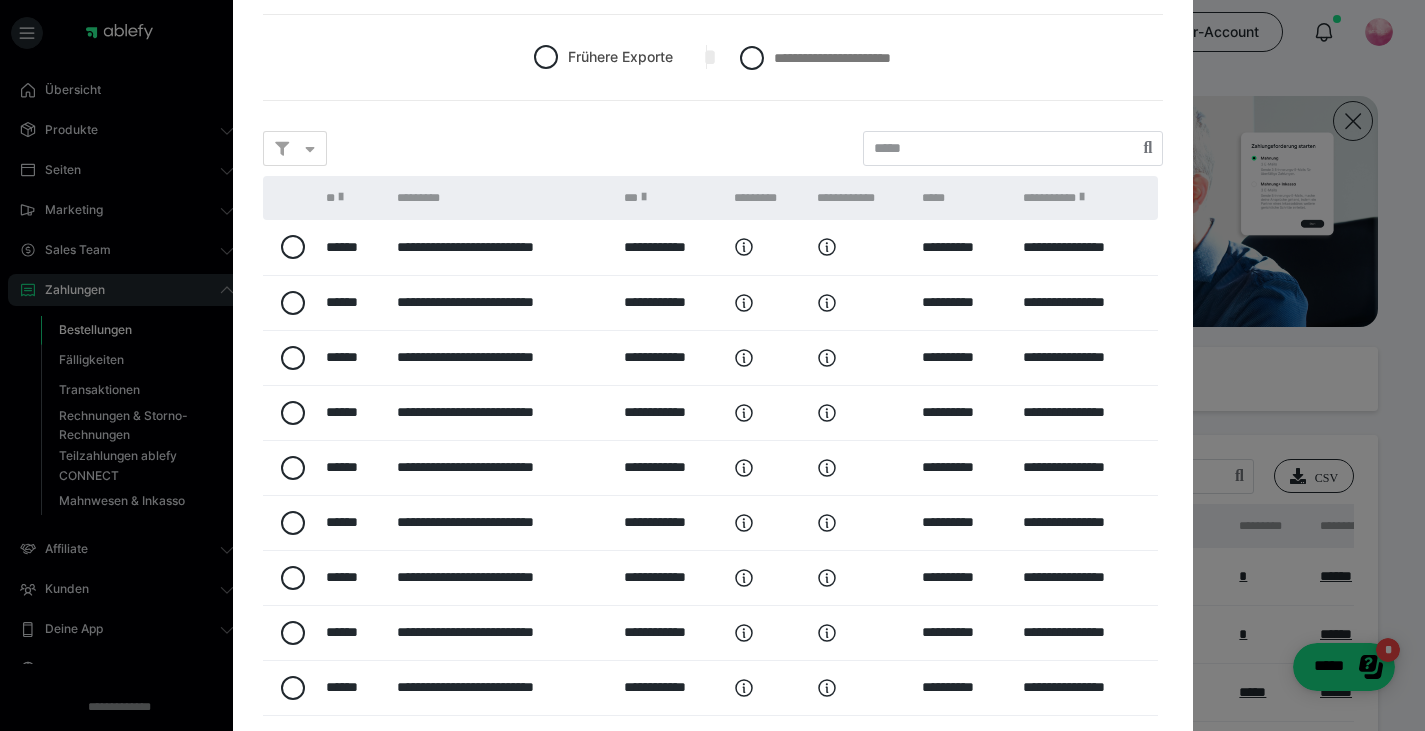 scroll, scrollTop: 0, scrollLeft: 0, axis: both 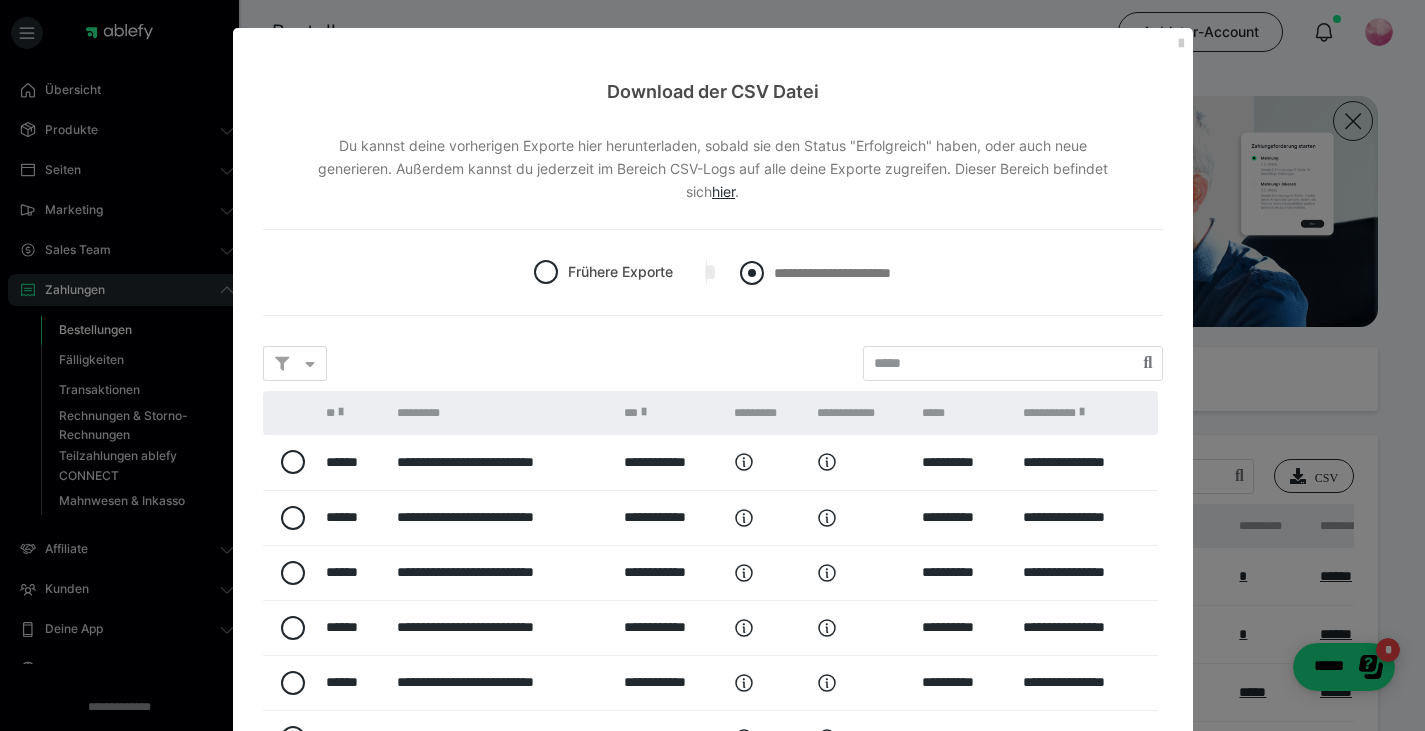 click at bounding box center [752, 273] 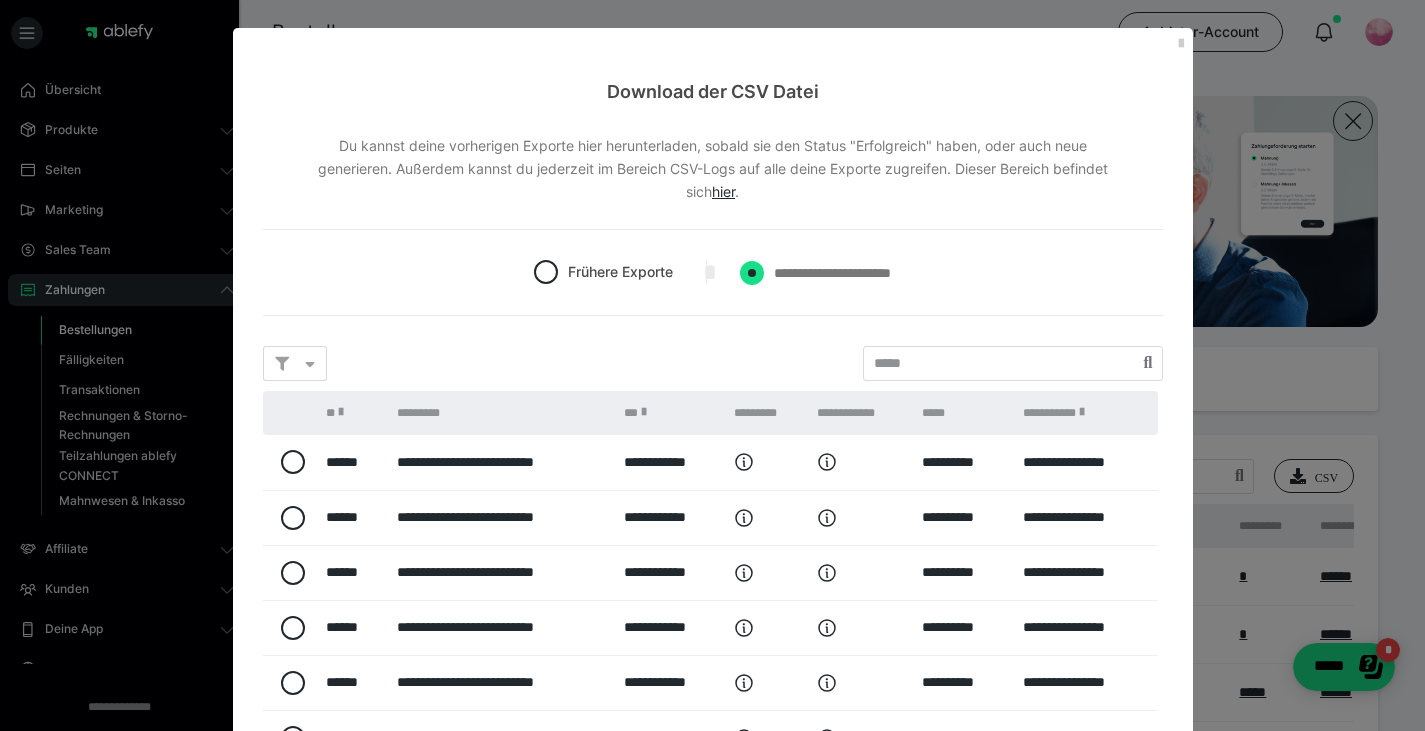 radio on "****" 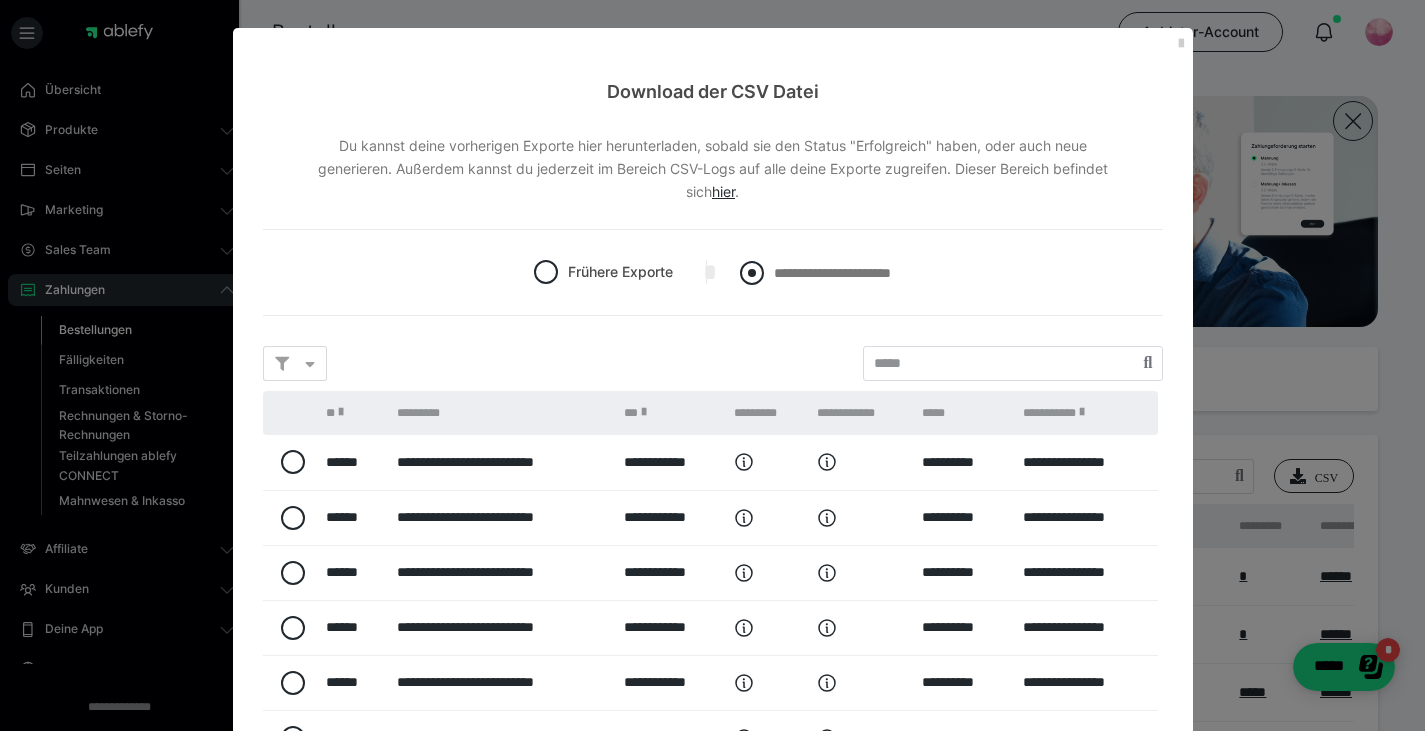 radio on "*****" 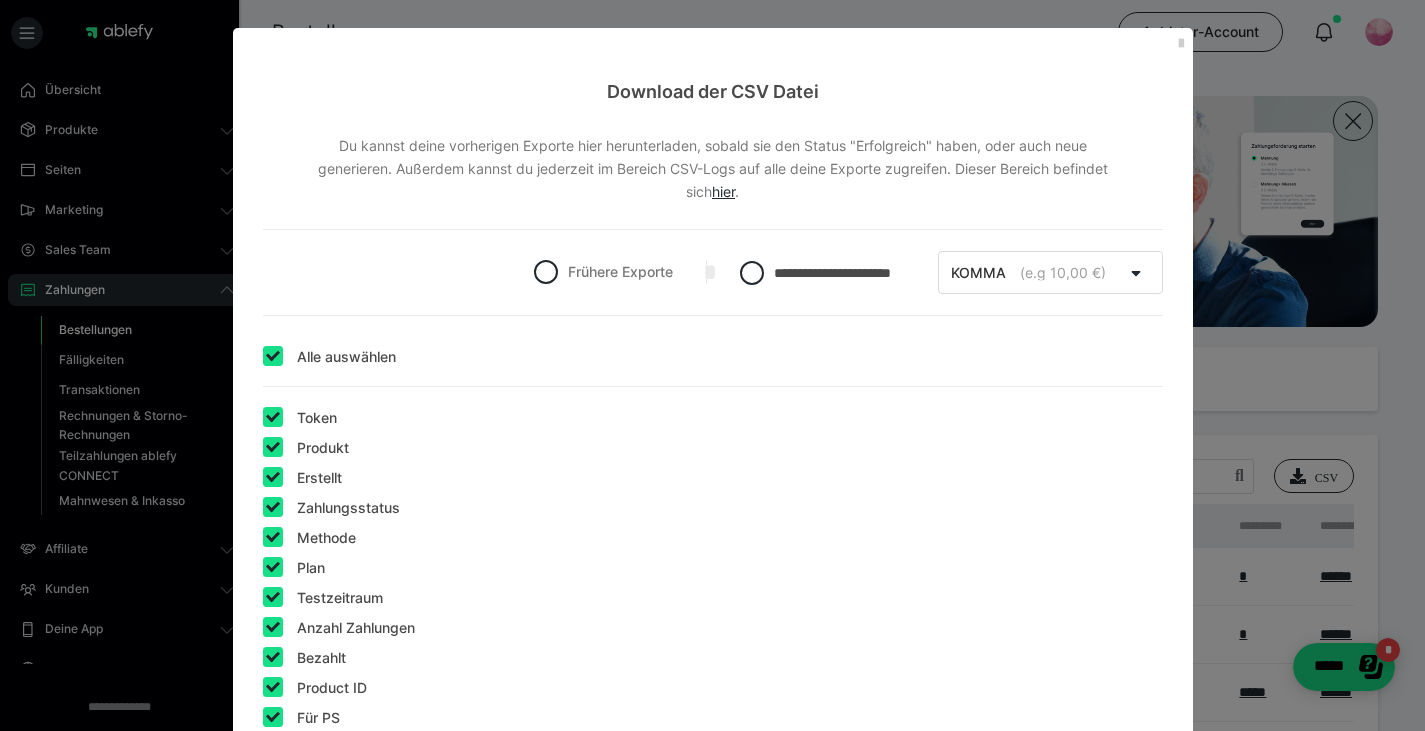click at bounding box center (273, 417) 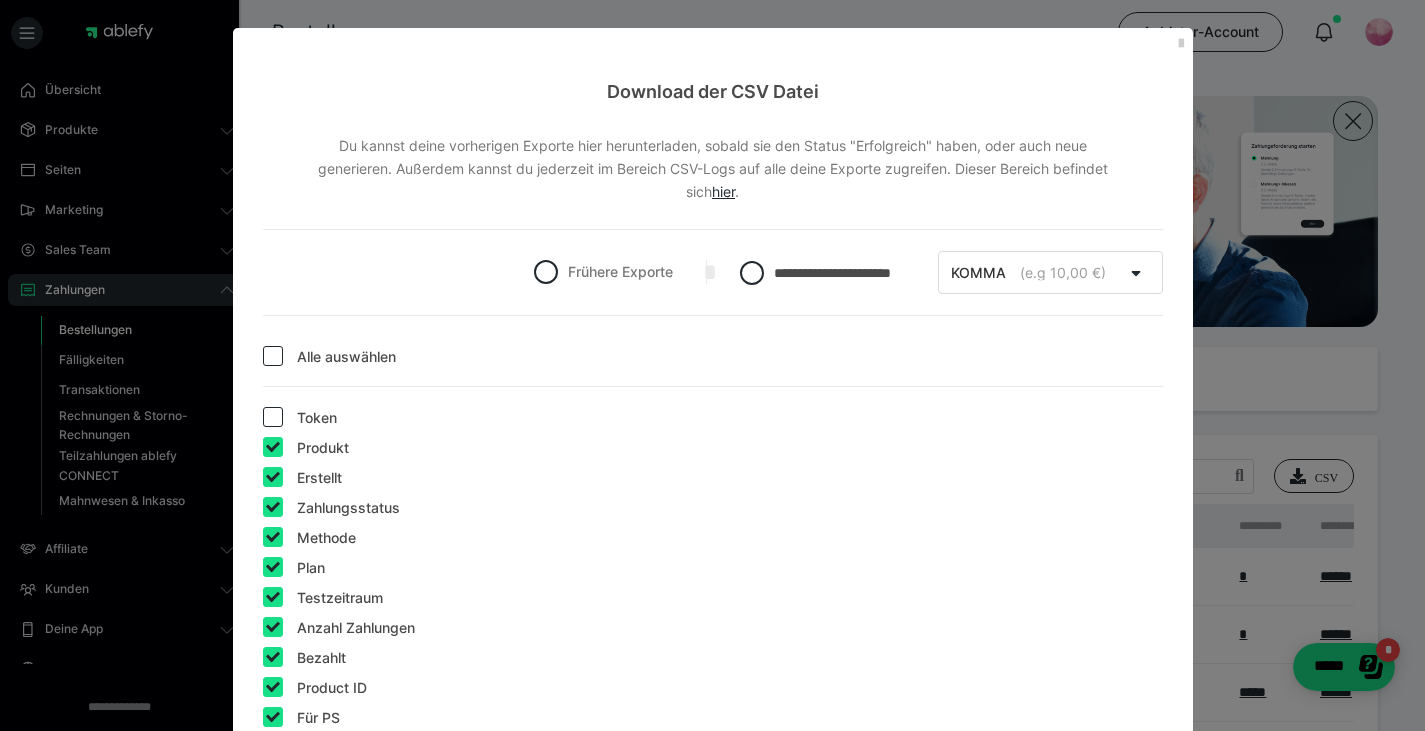 checkbox on "false" 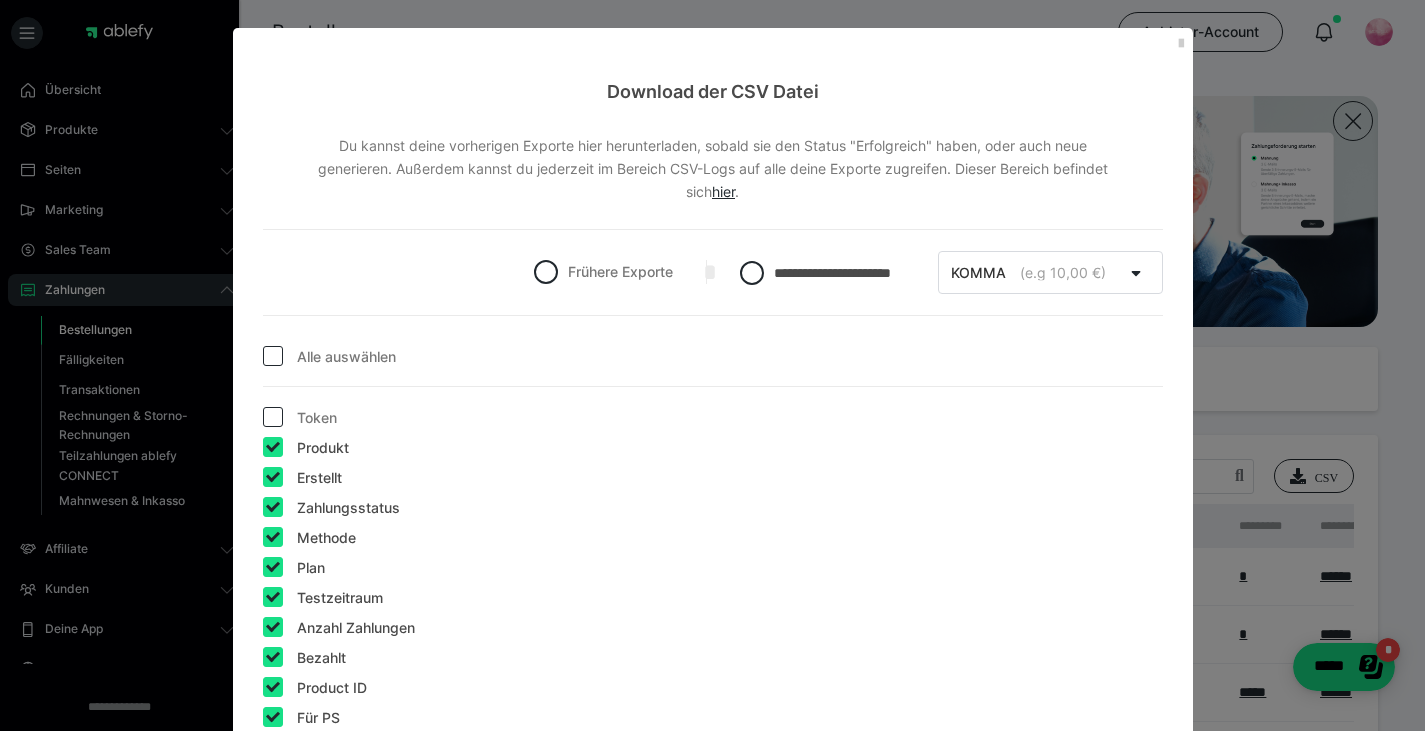 click at bounding box center [273, 477] 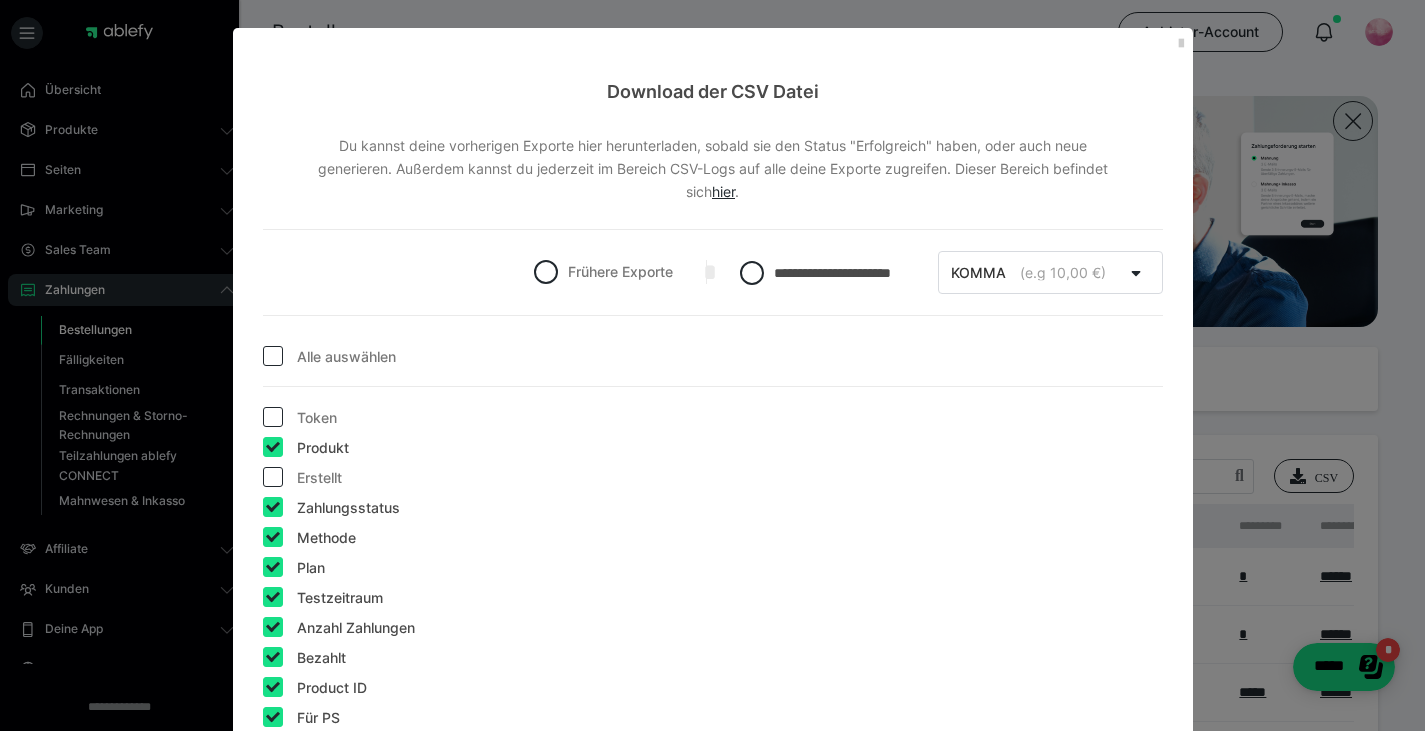 click at bounding box center (273, 477) 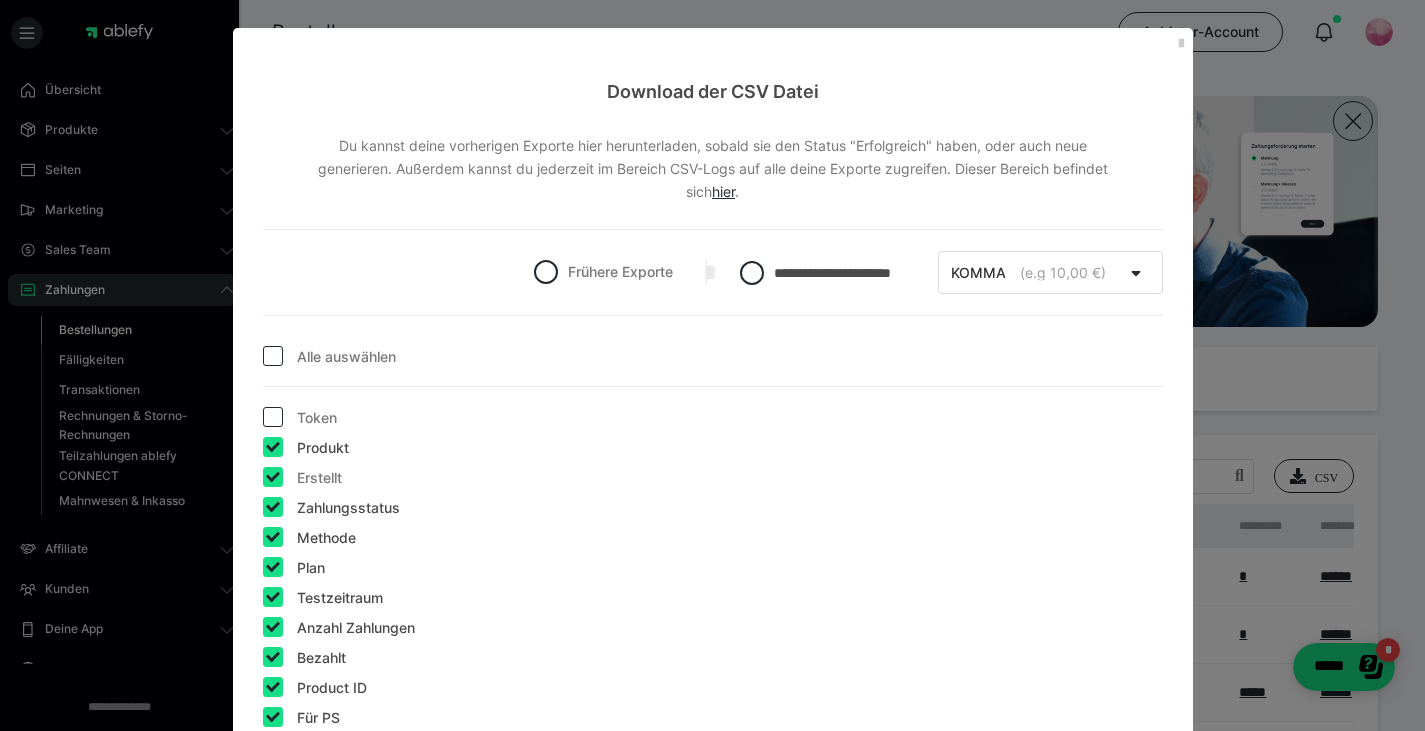 checkbox on "true" 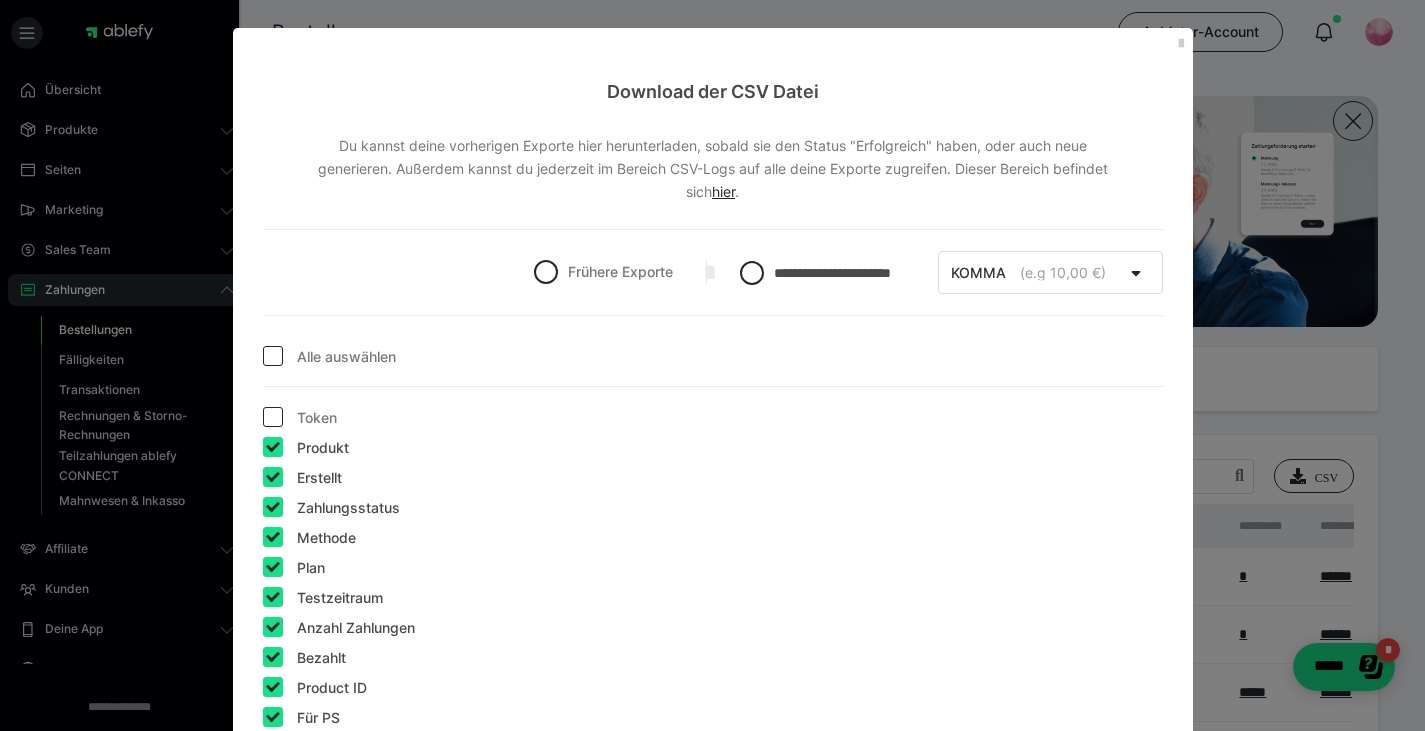 click at bounding box center (273, 507) 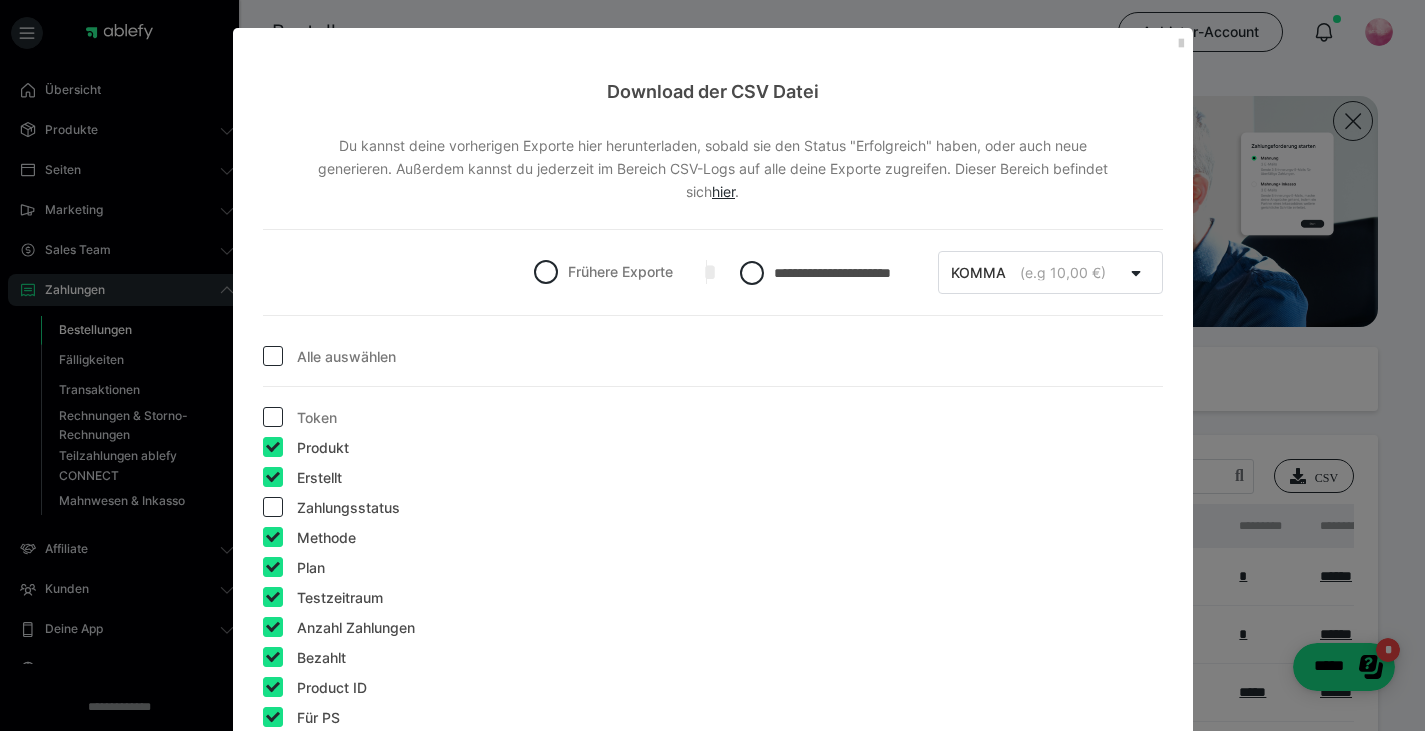 checkbox on "false" 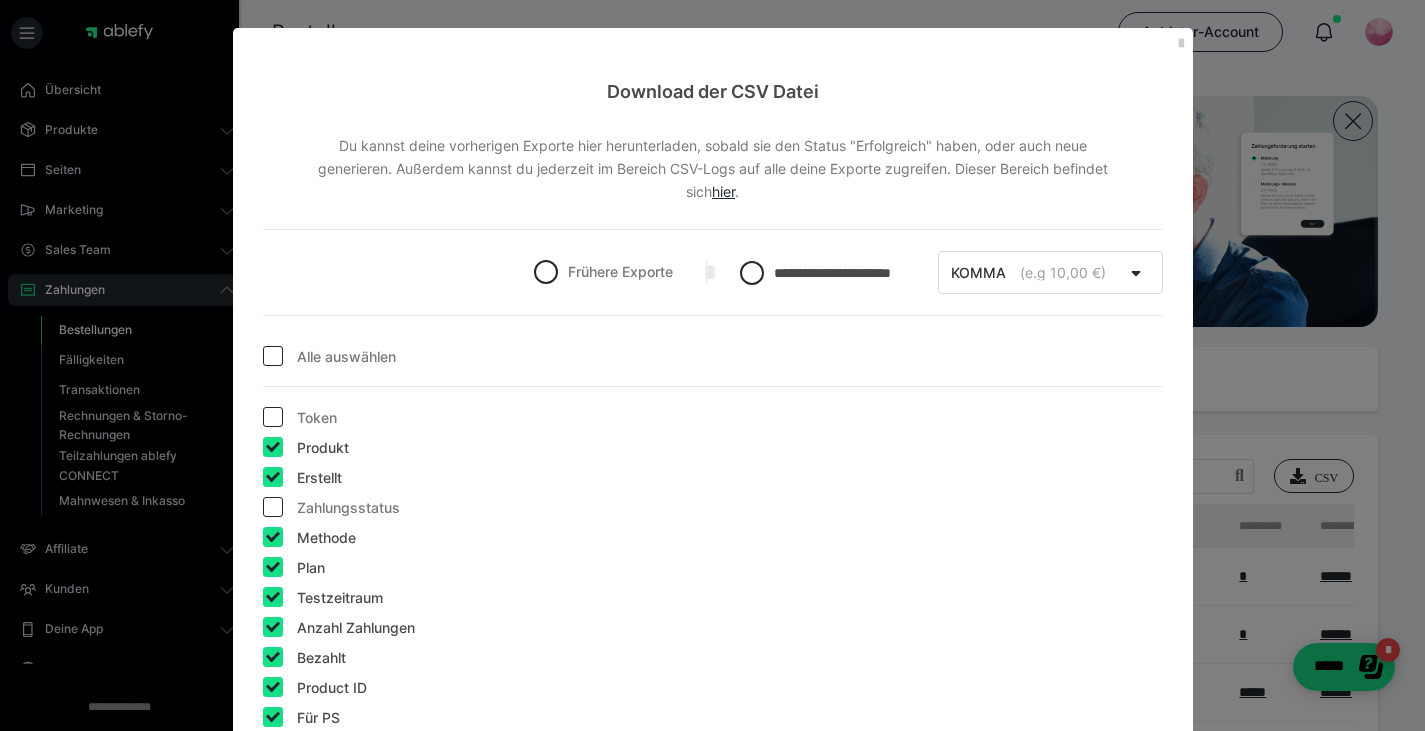 click on "Methode" at bounding box center (303, 533) 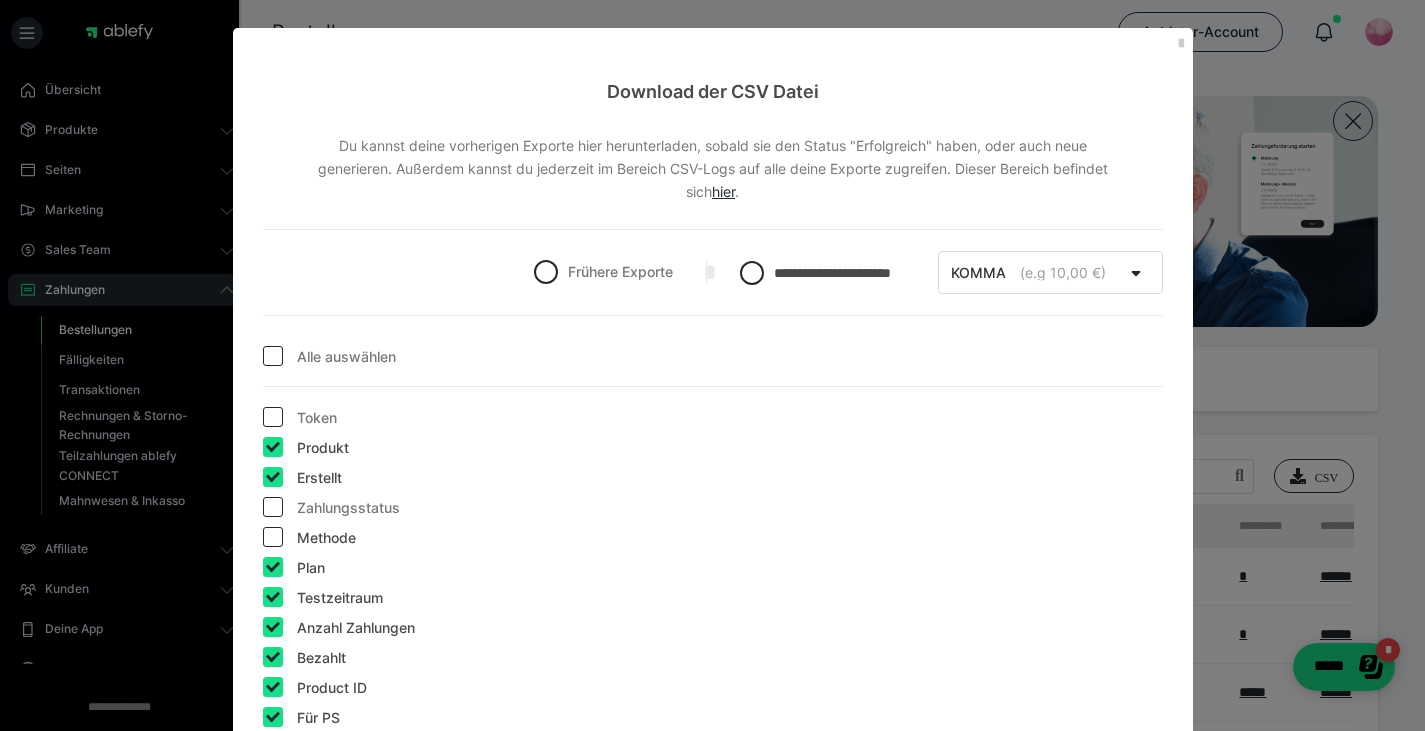 checkbox on "false" 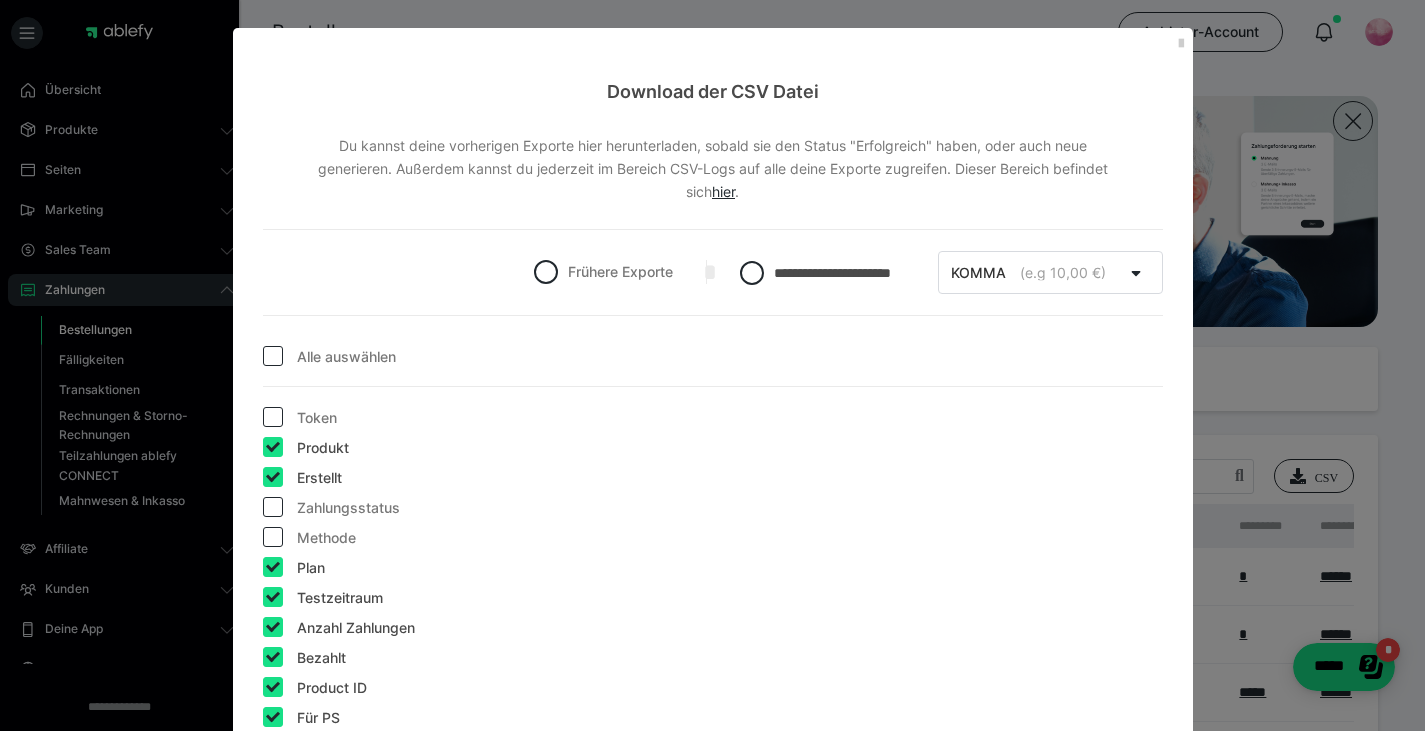 click at bounding box center [273, 567] 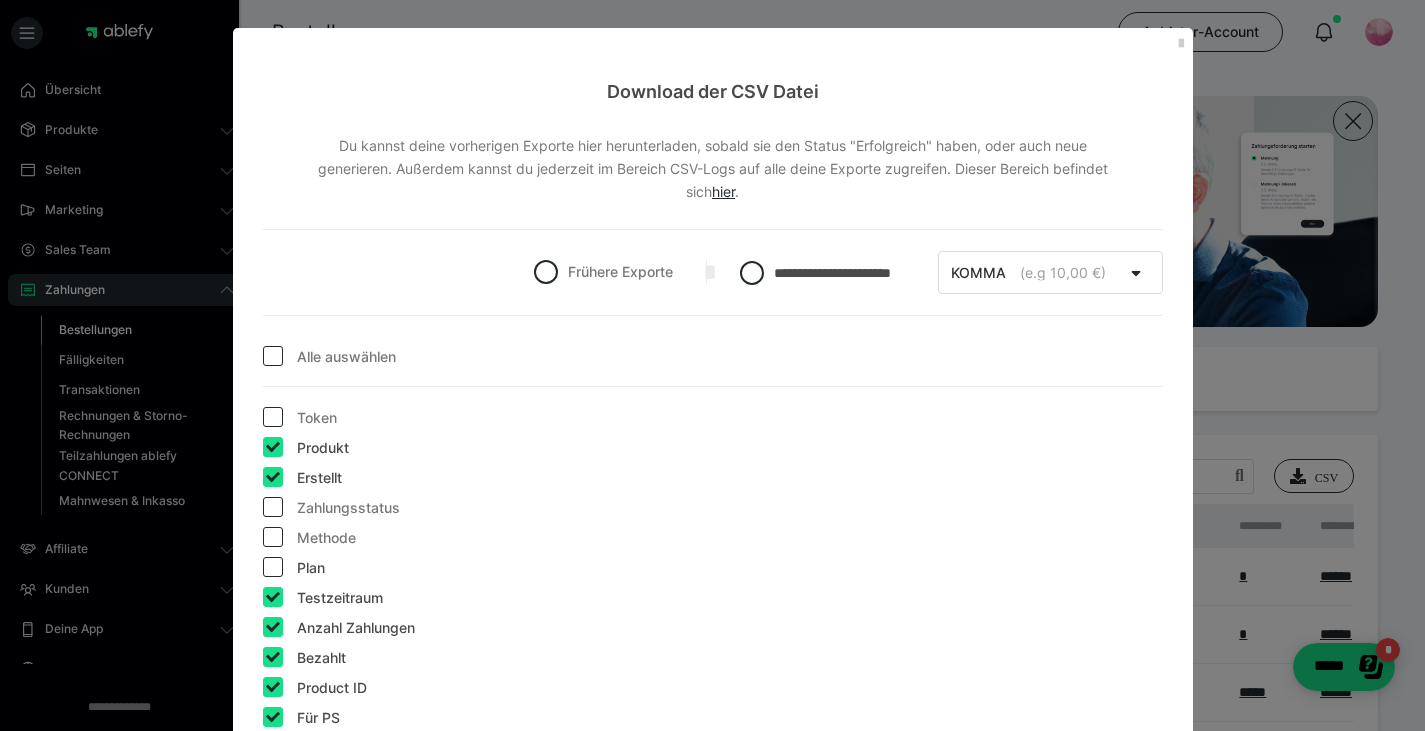 checkbox on "false" 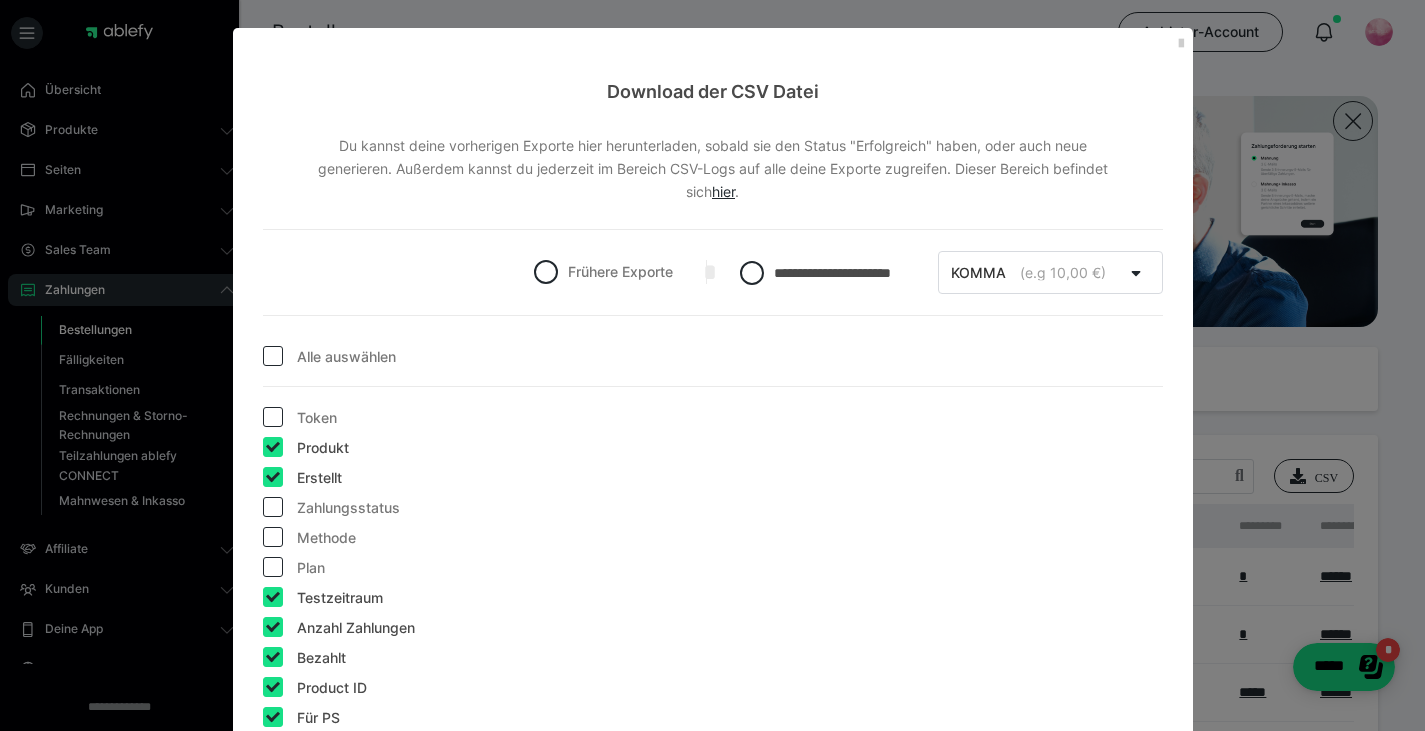 click at bounding box center (273, 597) 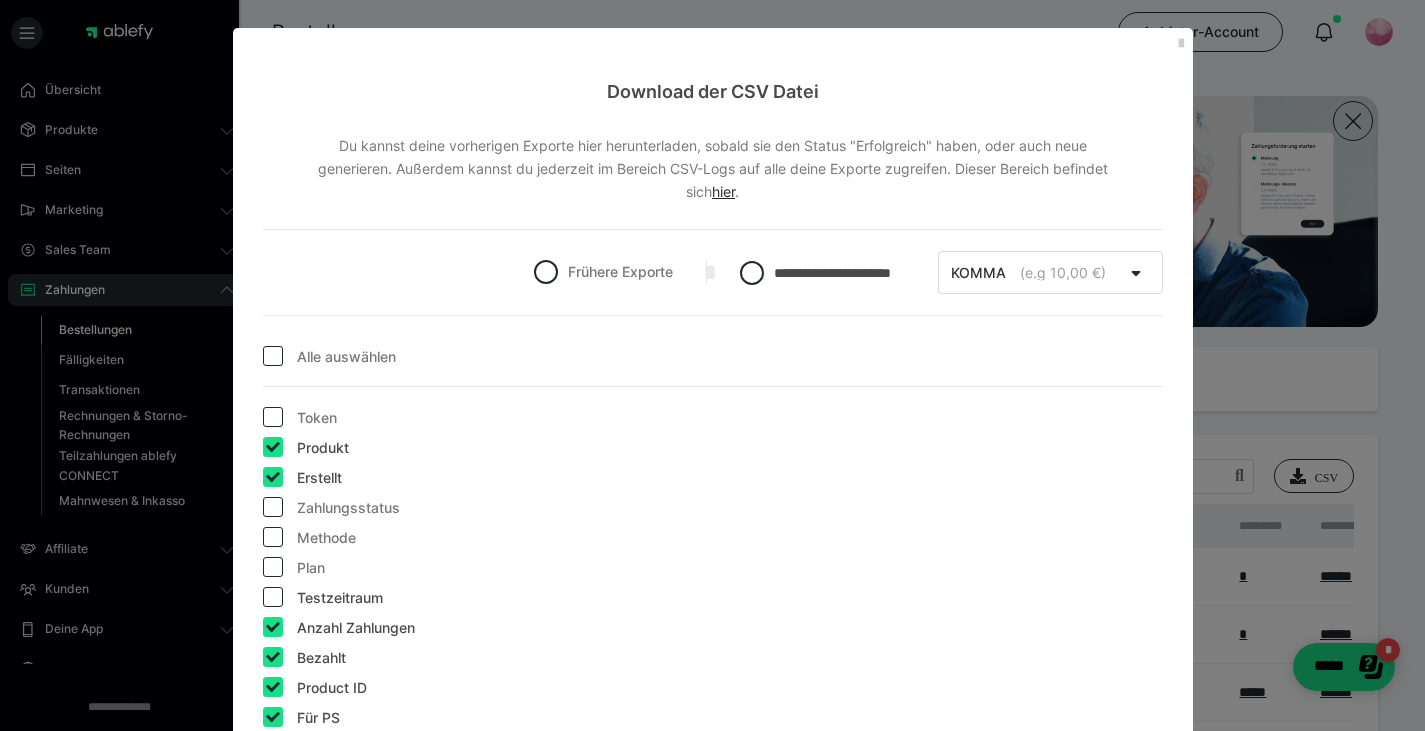 checkbox on "false" 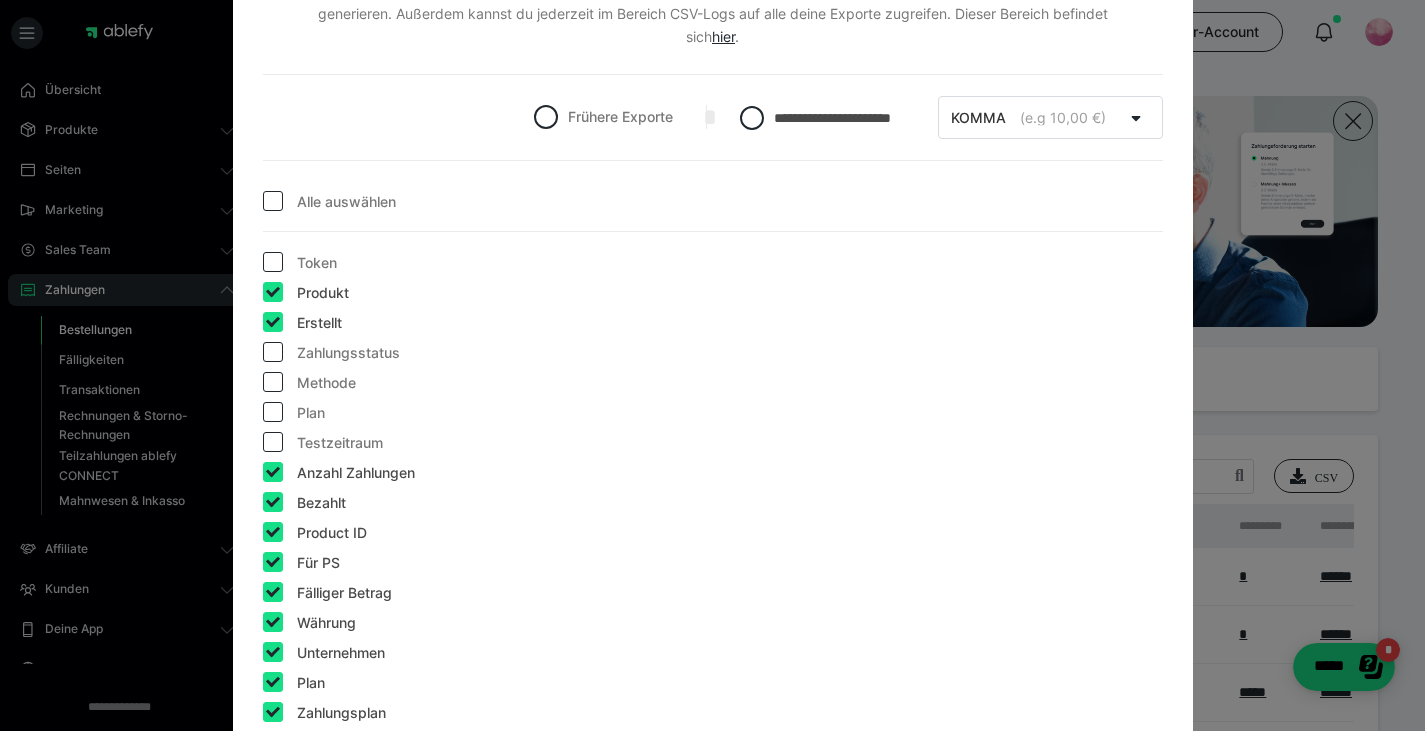 scroll, scrollTop: 300, scrollLeft: 0, axis: vertical 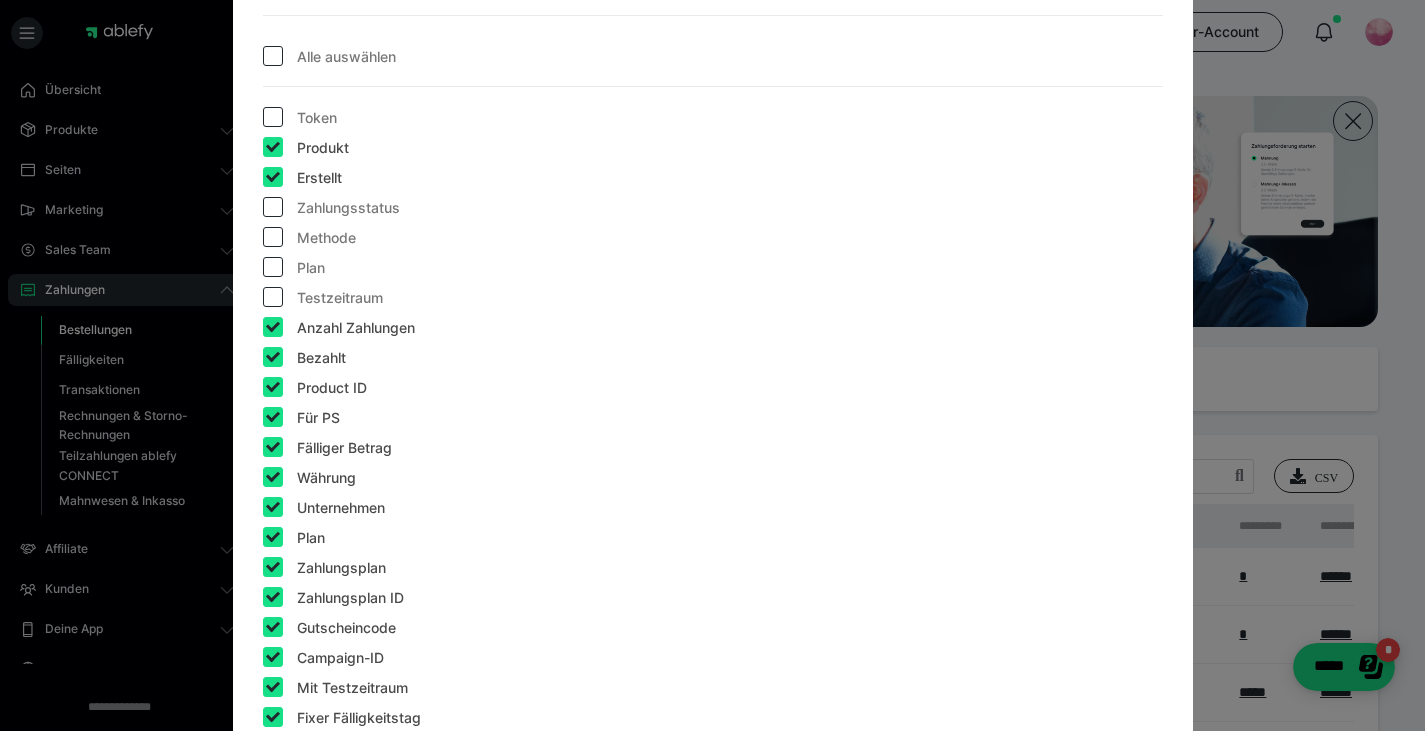 click at bounding box center (273, 327) 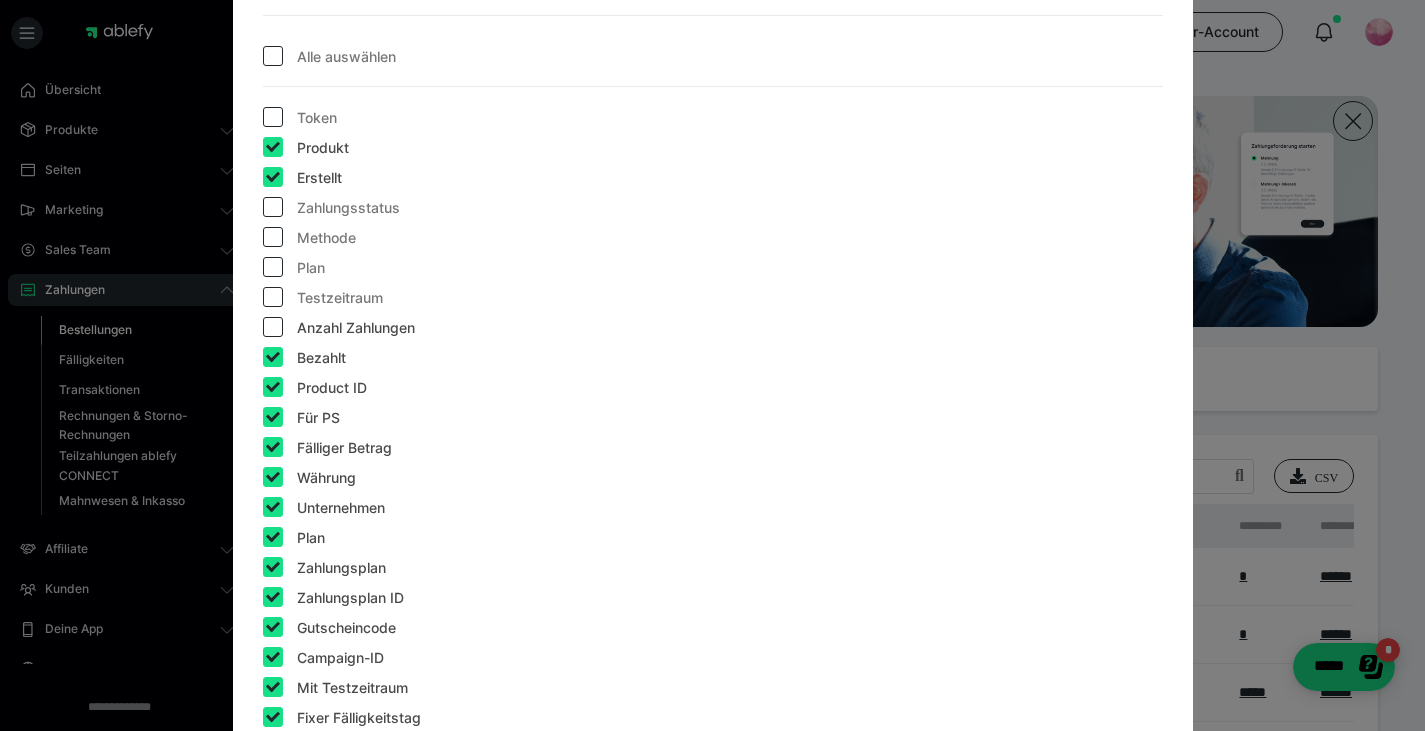 checkbox on "false" 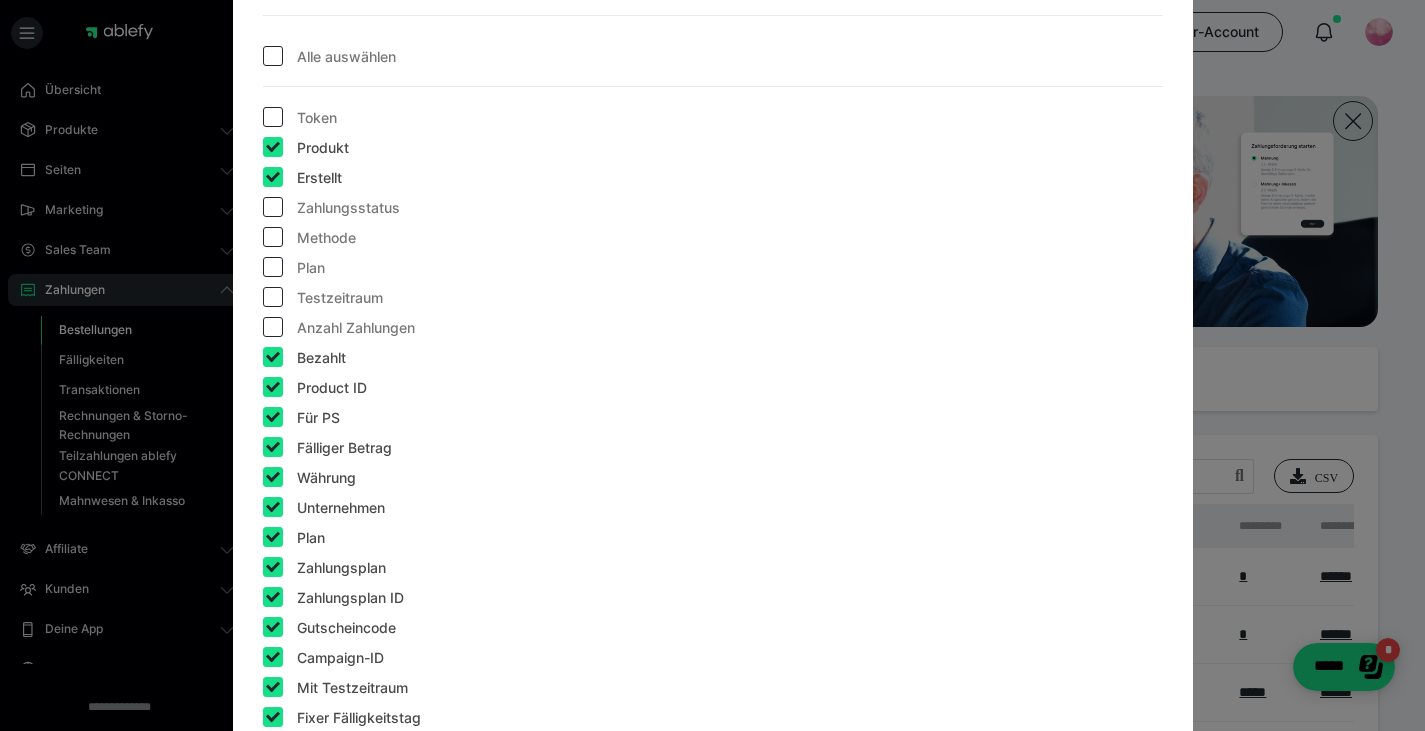 click at bounding box center [273, 357] 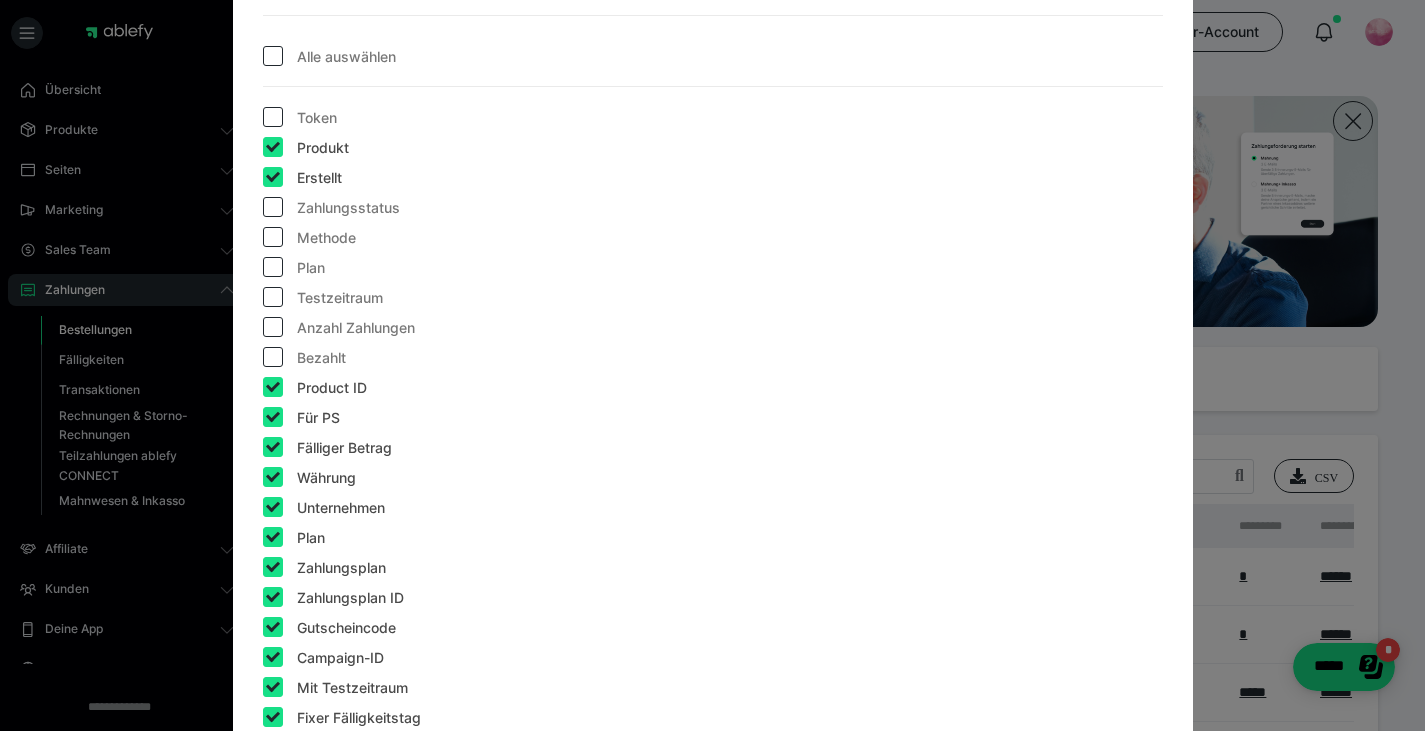 click on "Bezahlt" at bounding box center (304, 362) 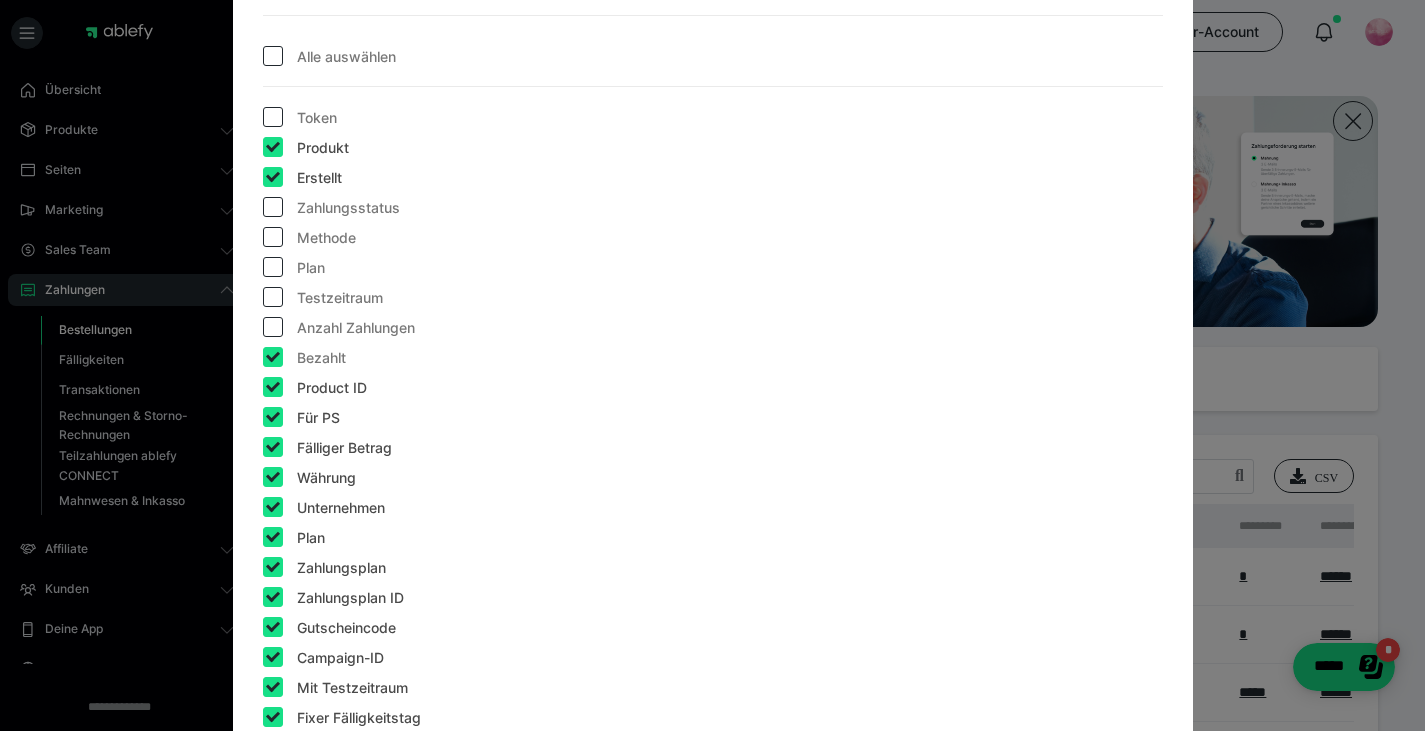 checkbox on "true" 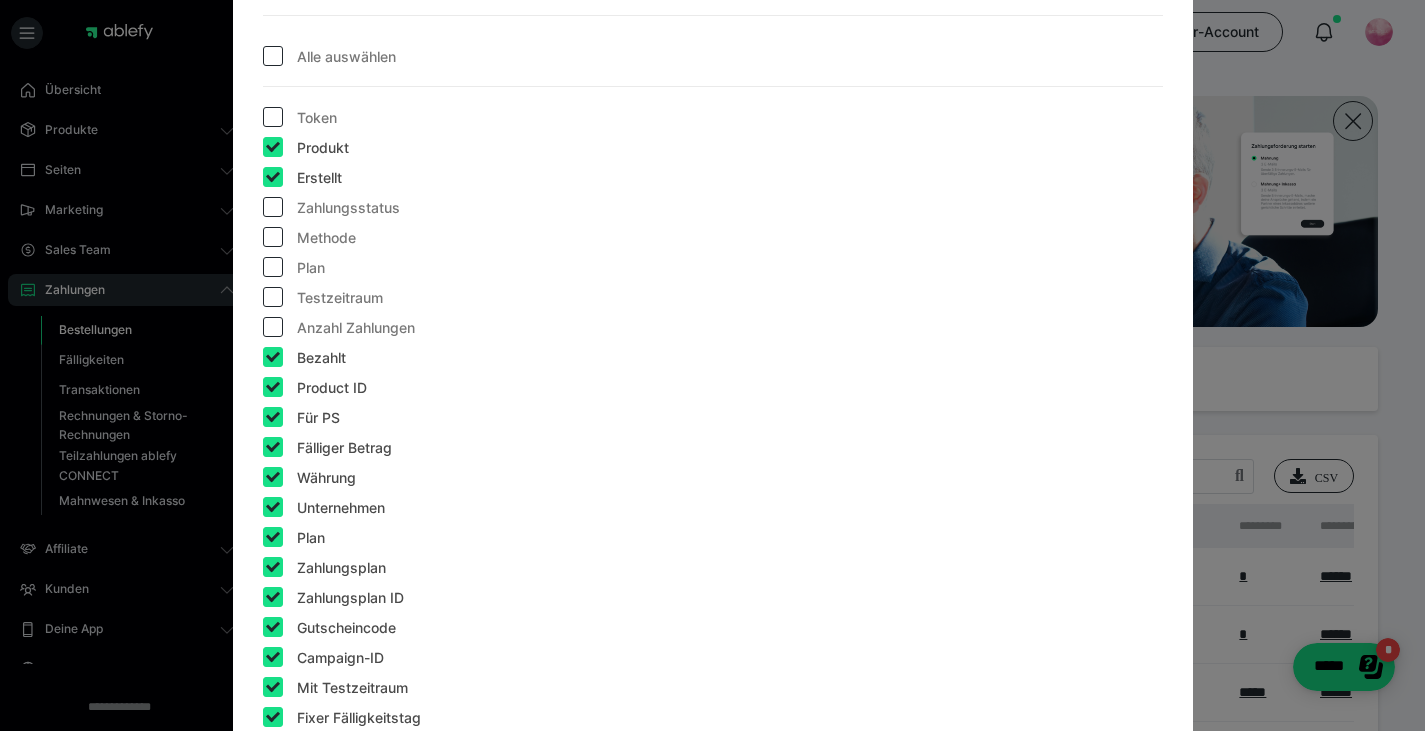 click on "**********" at bounding box center [713, 980] 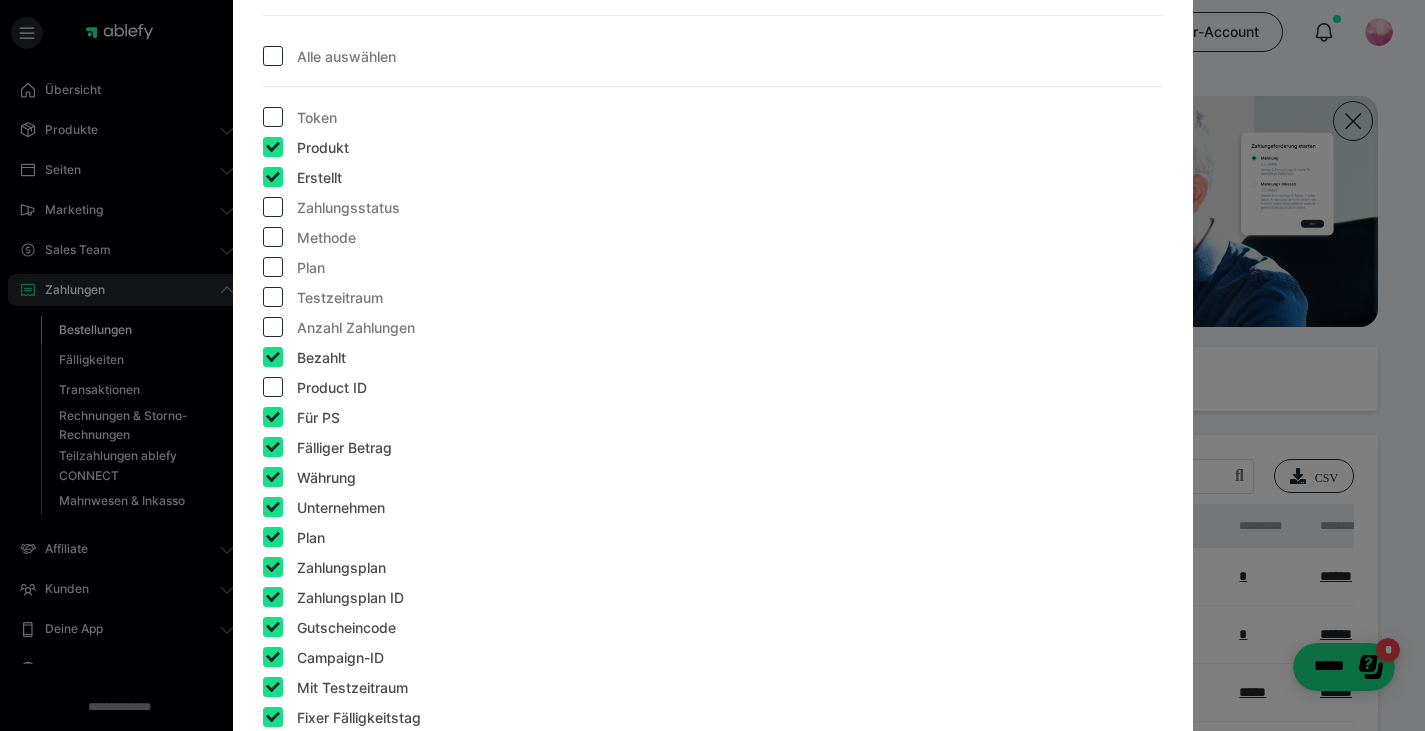 checkbox on "false" 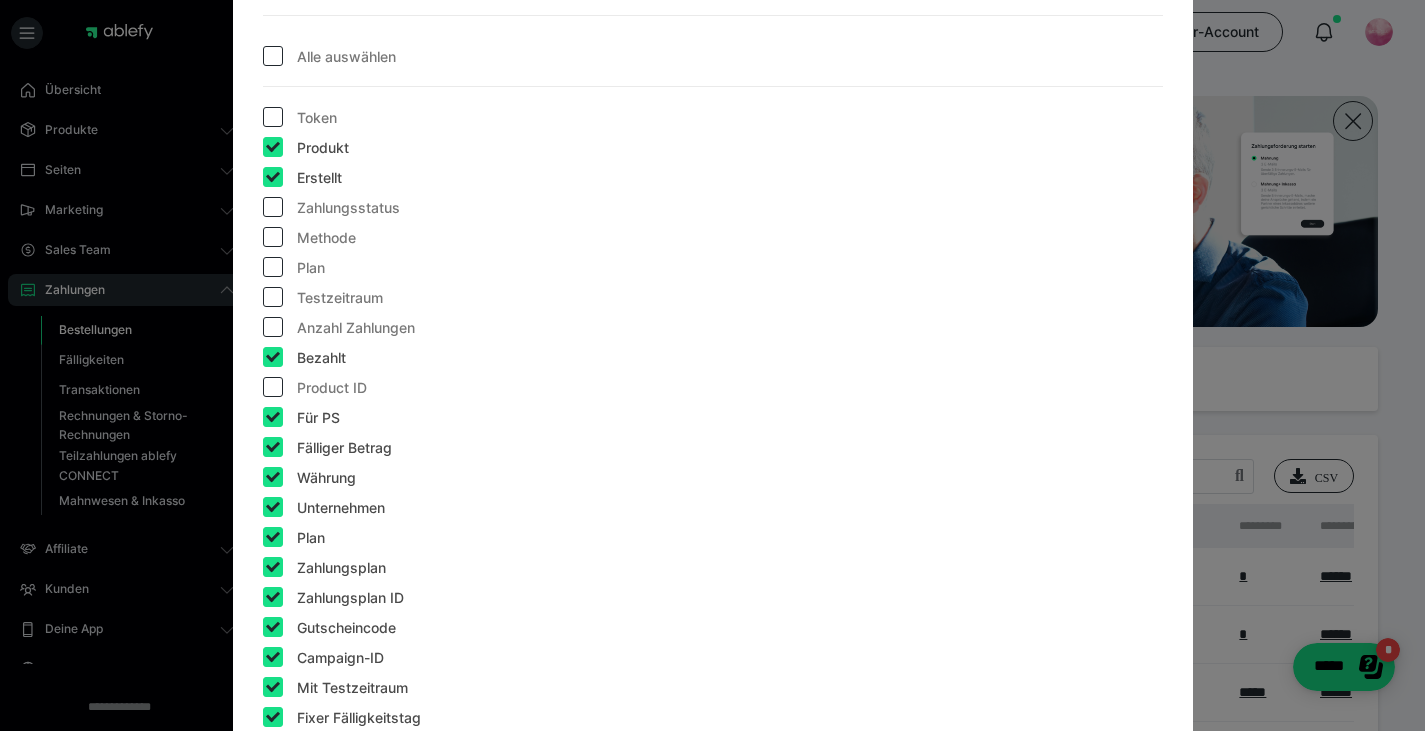click at bounding box center (273, 357) 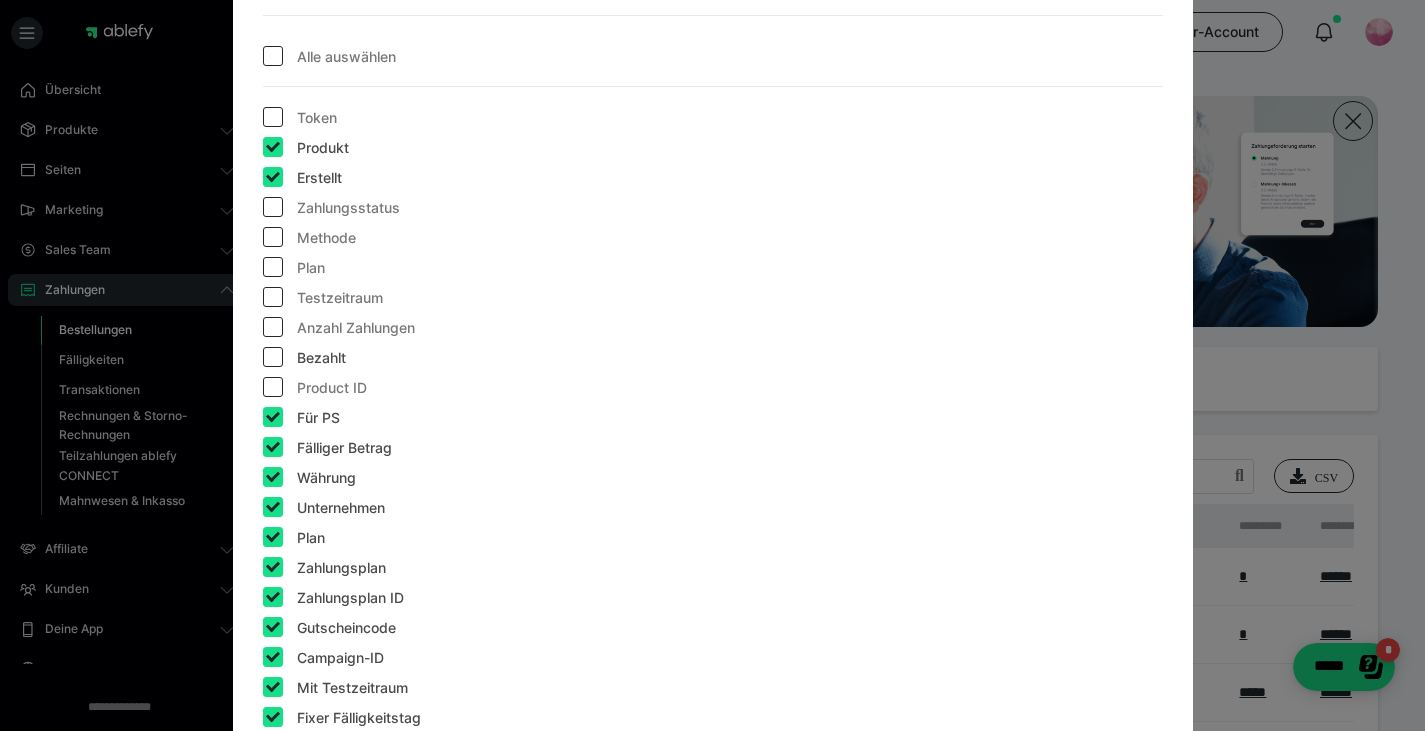 checkbox on "false" 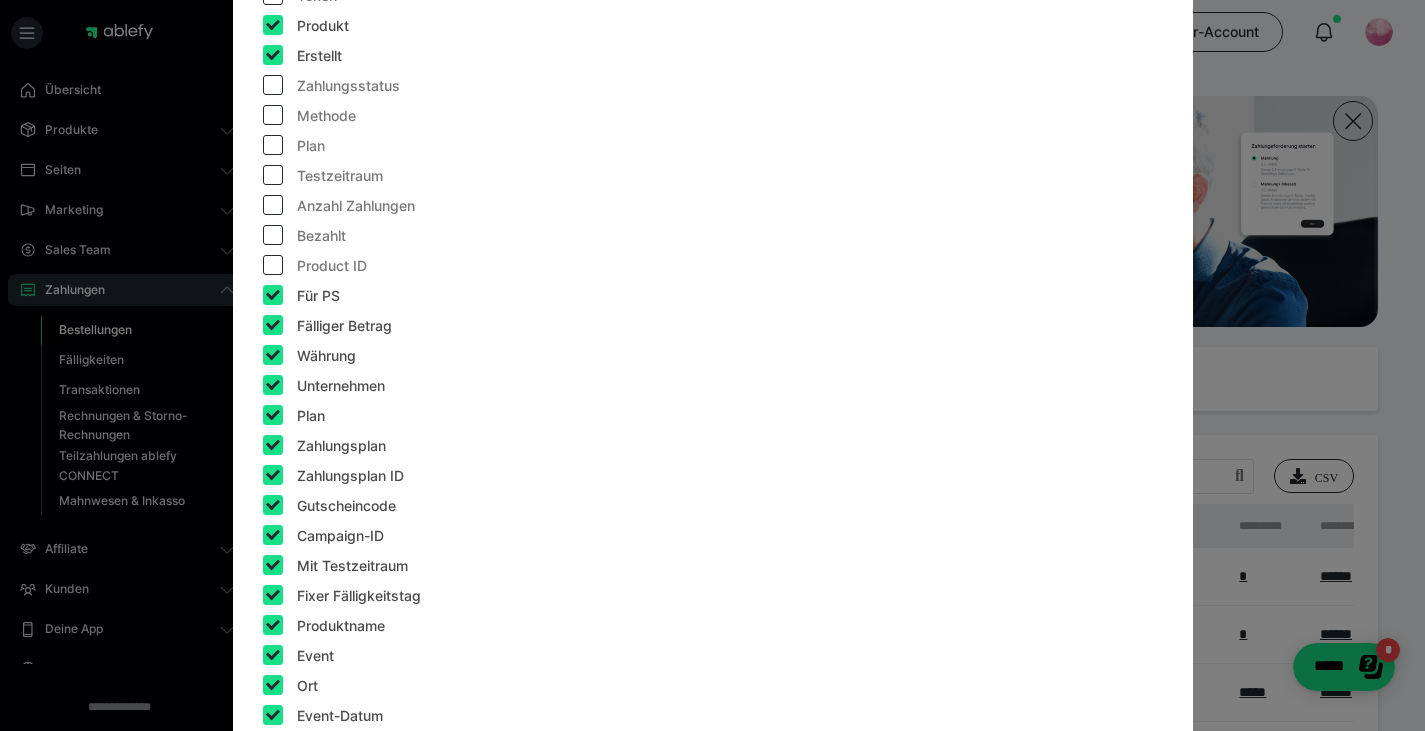 scroll, scrollTop: 43, scrollLeft: 0, axis: vertical 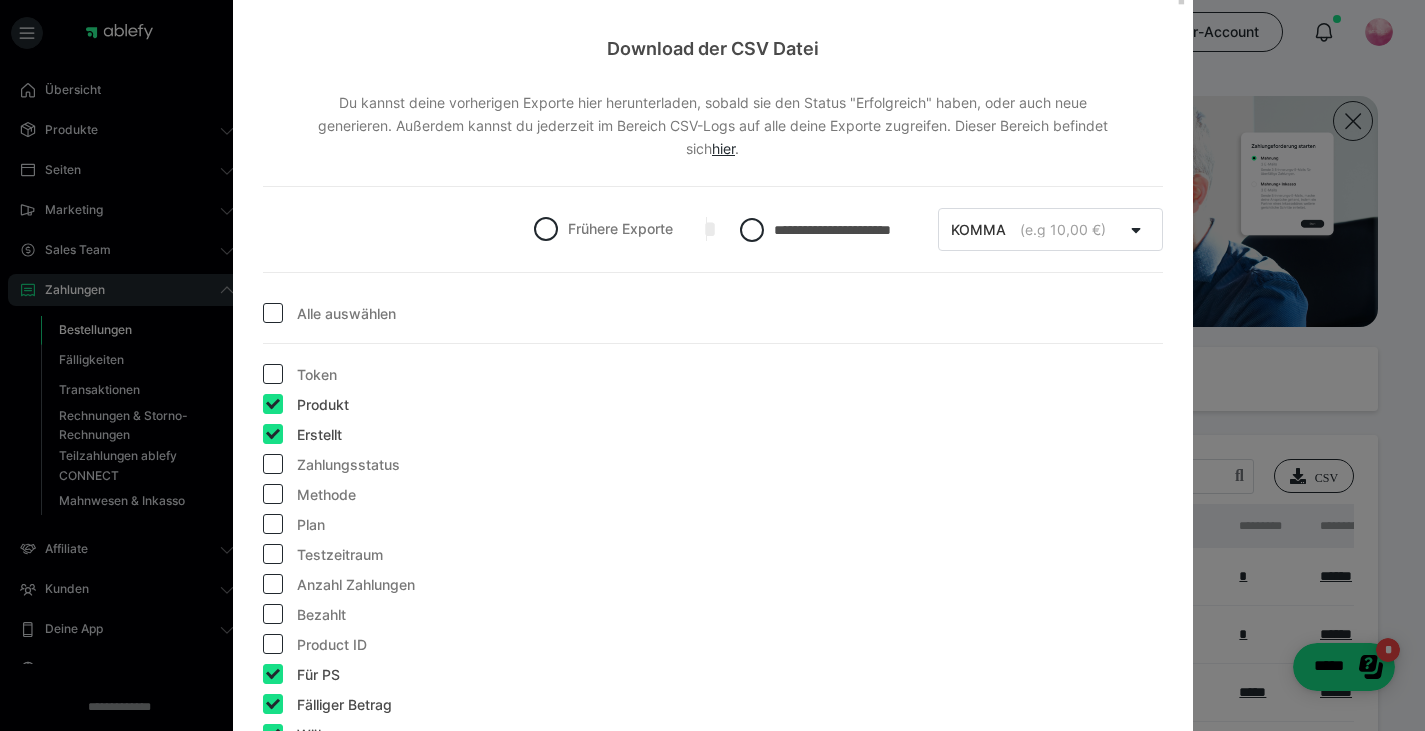 click at bounding box center [273, 313] 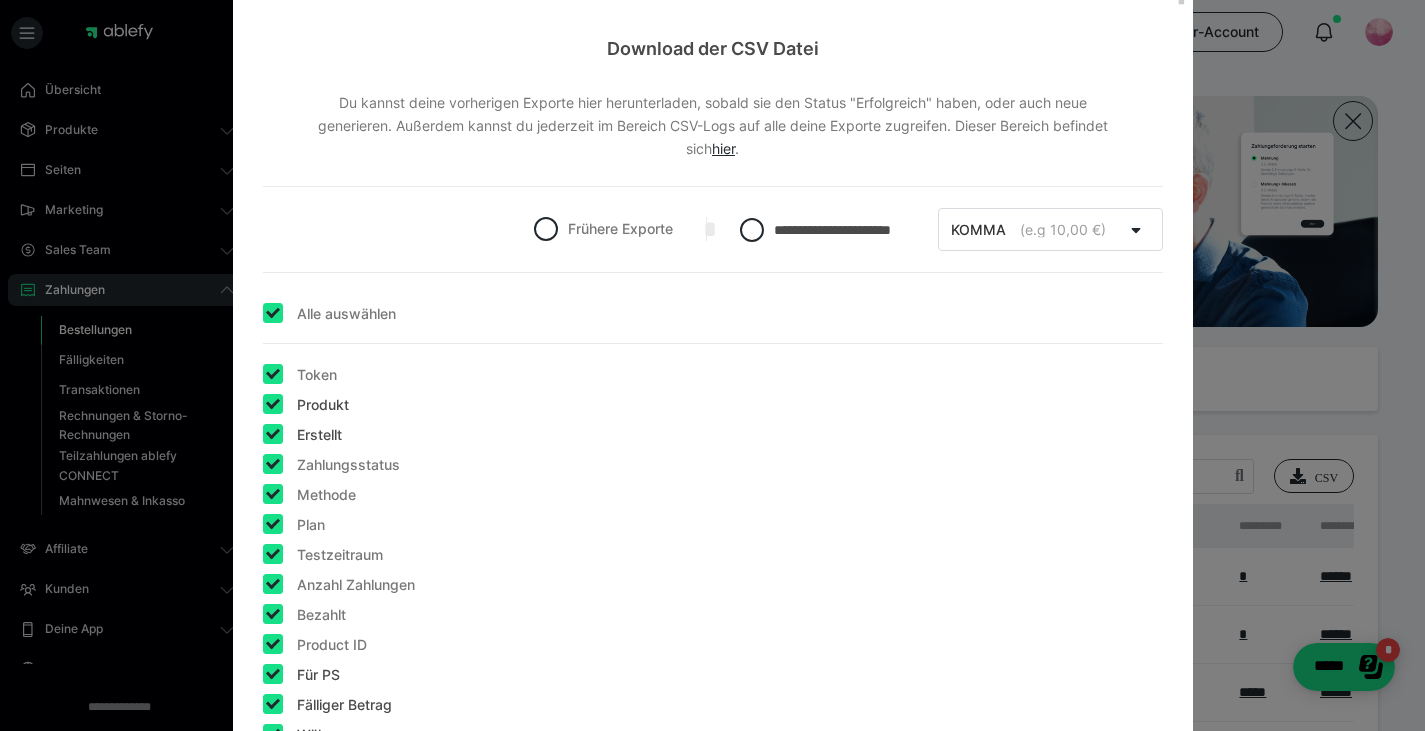 checkbox on "true" 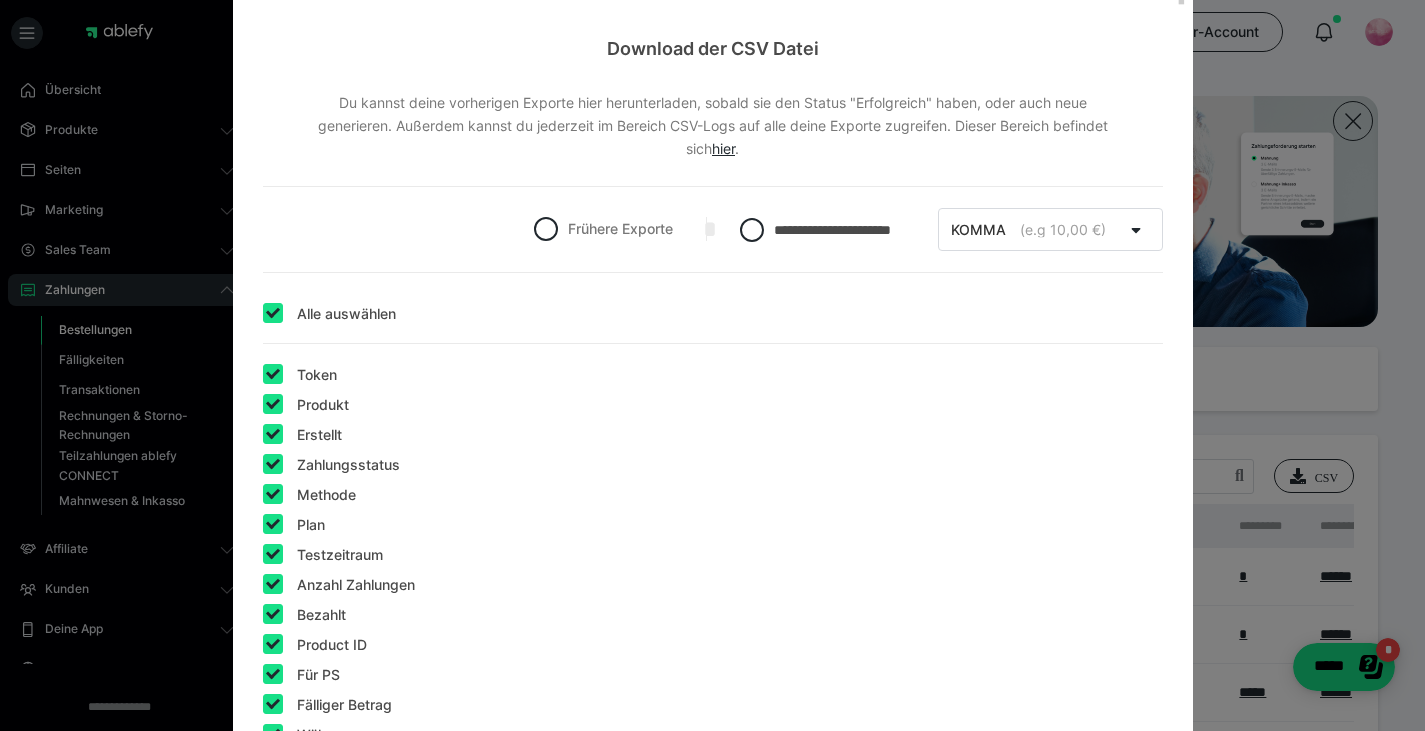 click at bounding box center (273, 313) 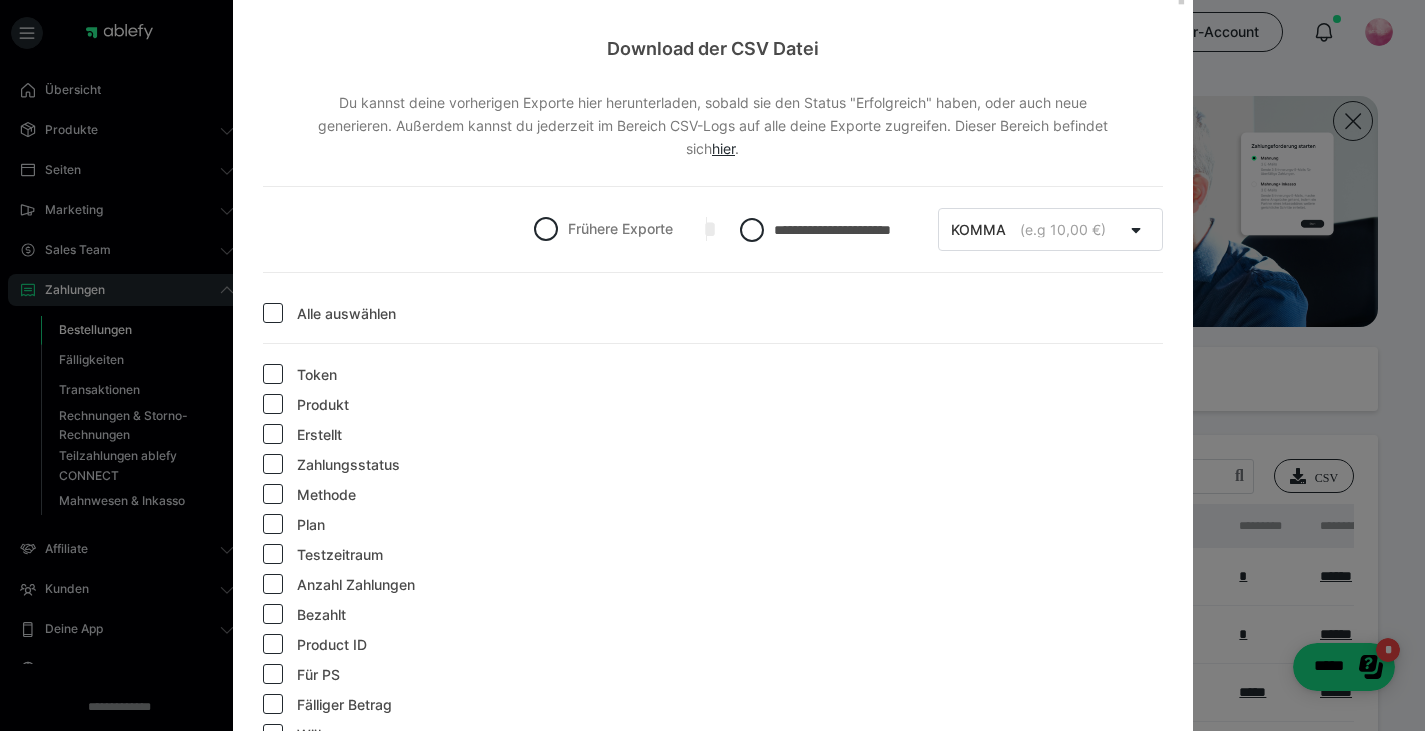 checkbox on "false" 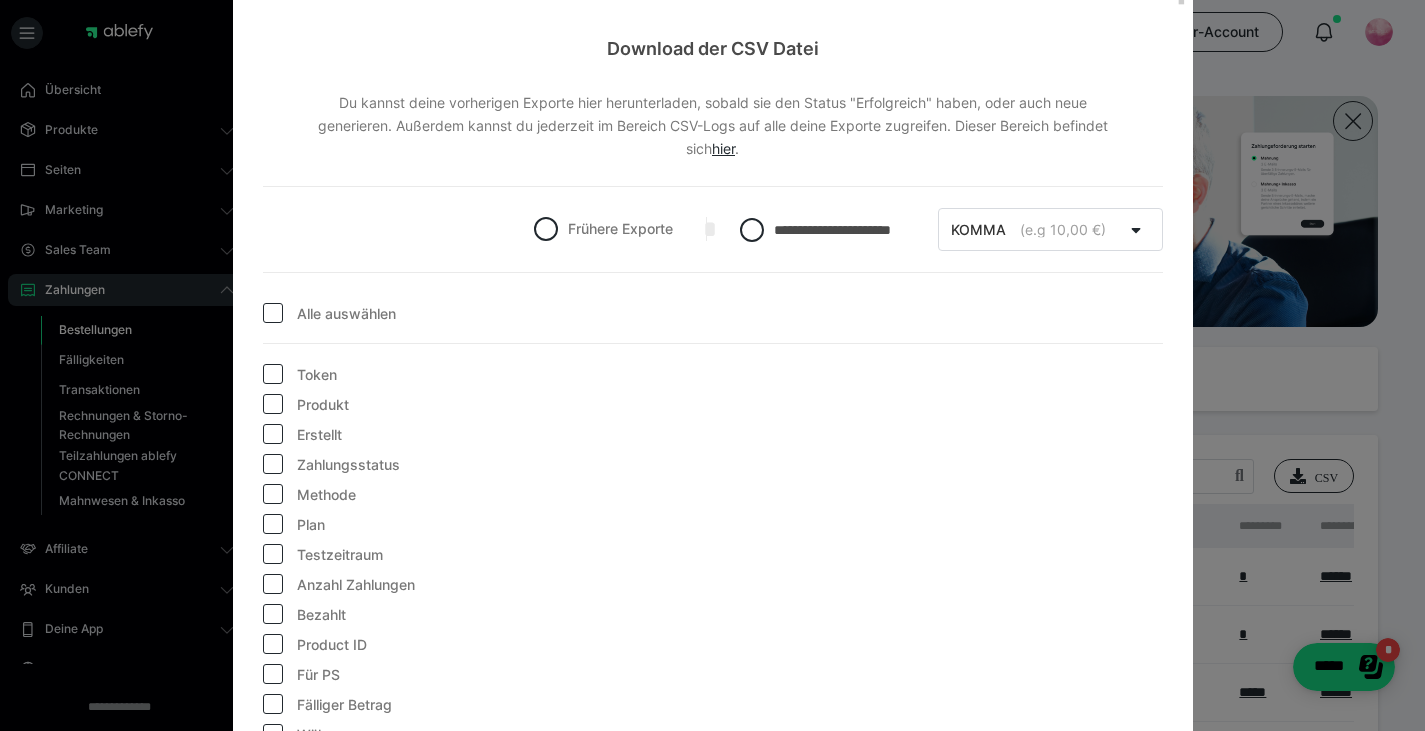 click at bounding box center [273, 404] 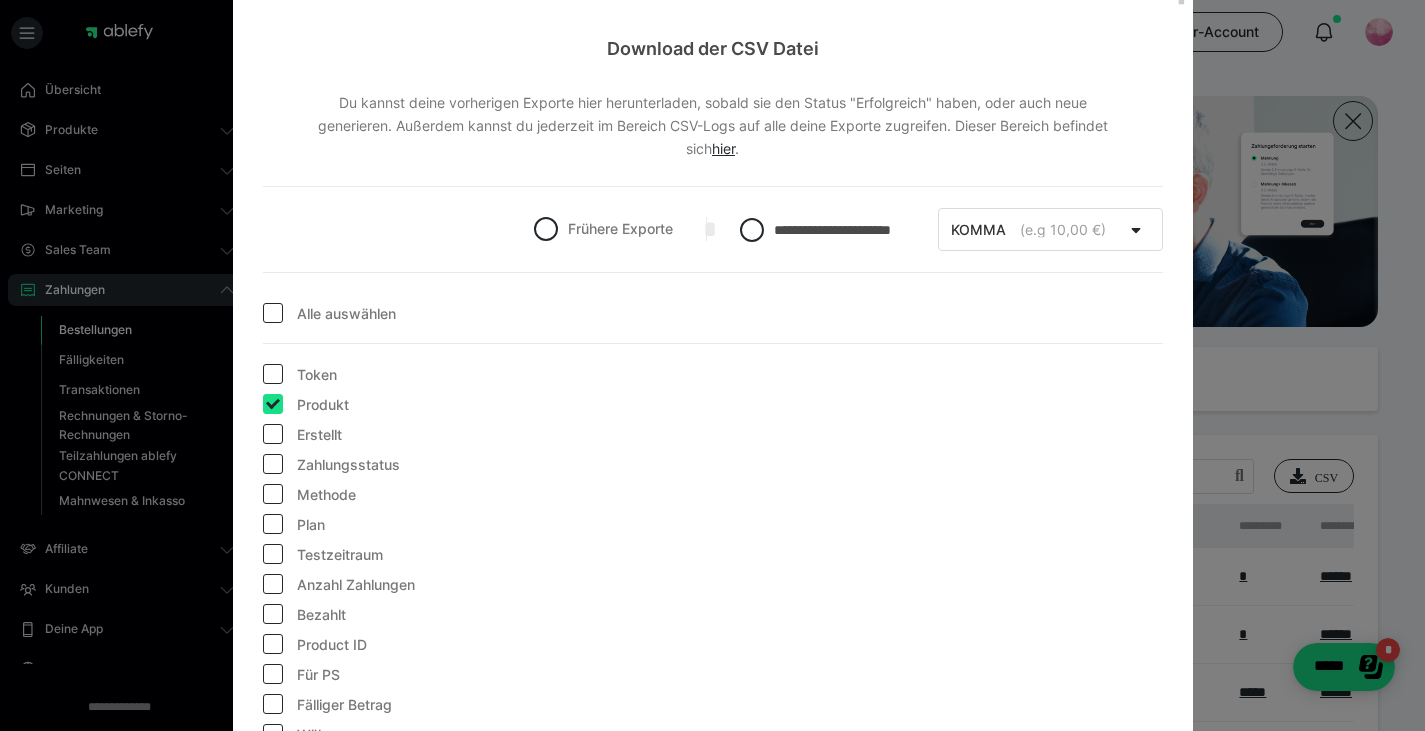 checkbox on "true" 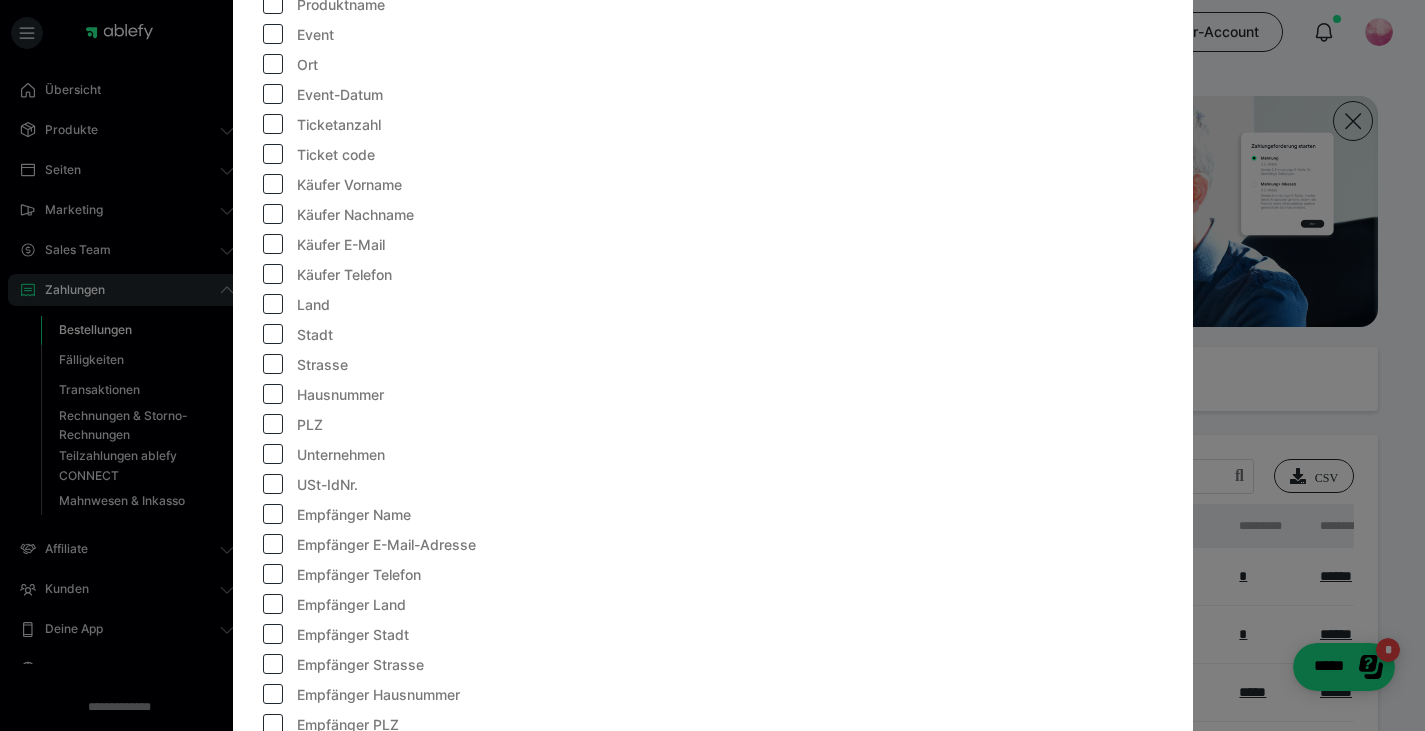 scroll, scrollTop: 1143, scrollLeft: 0, axis: vertical 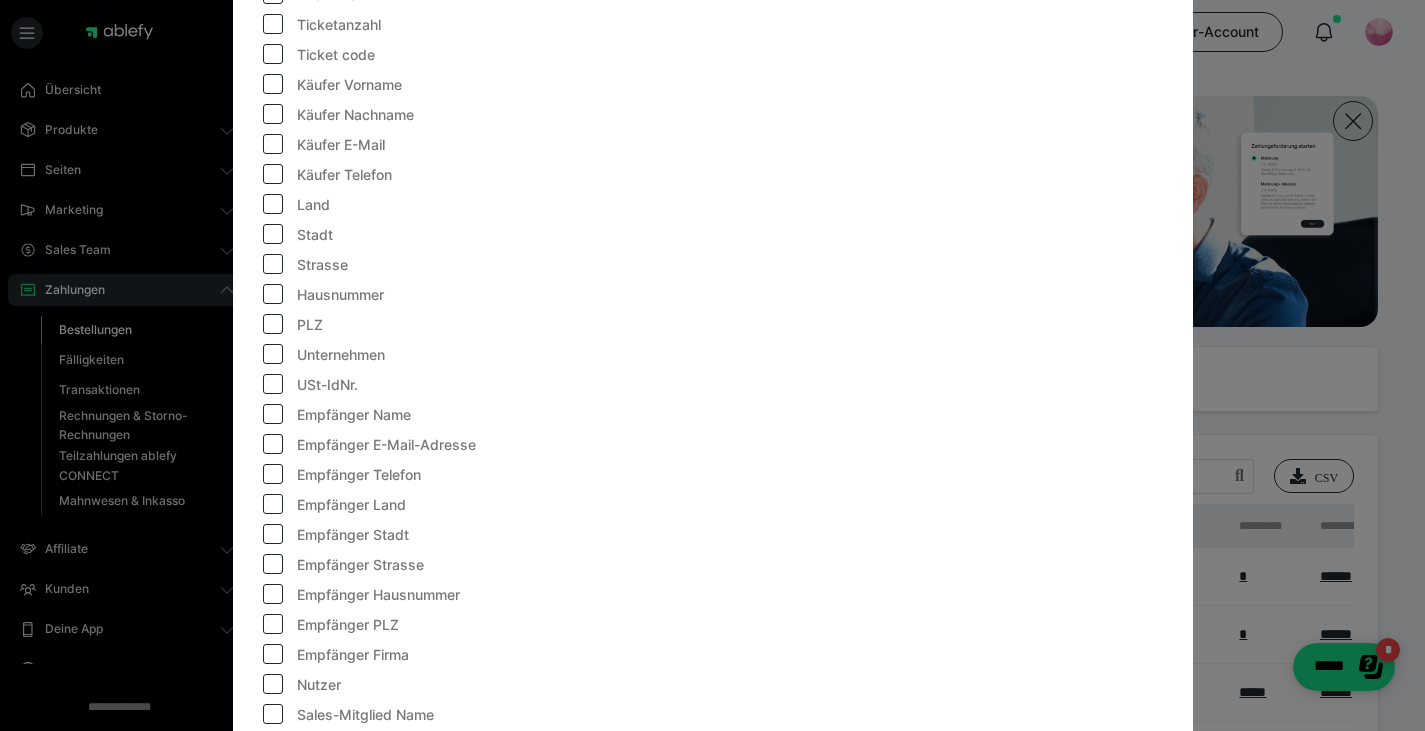 click at bounding box center (273, 444) 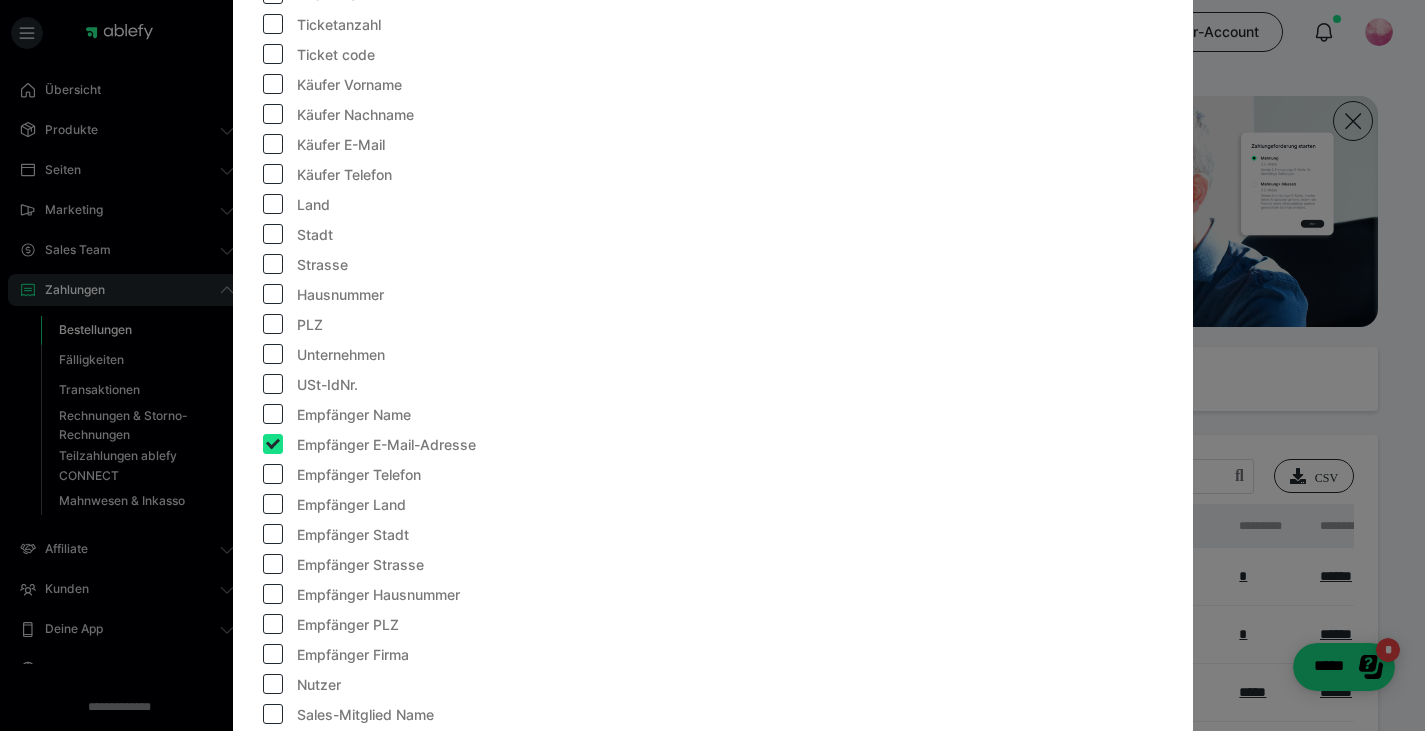 checkbox on "true" 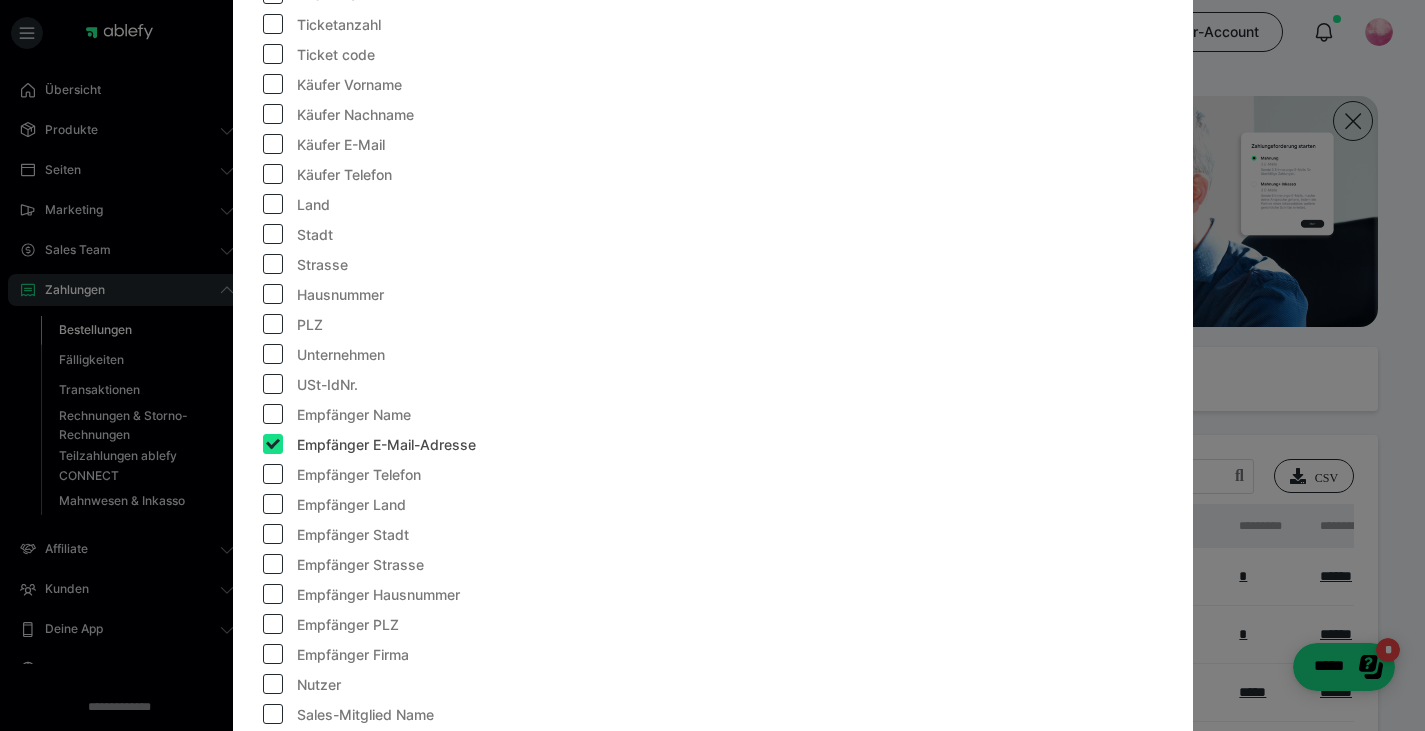 click at bounding box center [273, 414] 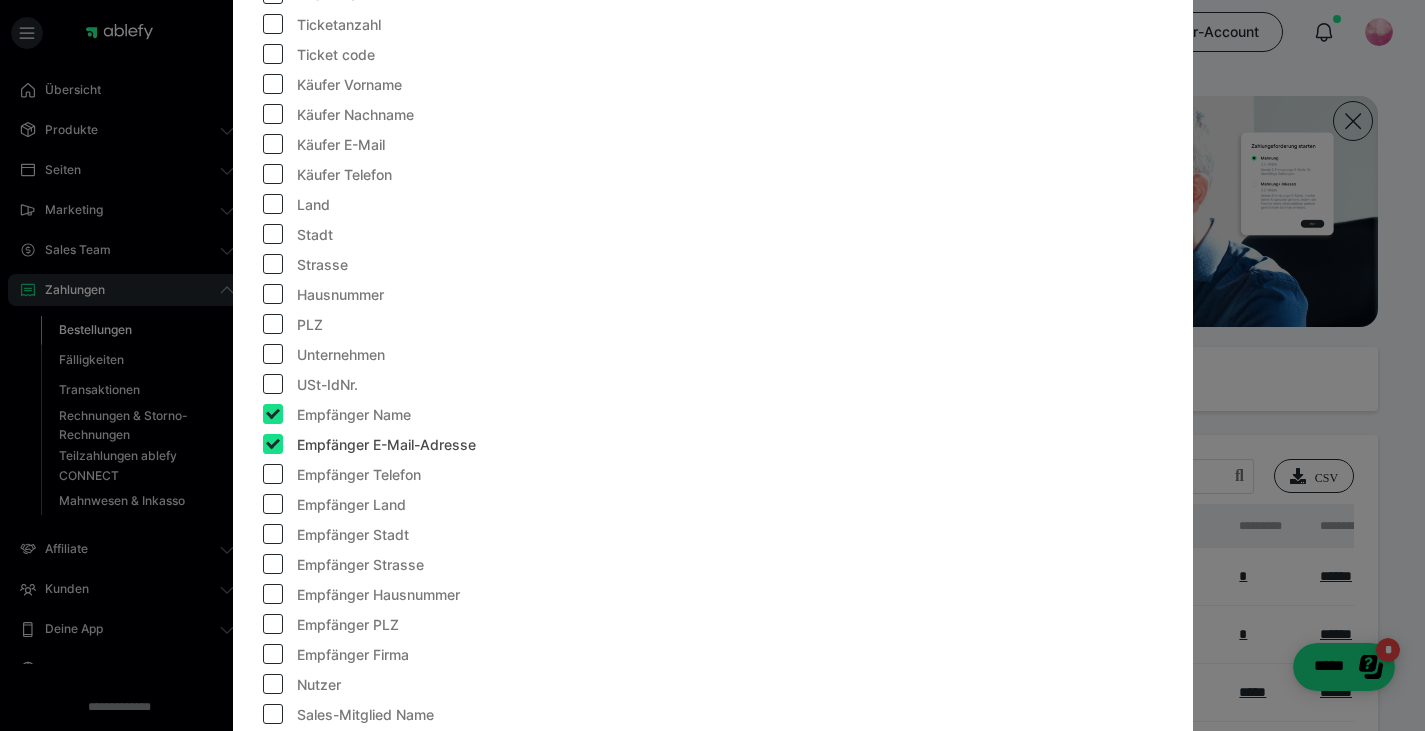 checkbox on "true" 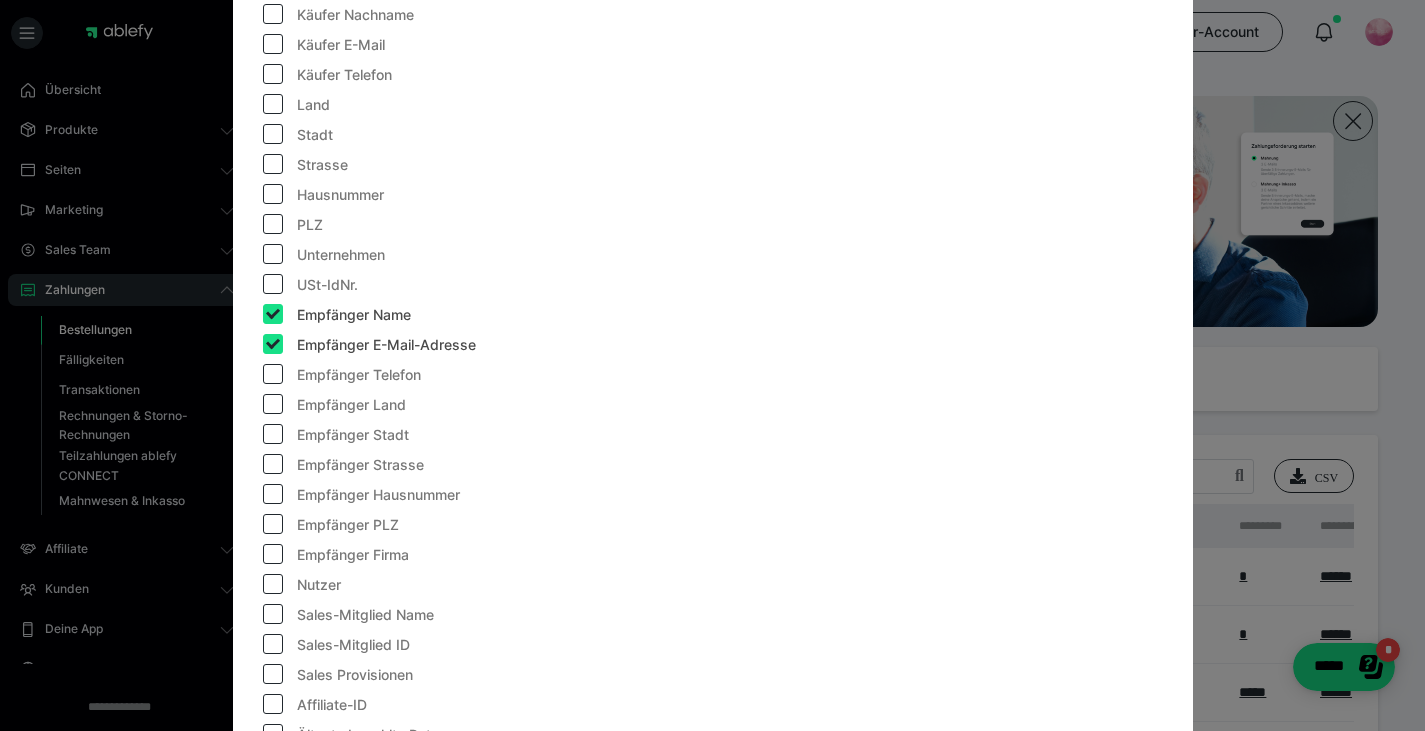scroll, scrollTop: 1143, scrollLeft: 0, axis: vertical 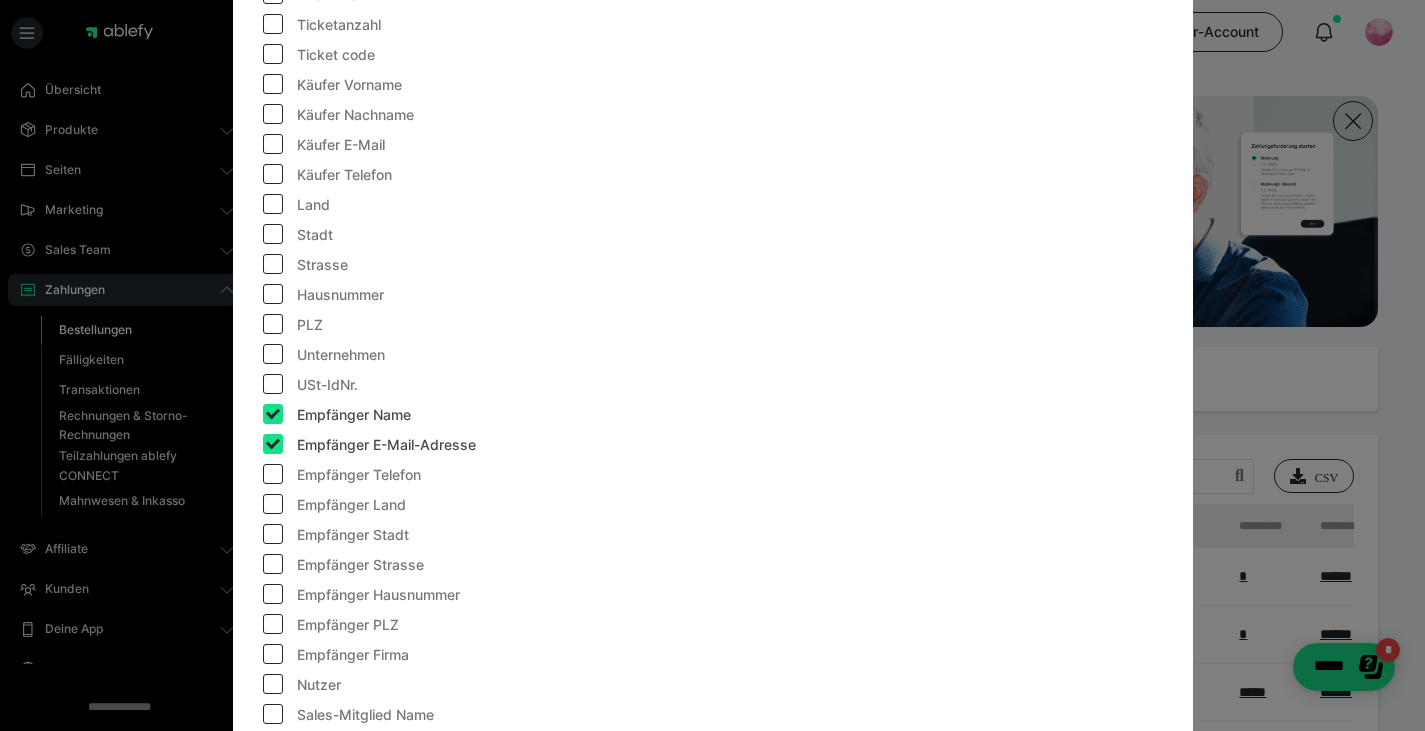 click at bounding box center [273, 114] 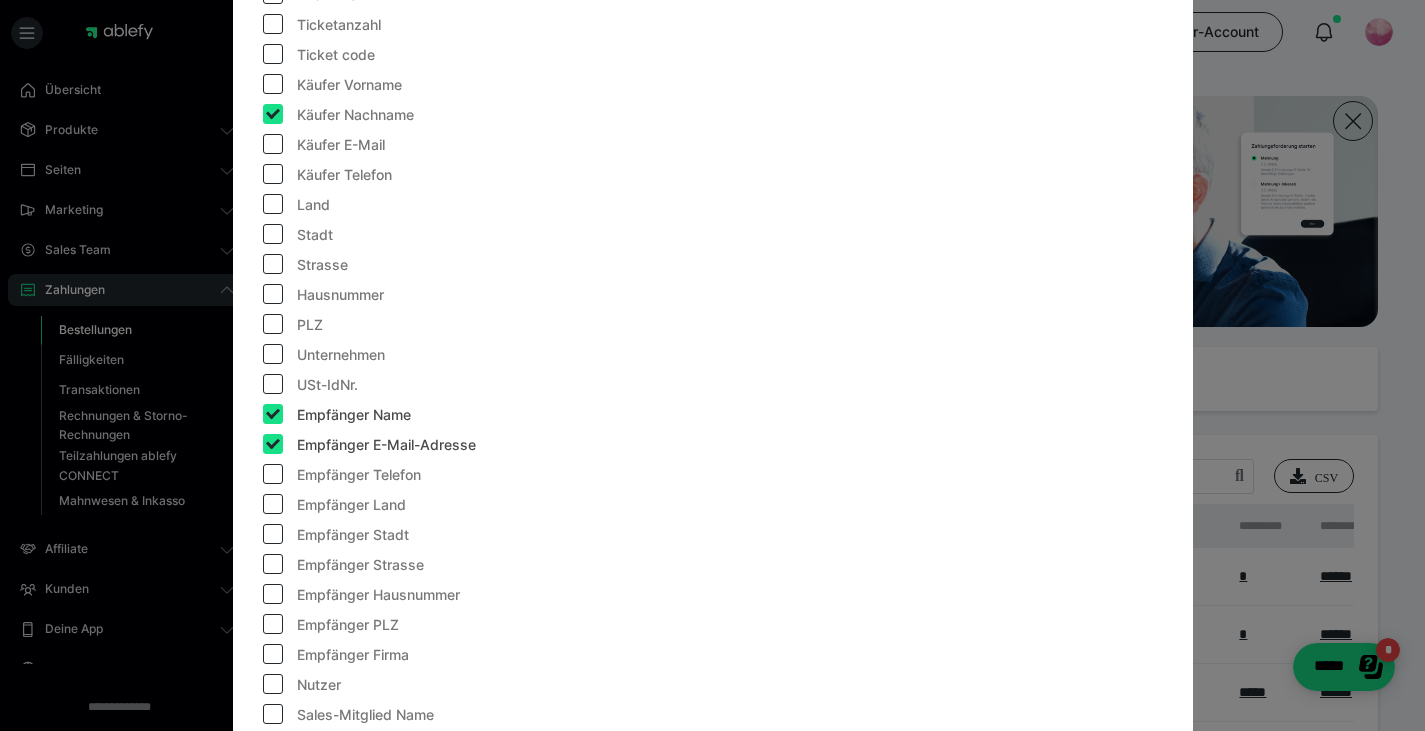 checkbox on "true" 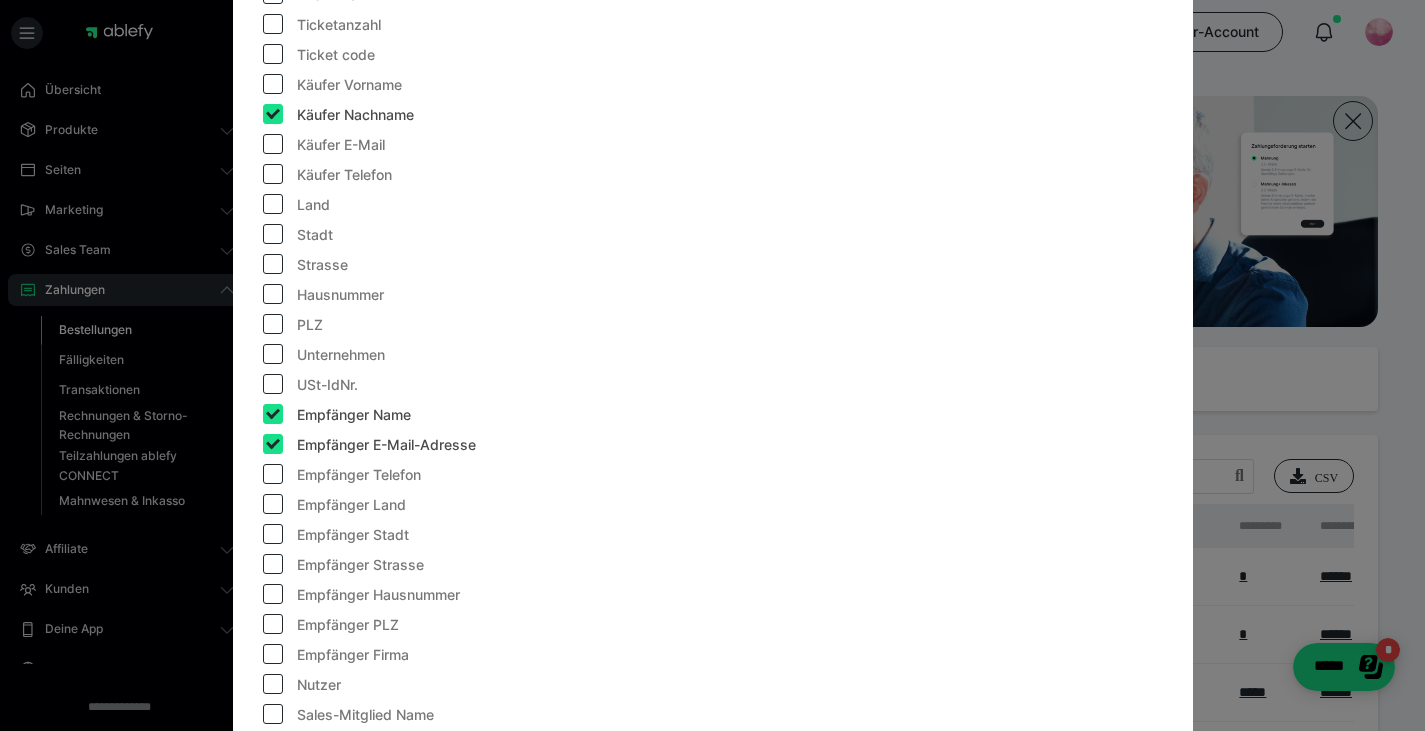 click at bounding box center [273, 84] 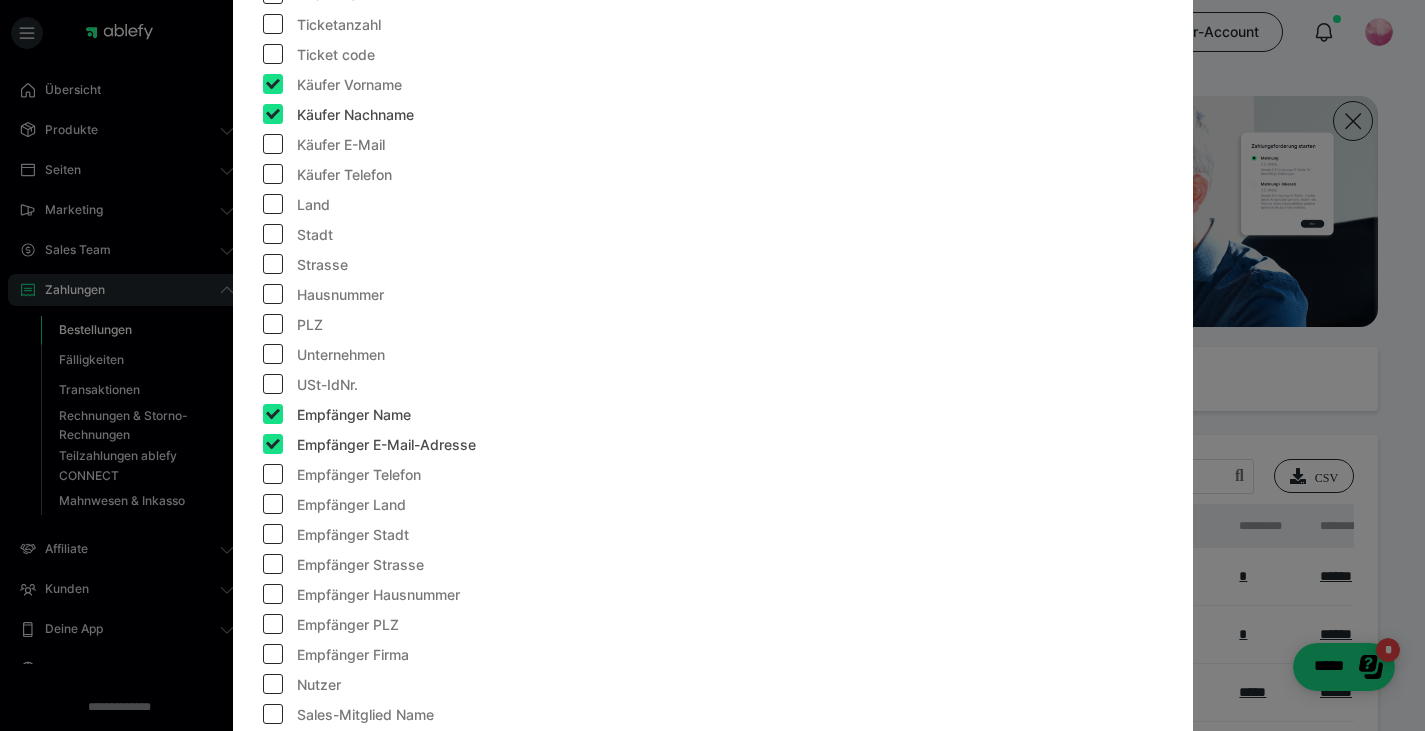 checkbox on "true" 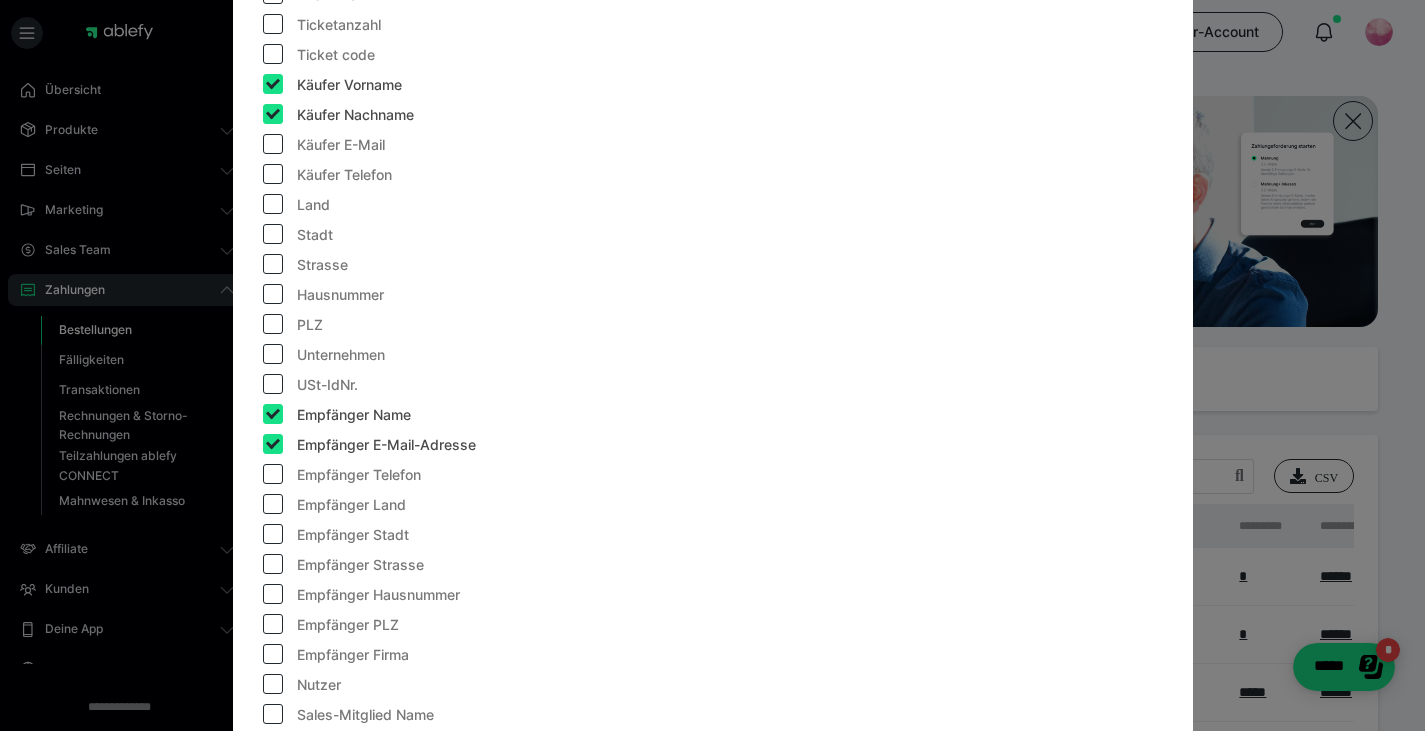 click at bounding box center (273, 444) 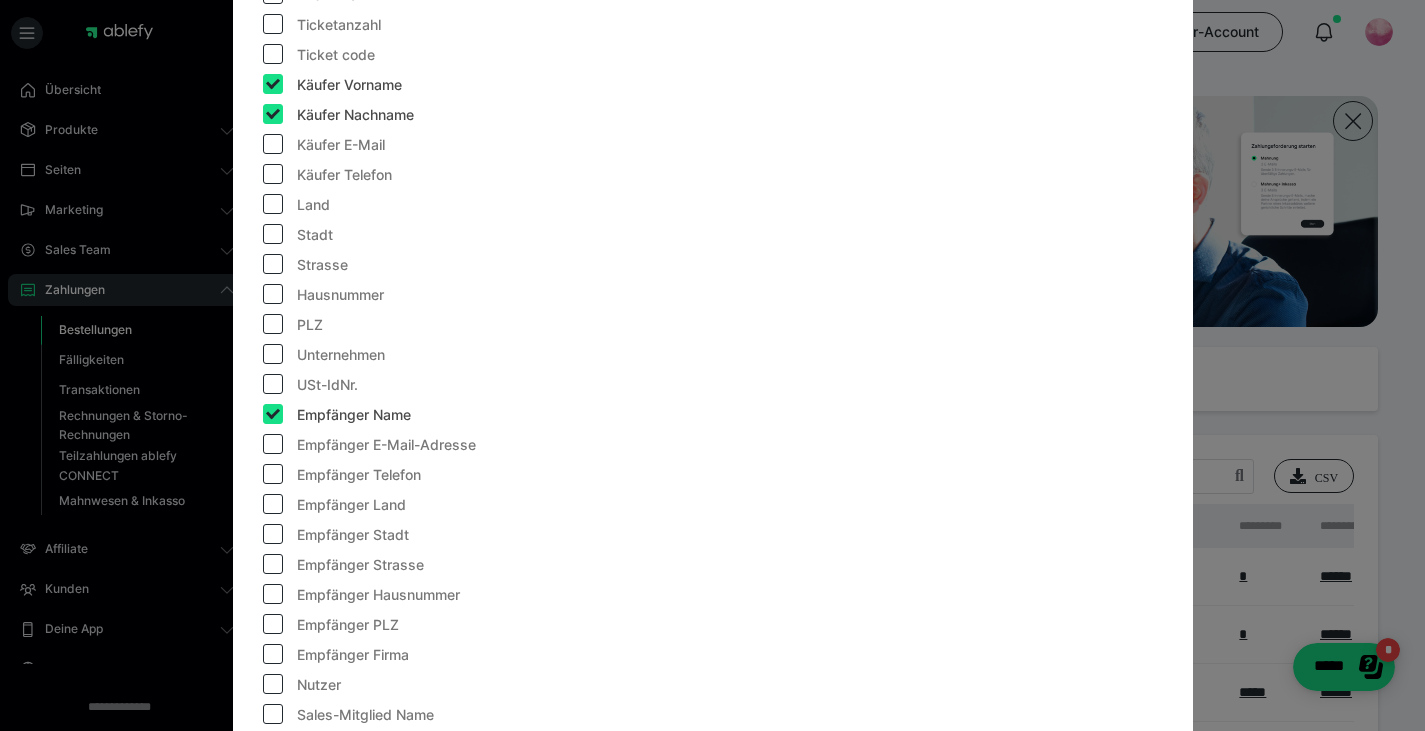click at bounding box center [273, 414] 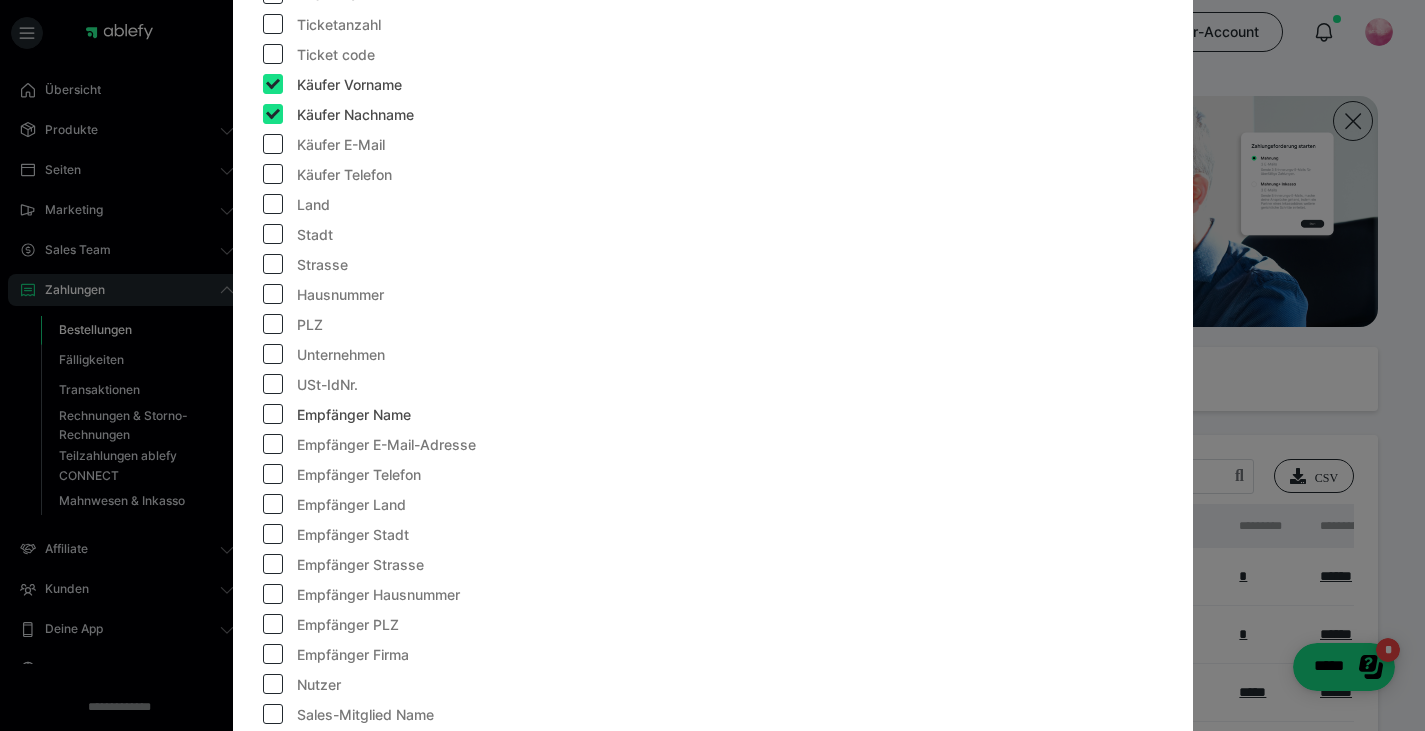 checkbox on "false" 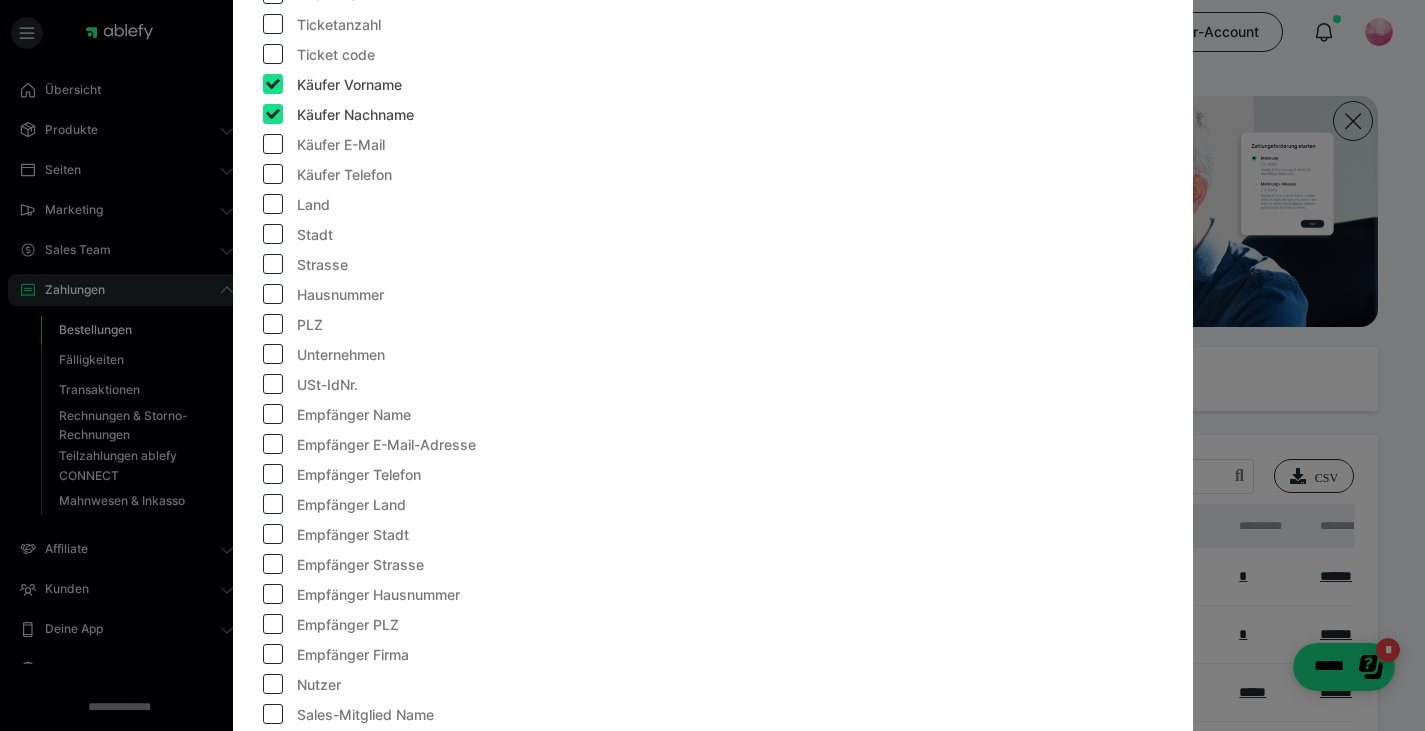 click at bounding box center [273, 144] 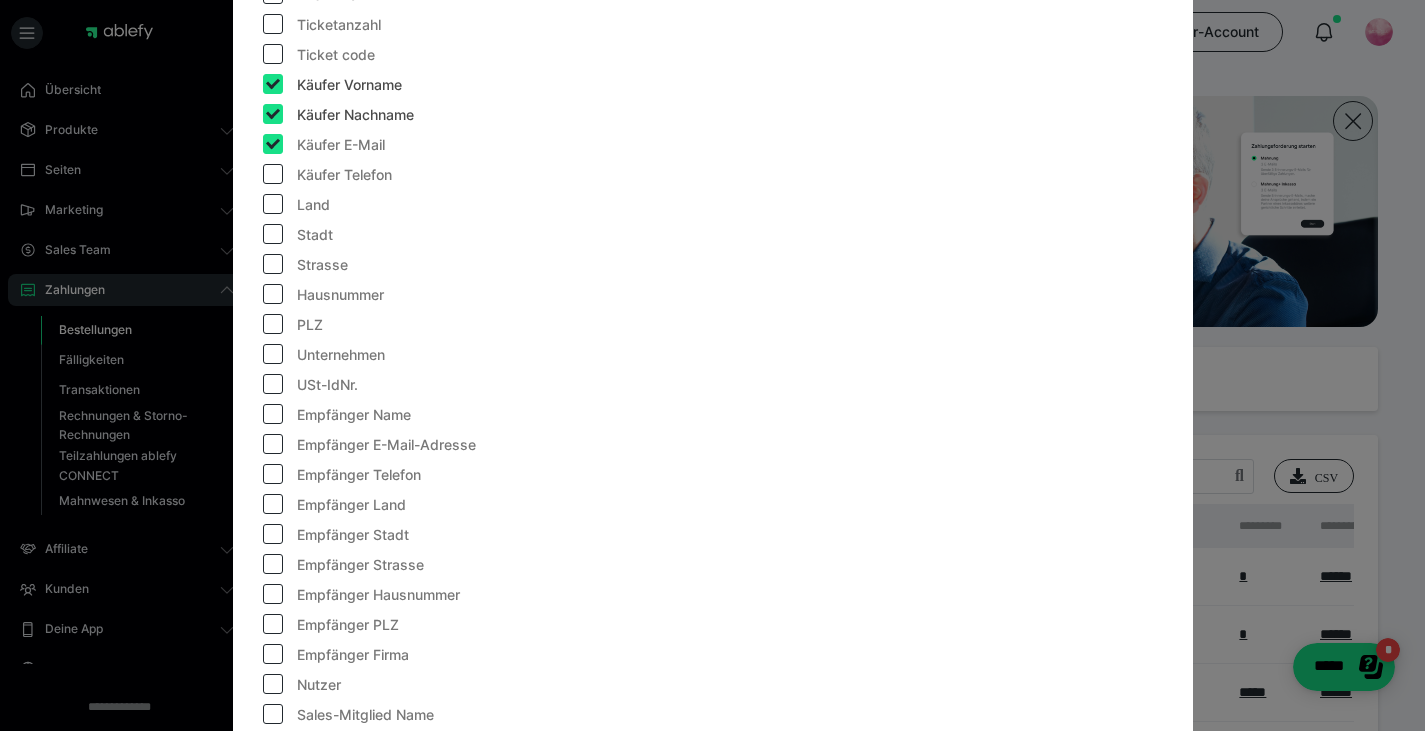checkbox on "true" 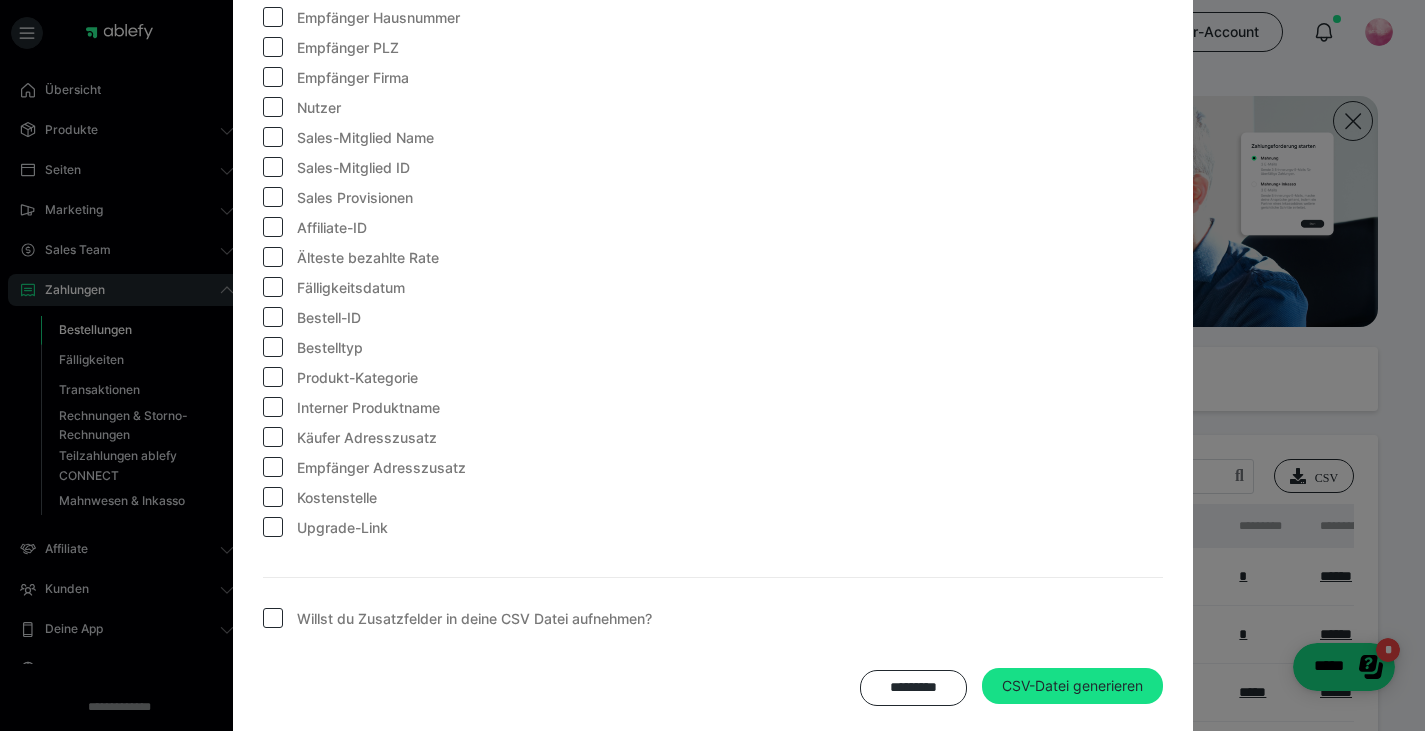 scroll, scrollTop: 1743, scrollLeft: 0, axis: vertical 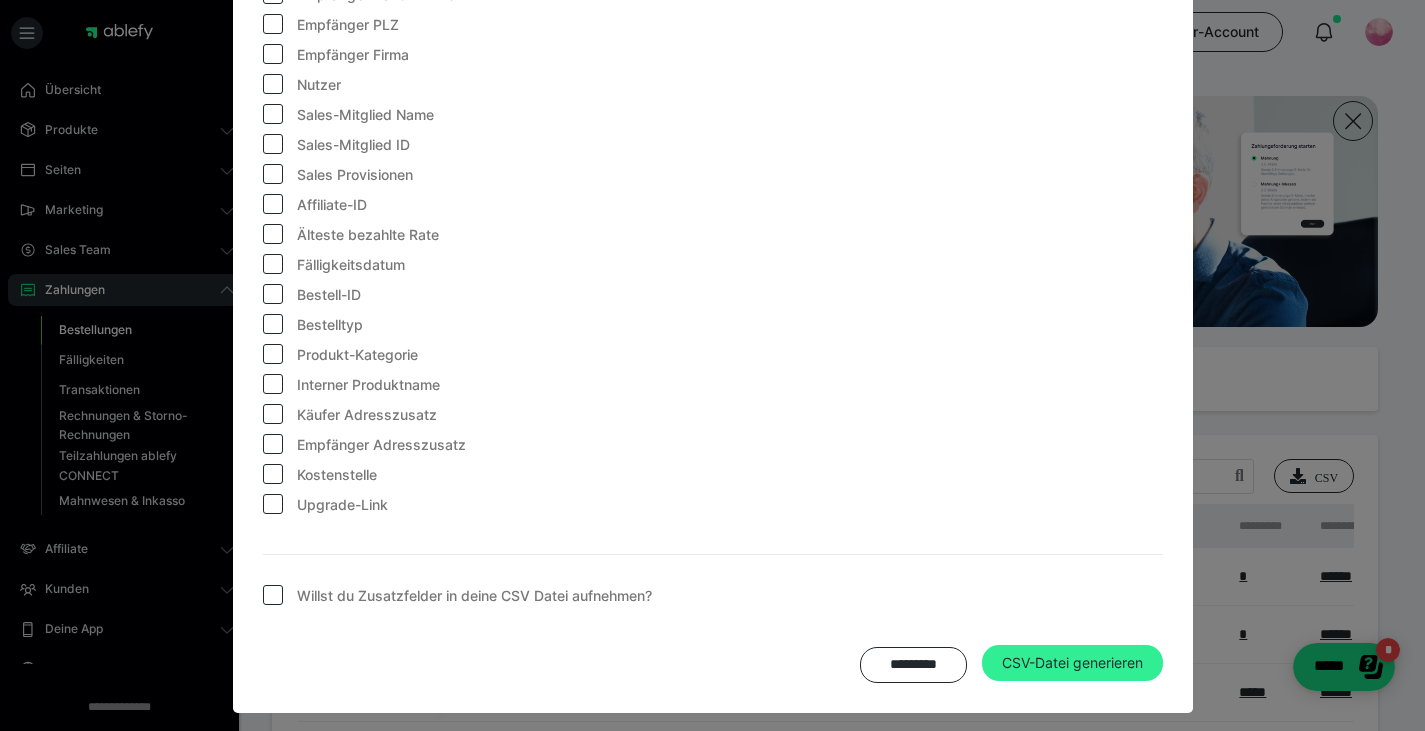 click on "CSV-Datei generieren" at bounding box center [1072, 663] 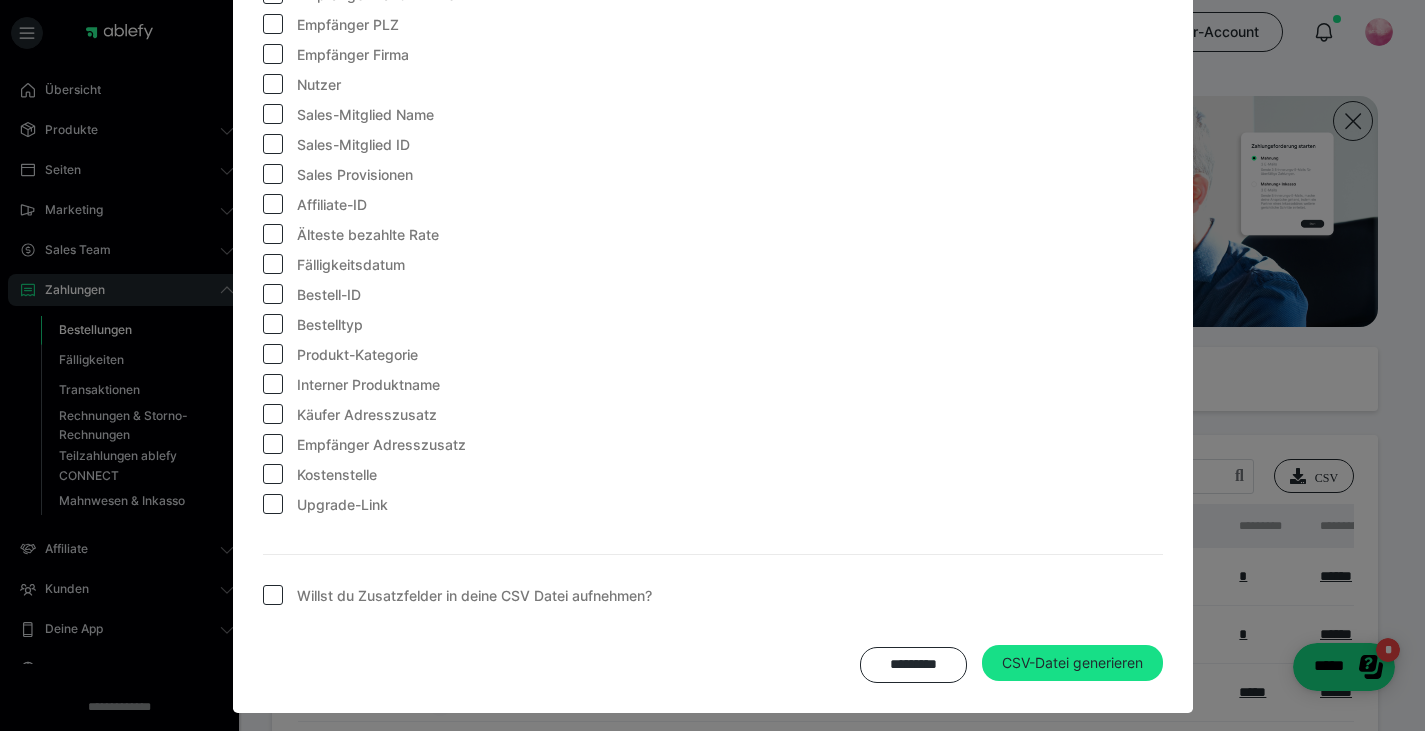 radio on "****" 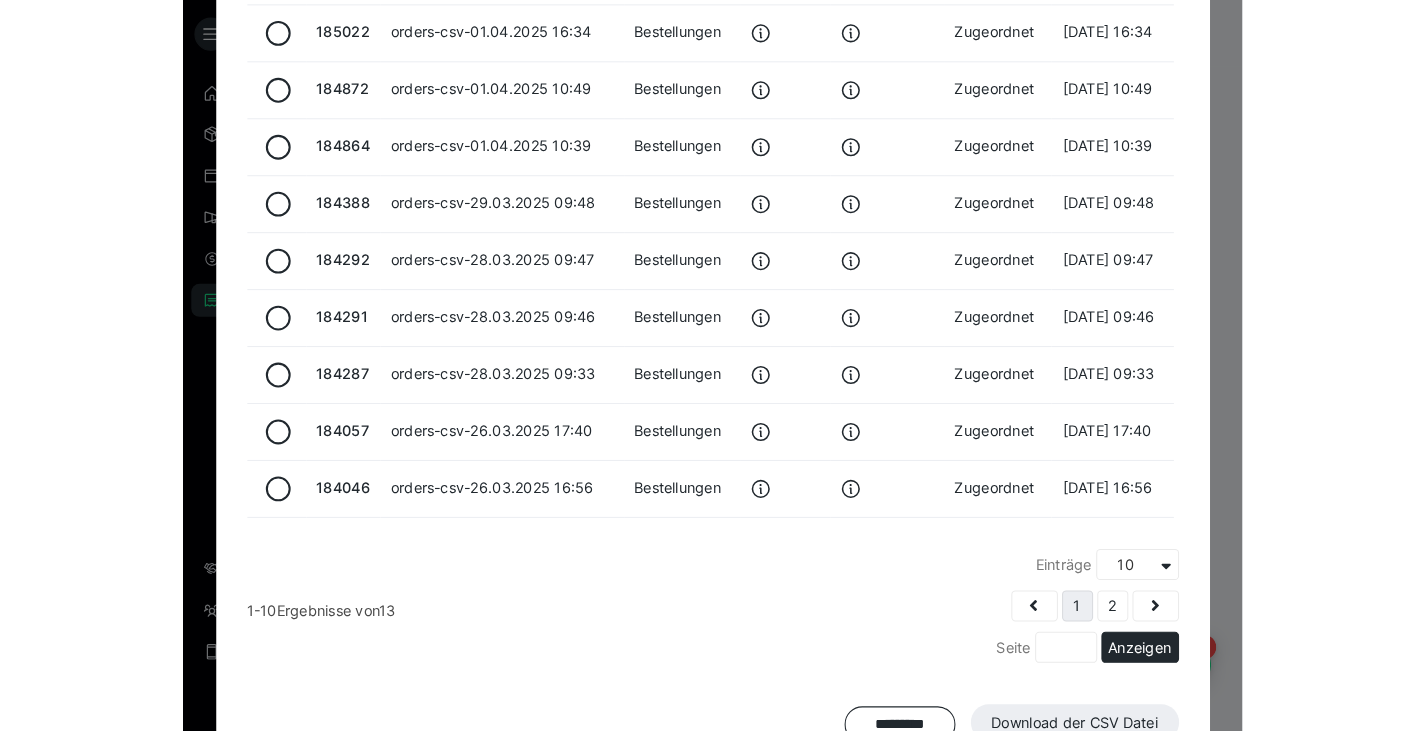 scroll, scrollTop: 431, scrollLeft: 0, axis: vertical 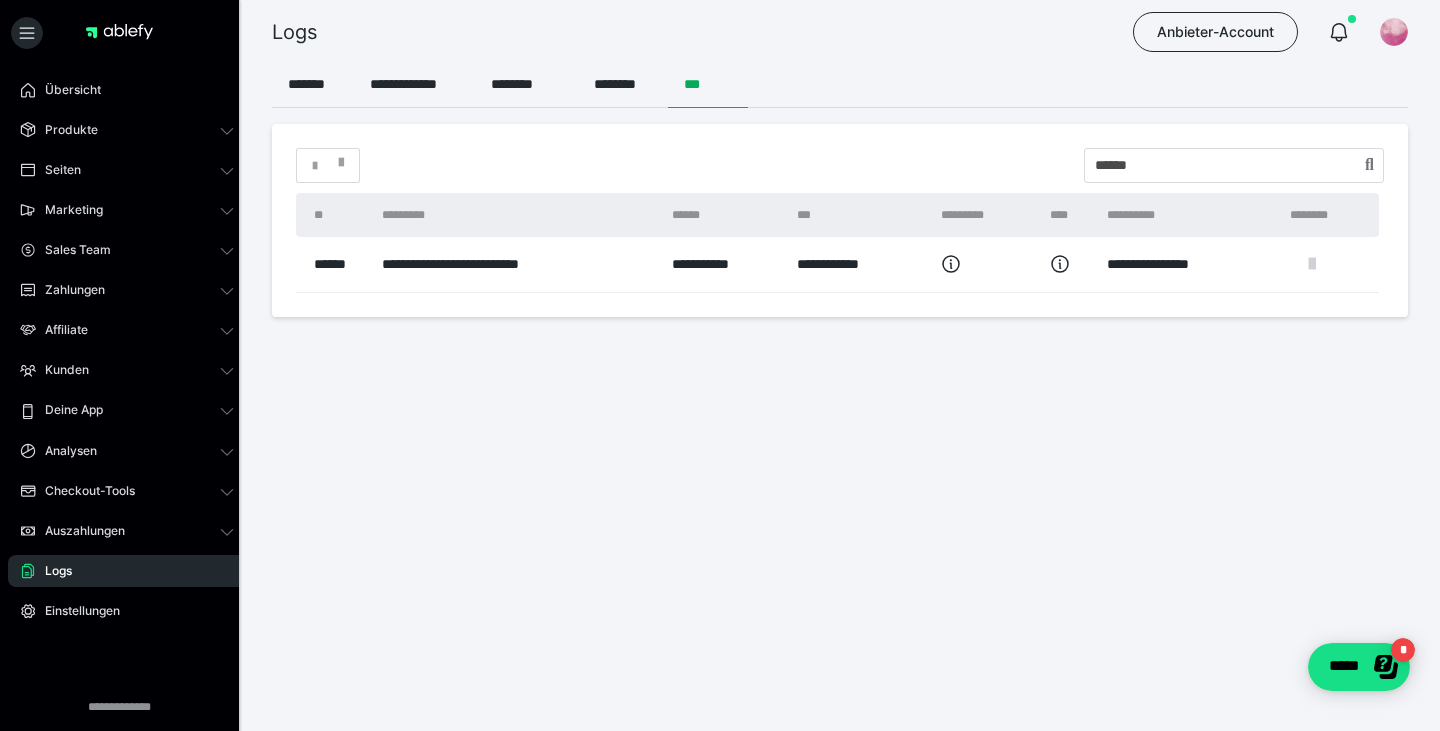 click at bounding box center [1312, 264] 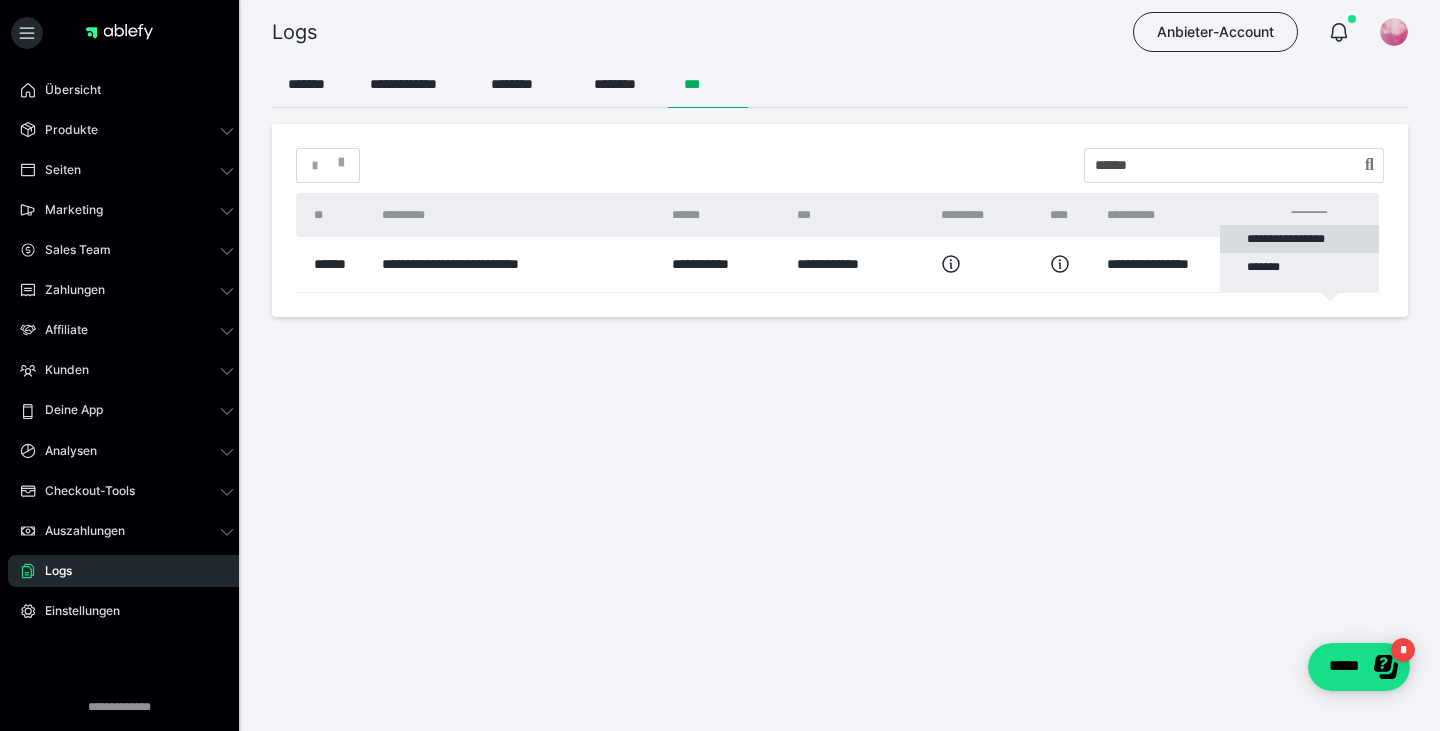 click on "**********" at bounding box center [1299, 239] 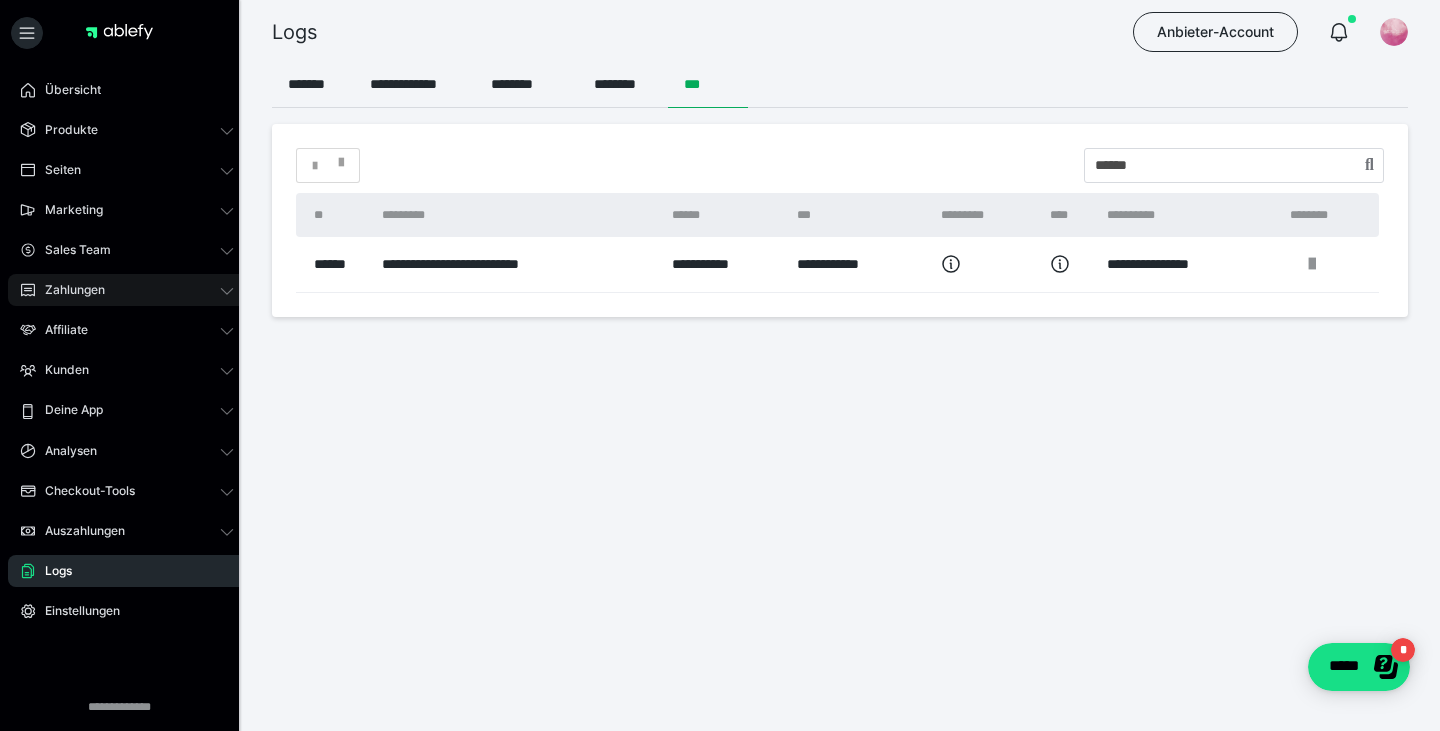 click on "Zahlungen" at bounding box center [68, 290] 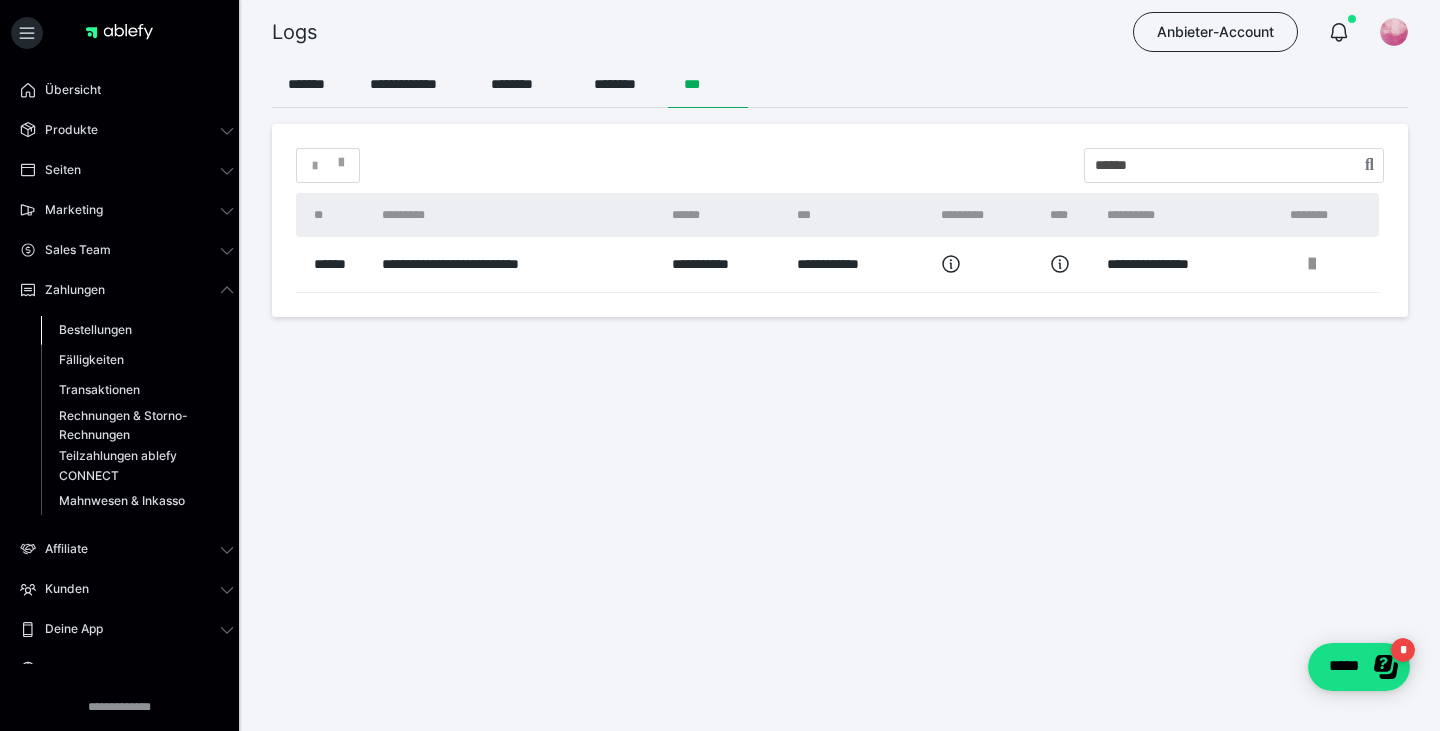 click on "Bestellungen" at bounding box center (95, 329) 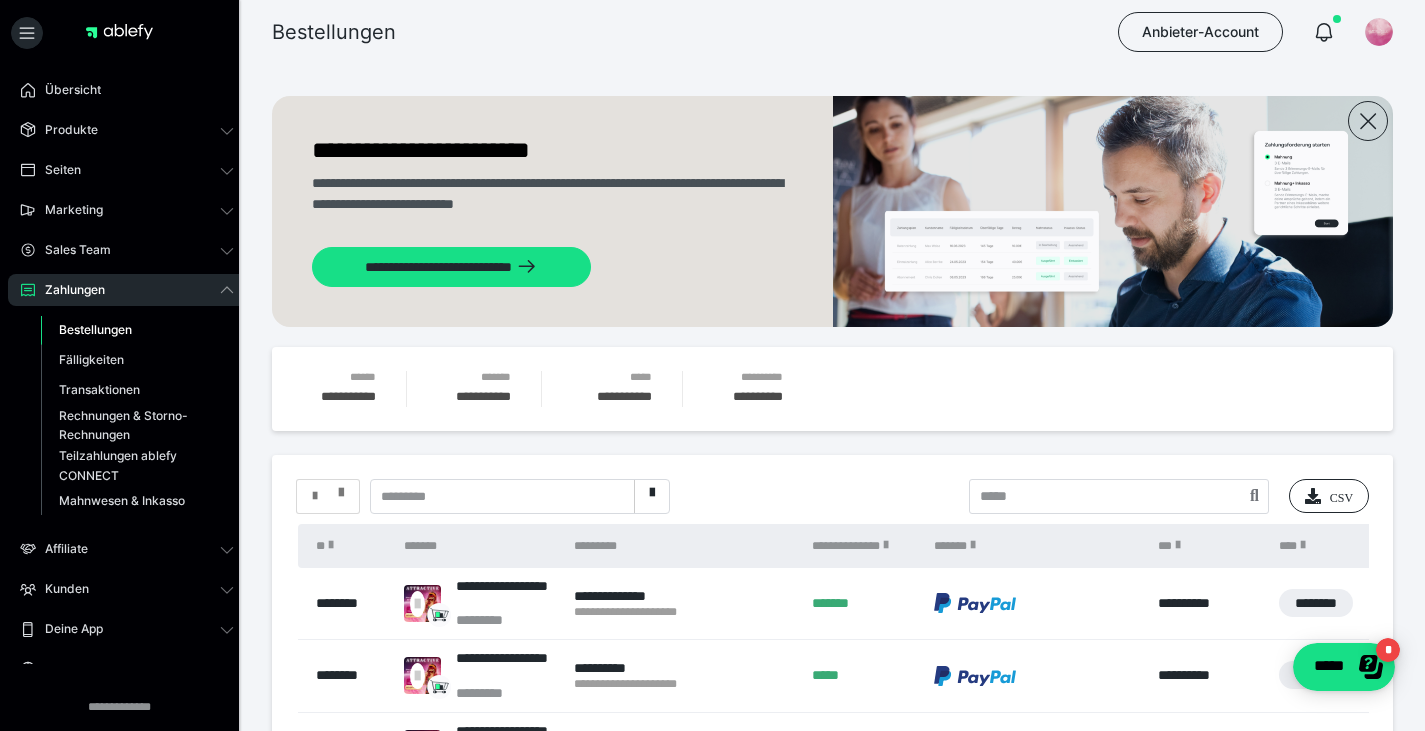 click at bounding box center [328, 496] 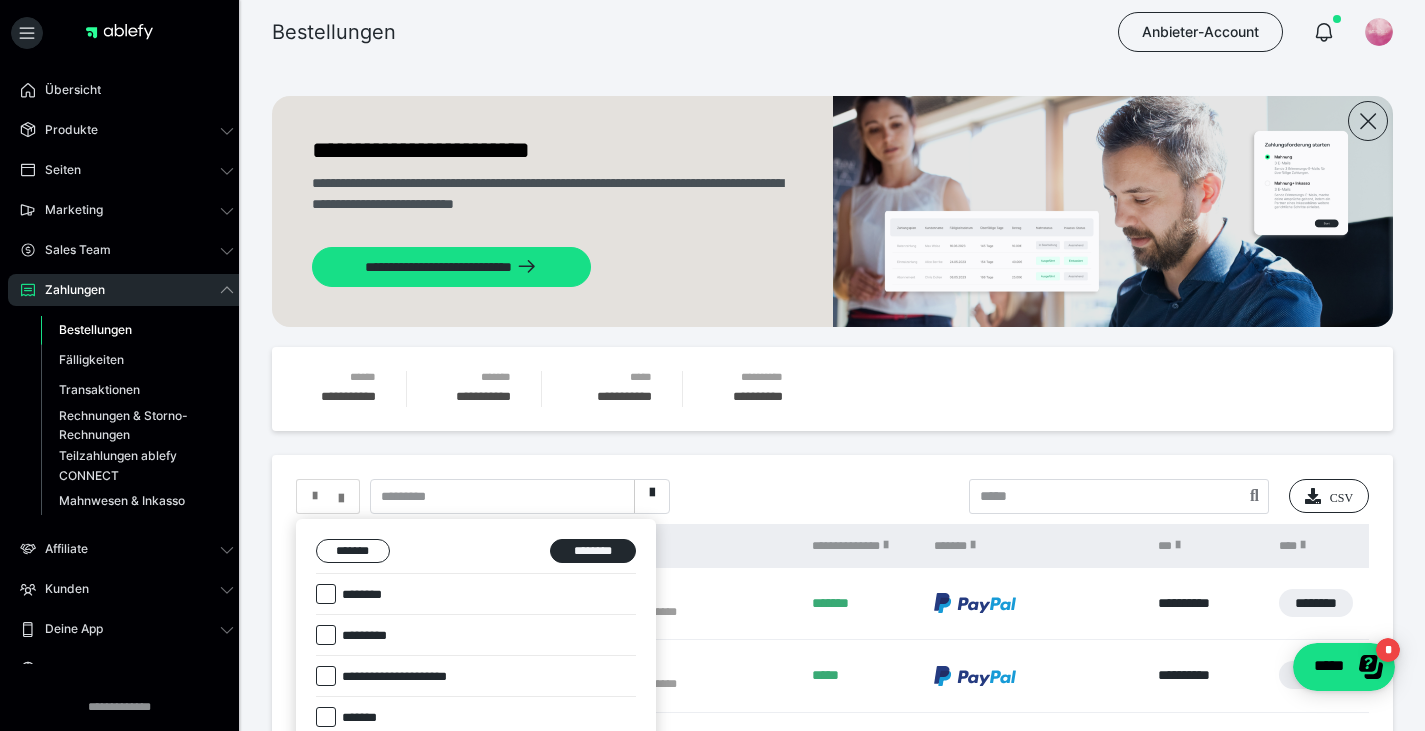 click at bounding box center [712, 365] 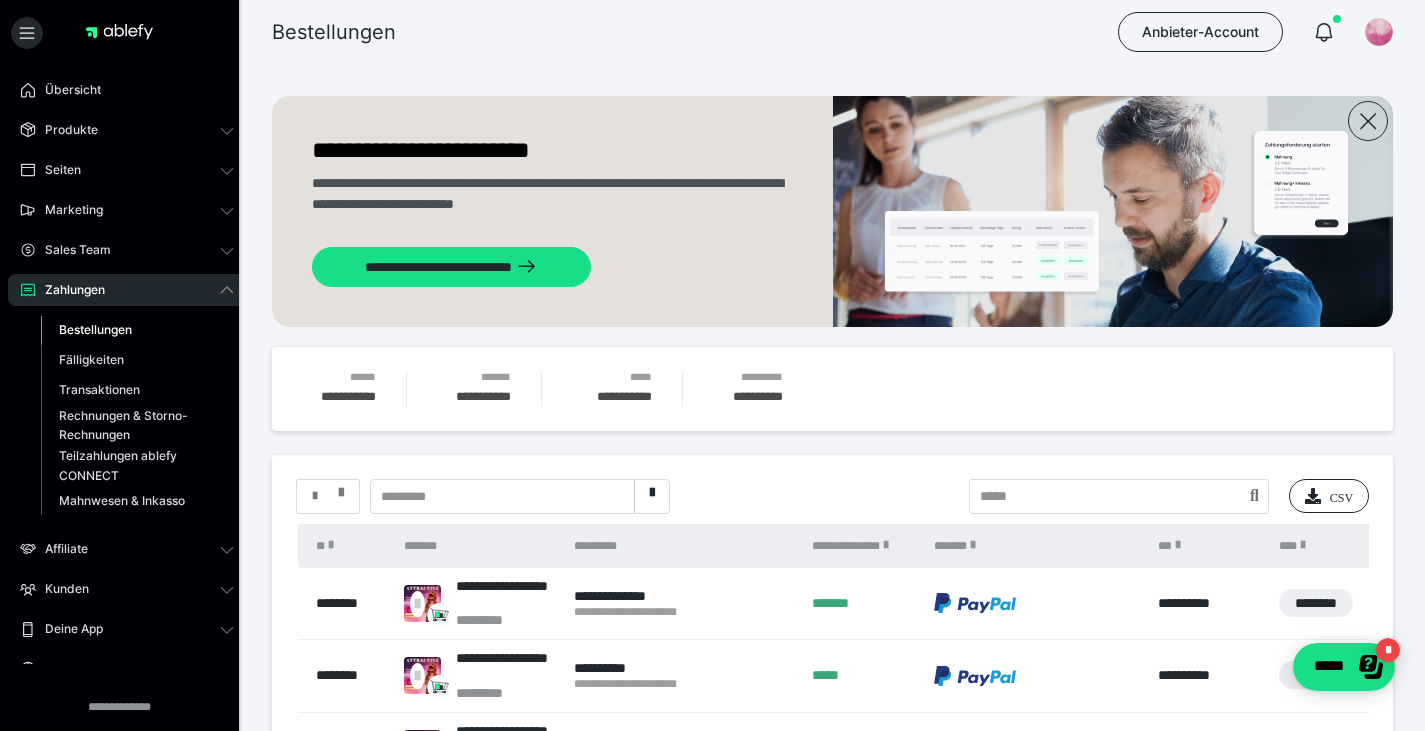 click at bounding box center (341, 488) 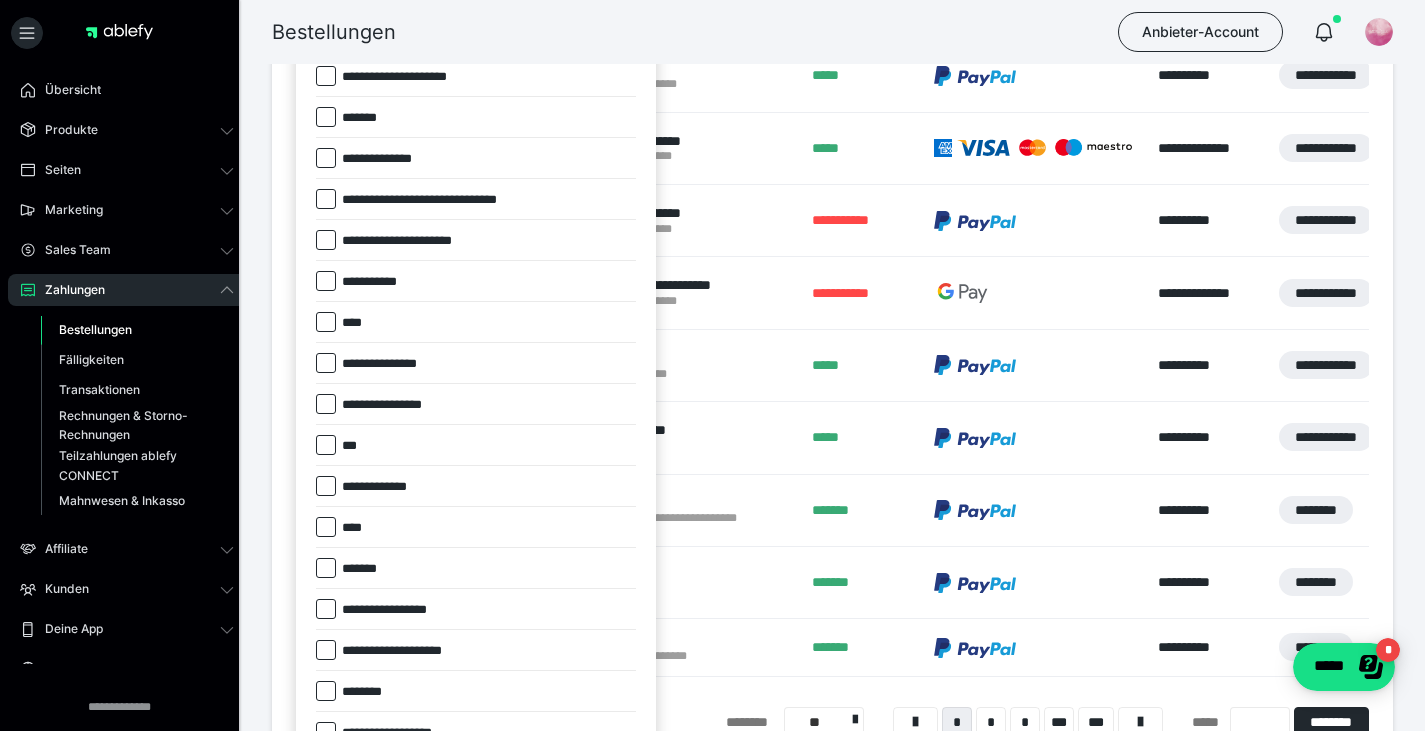 scroll, scrollTop: 800, scrollLeft: 0, axis: vertical 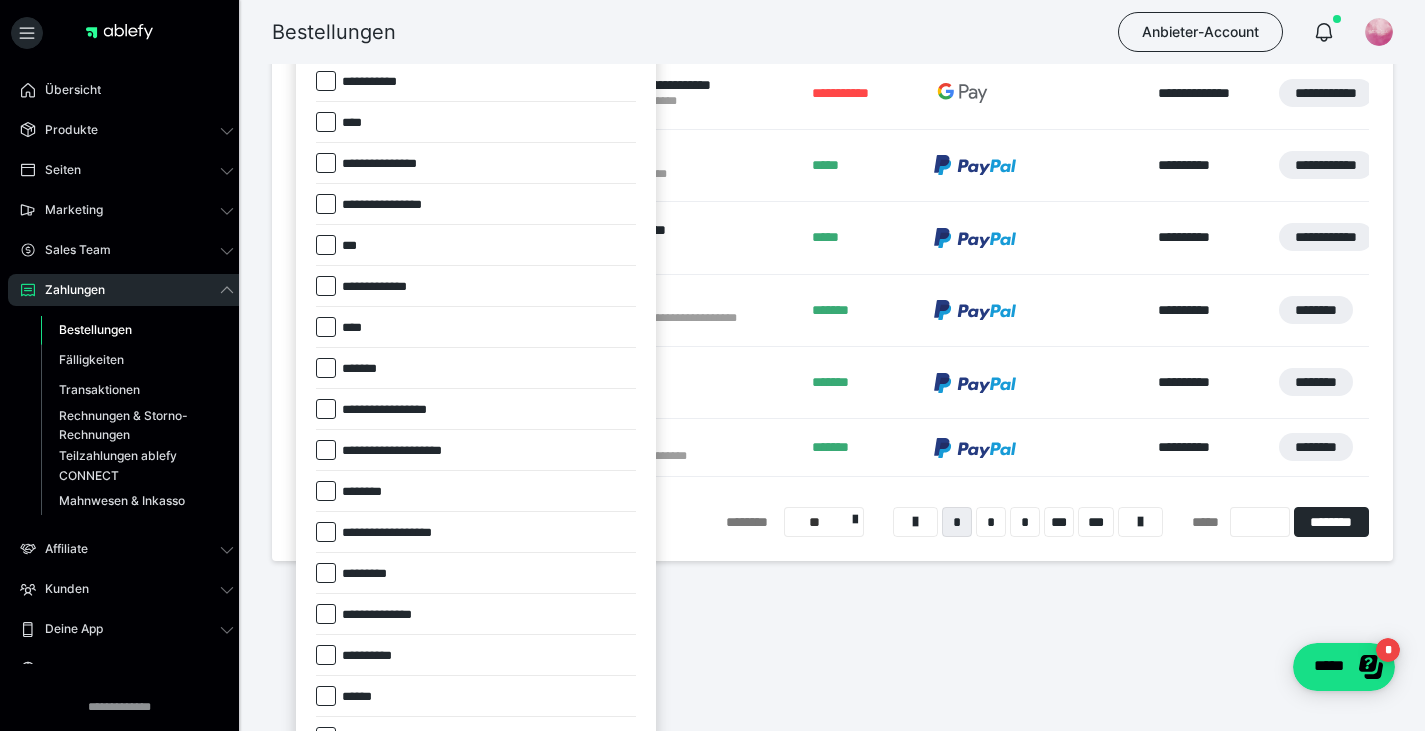 click at bounding box center (326, 368) 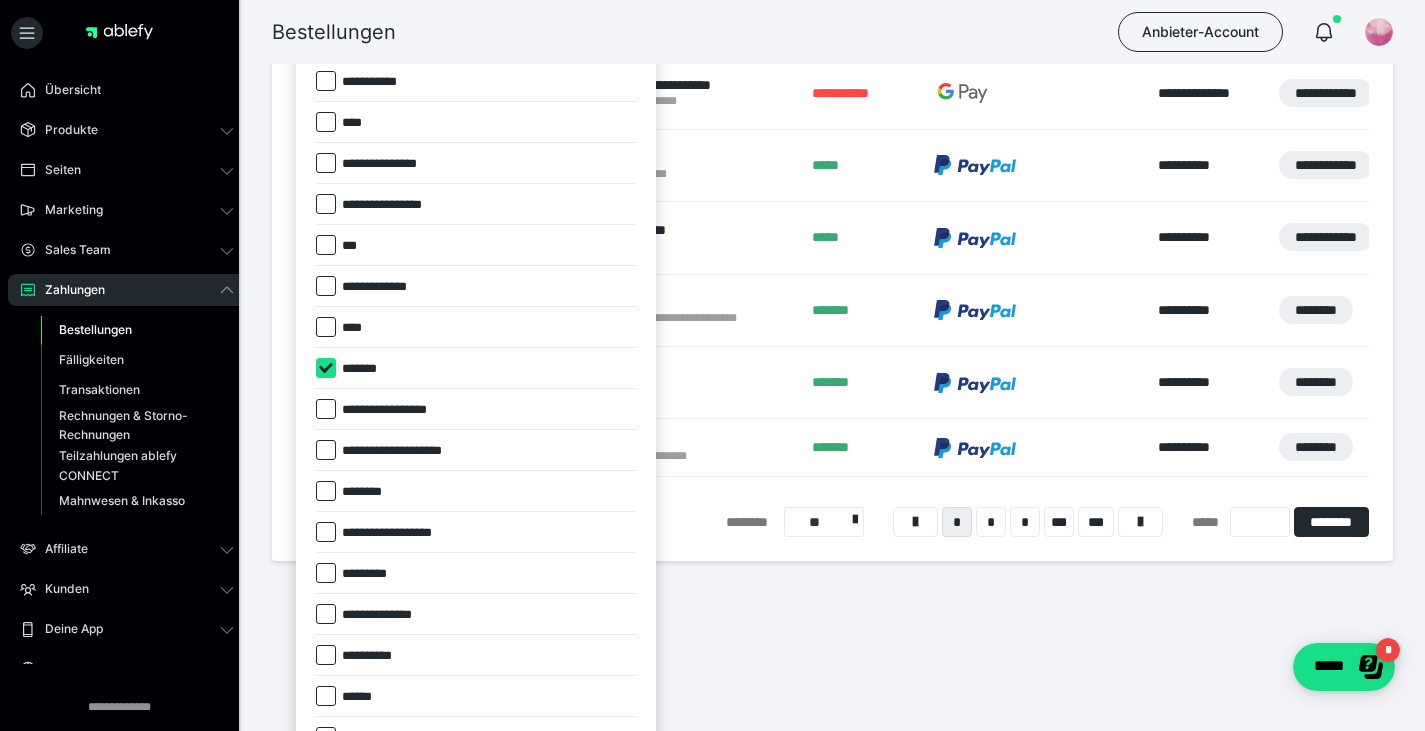 checkbox on "****" 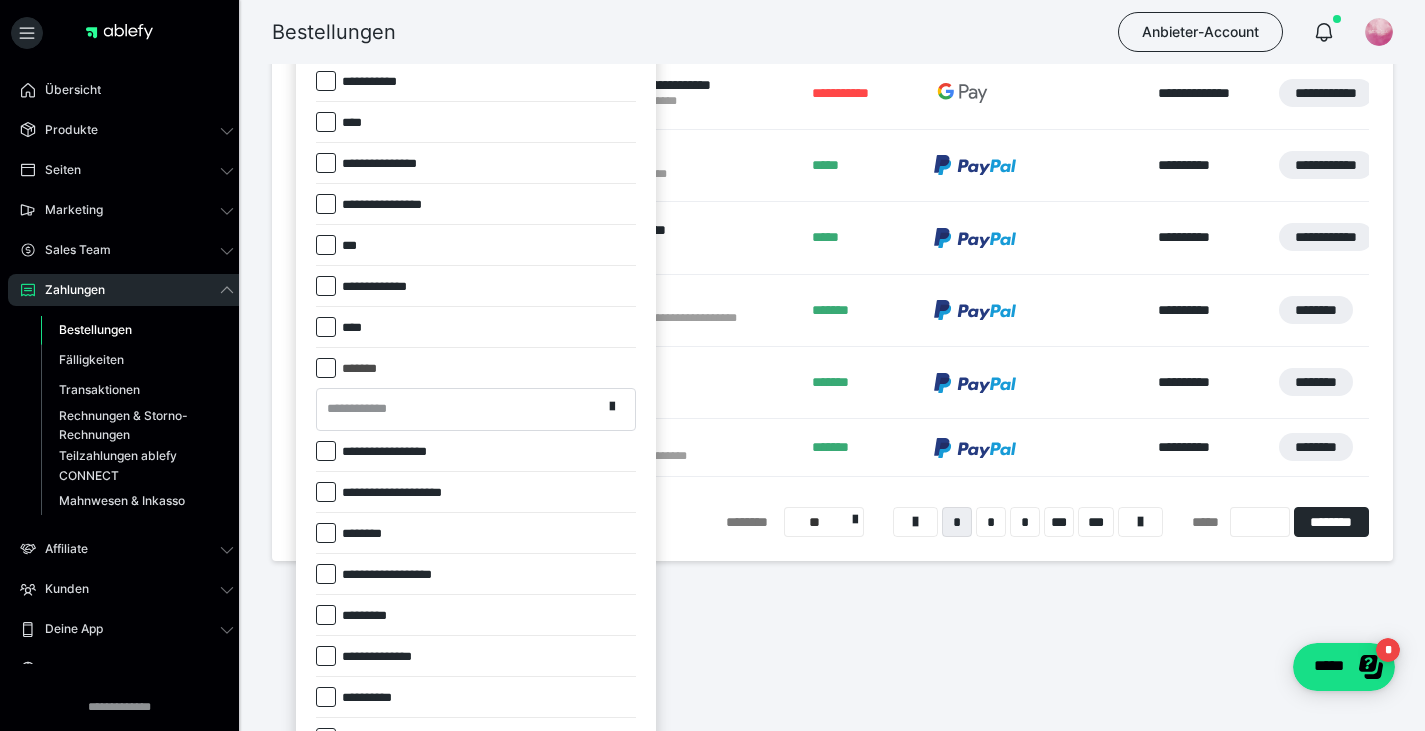 click on "**********" at bounding box center (363, 409) 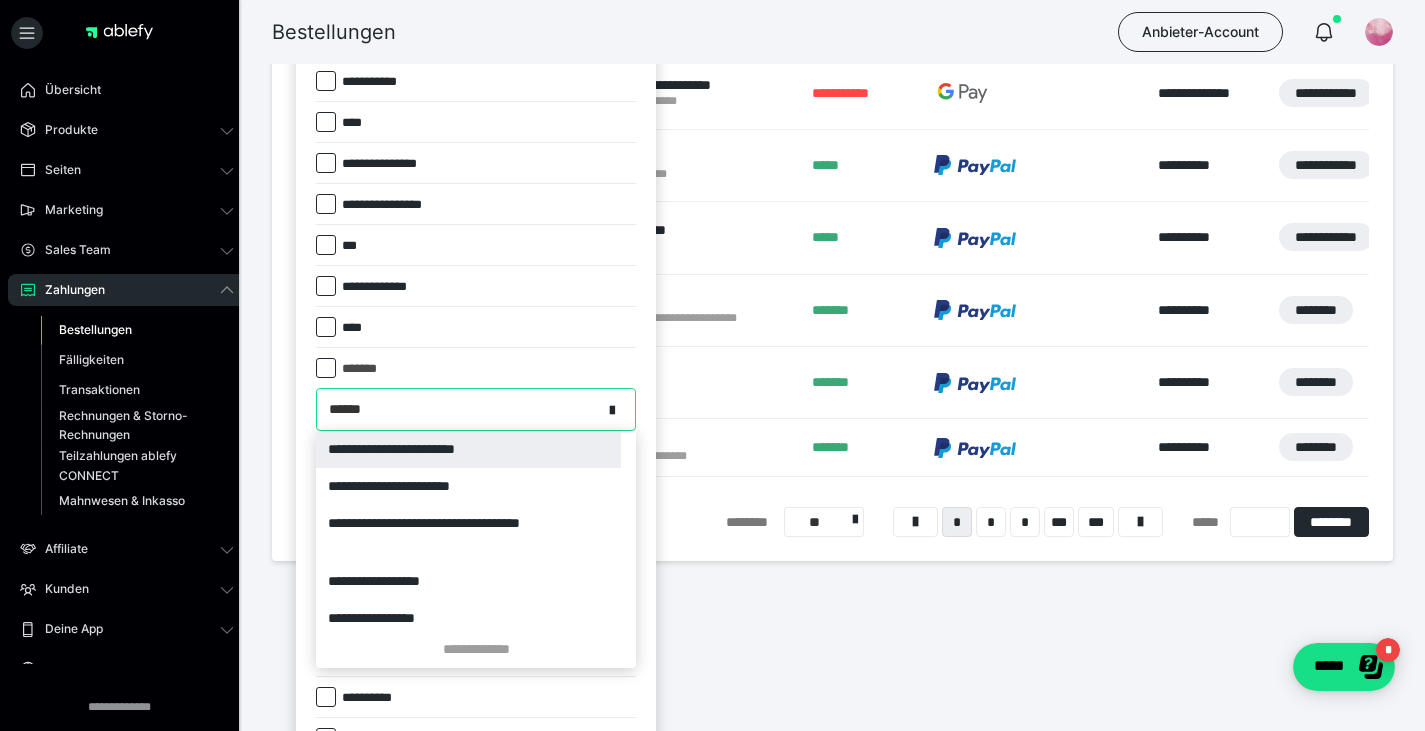 type on "*******" 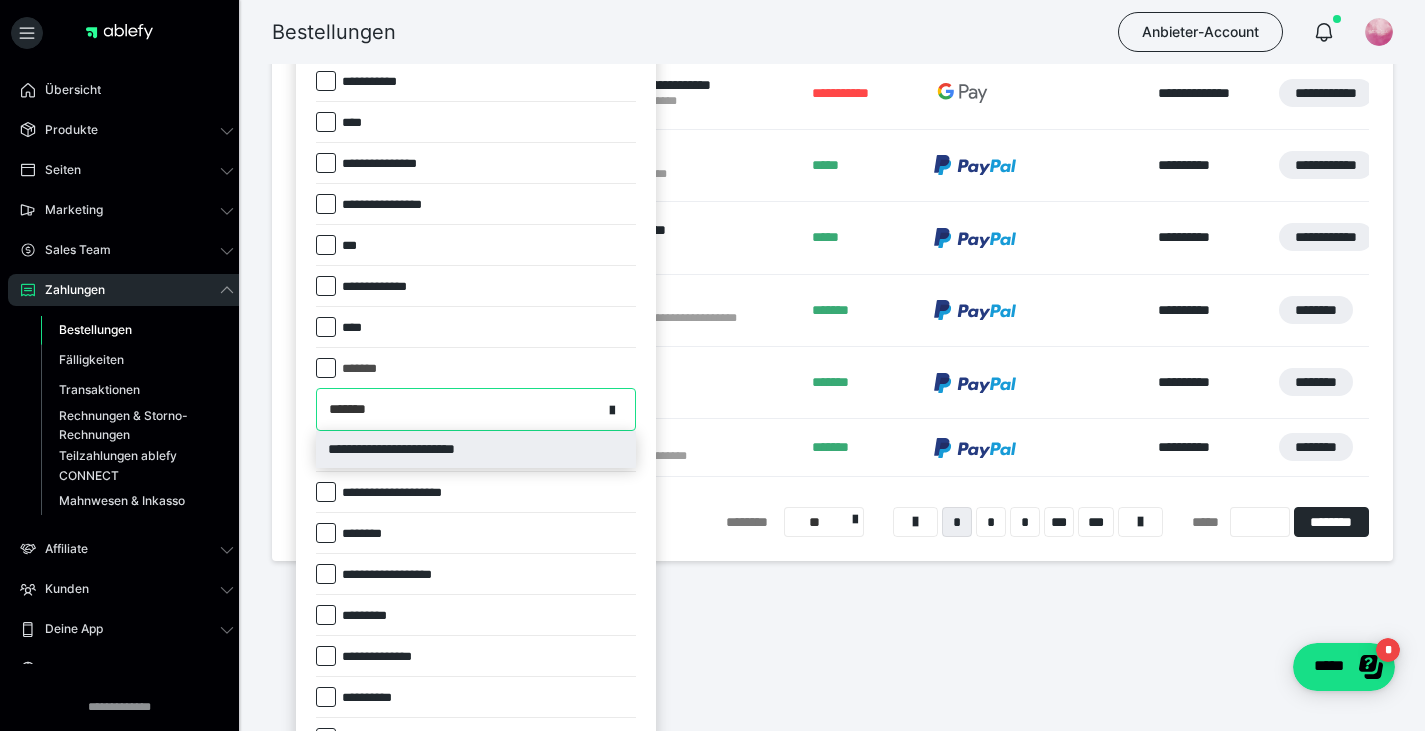 click on "**********" at bounding box center (476, 449) 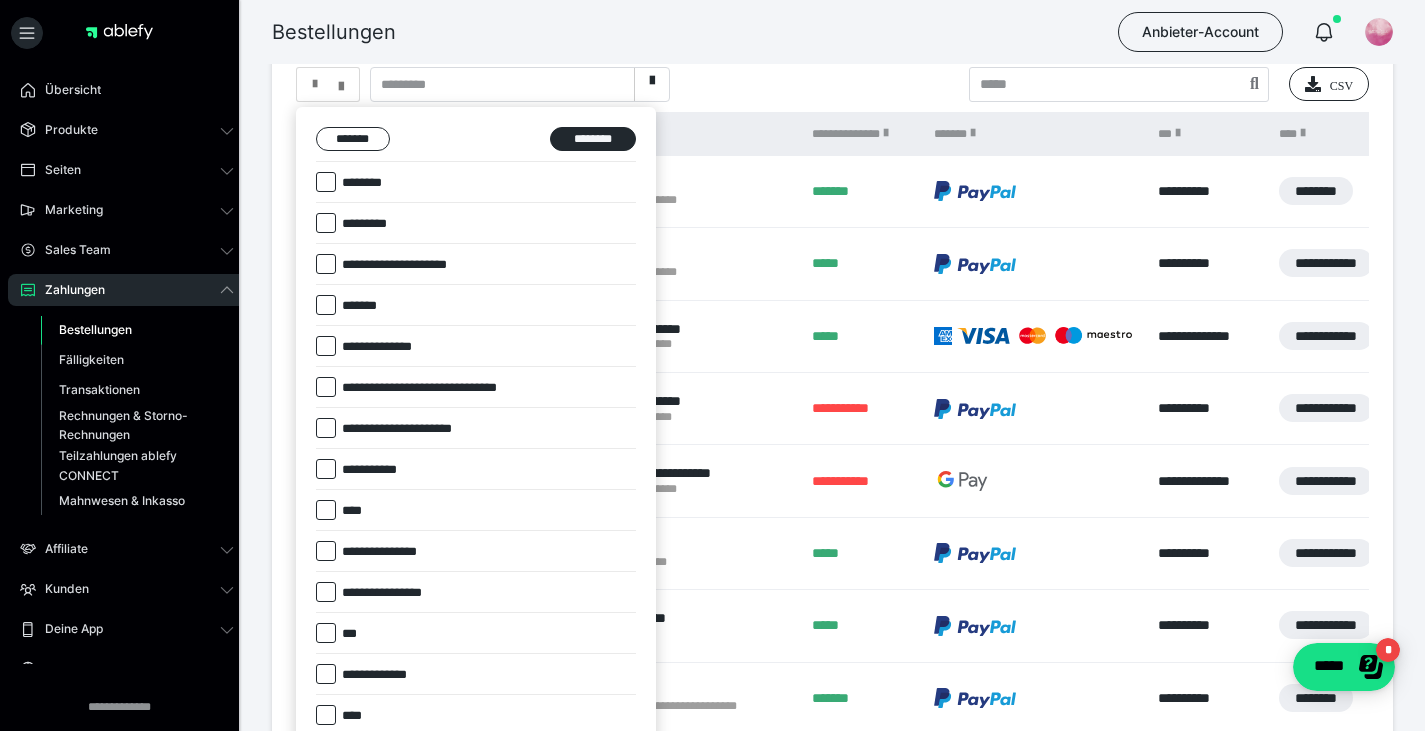 scroll, scrollTop: 400, scrollLeft: 0, axis: vertical 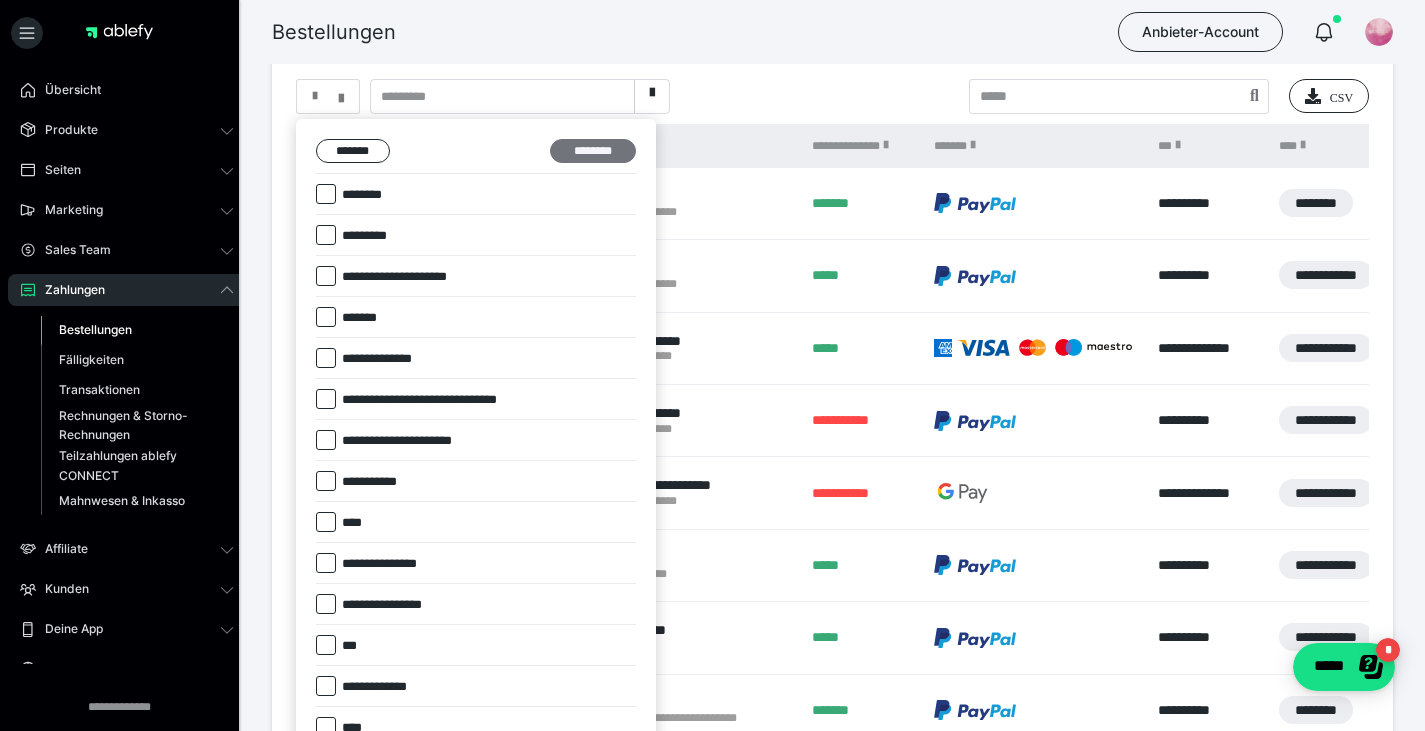 click on "********" at bounding box center [593, 151] 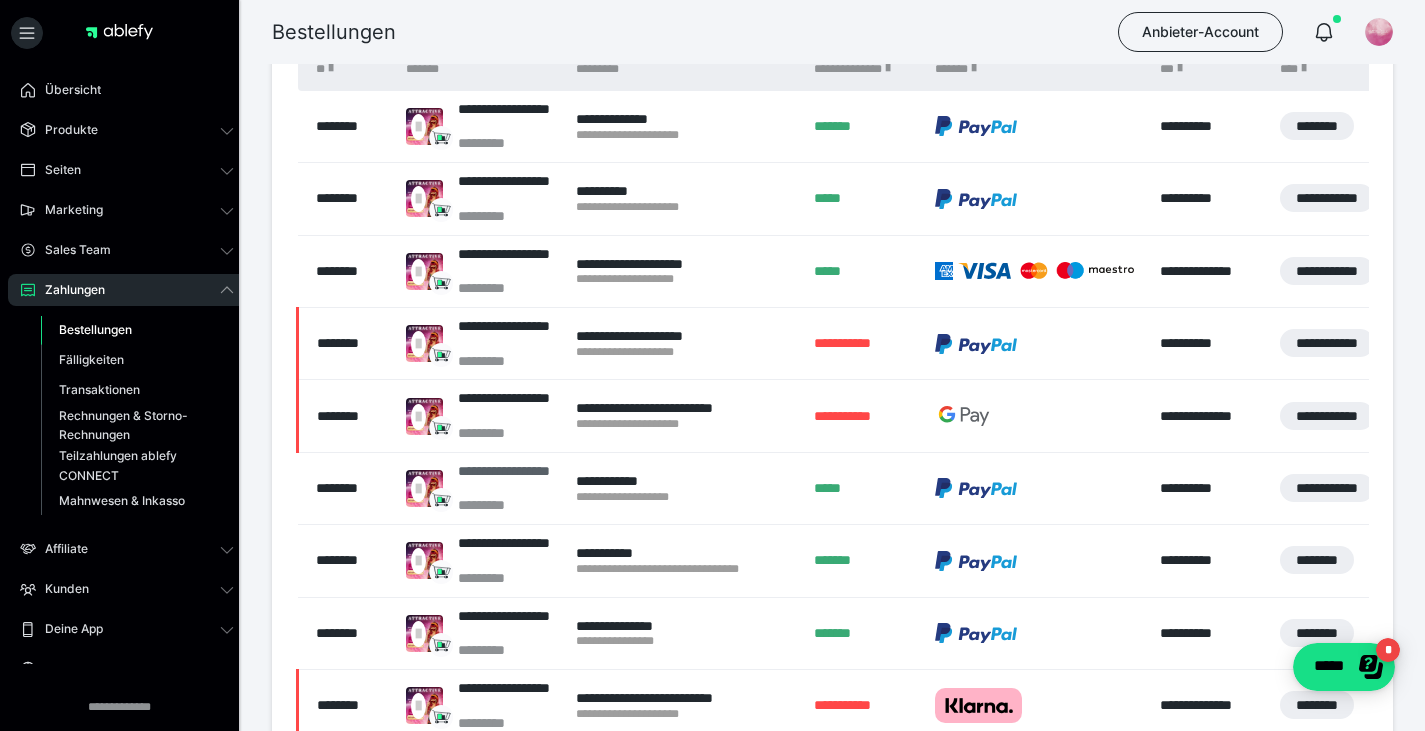 scroll, scrollTop: 500, scrollLeft: 0, axis: vertical 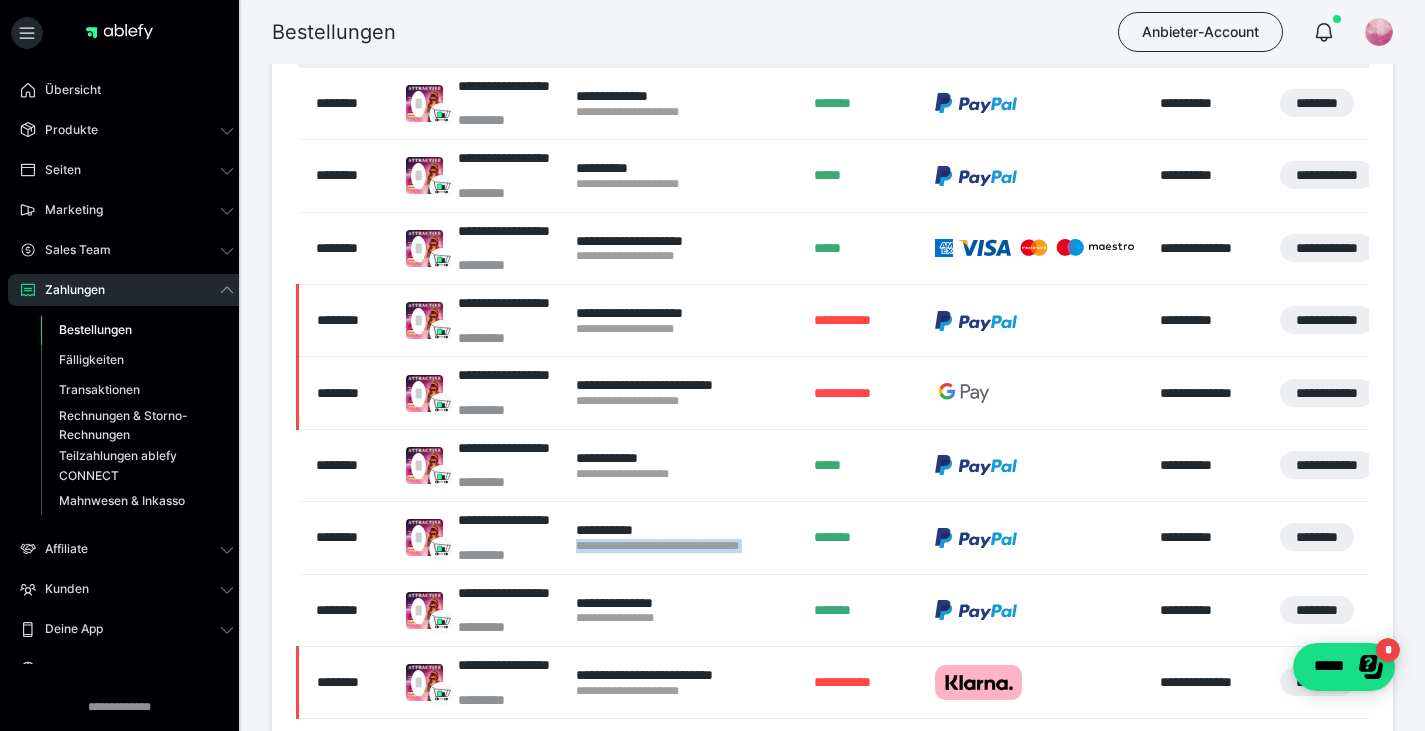 drag, startPoint x: 573, startPoint y: 543, endPoint x: 803, endPoint y: 547, distance: 230.03477 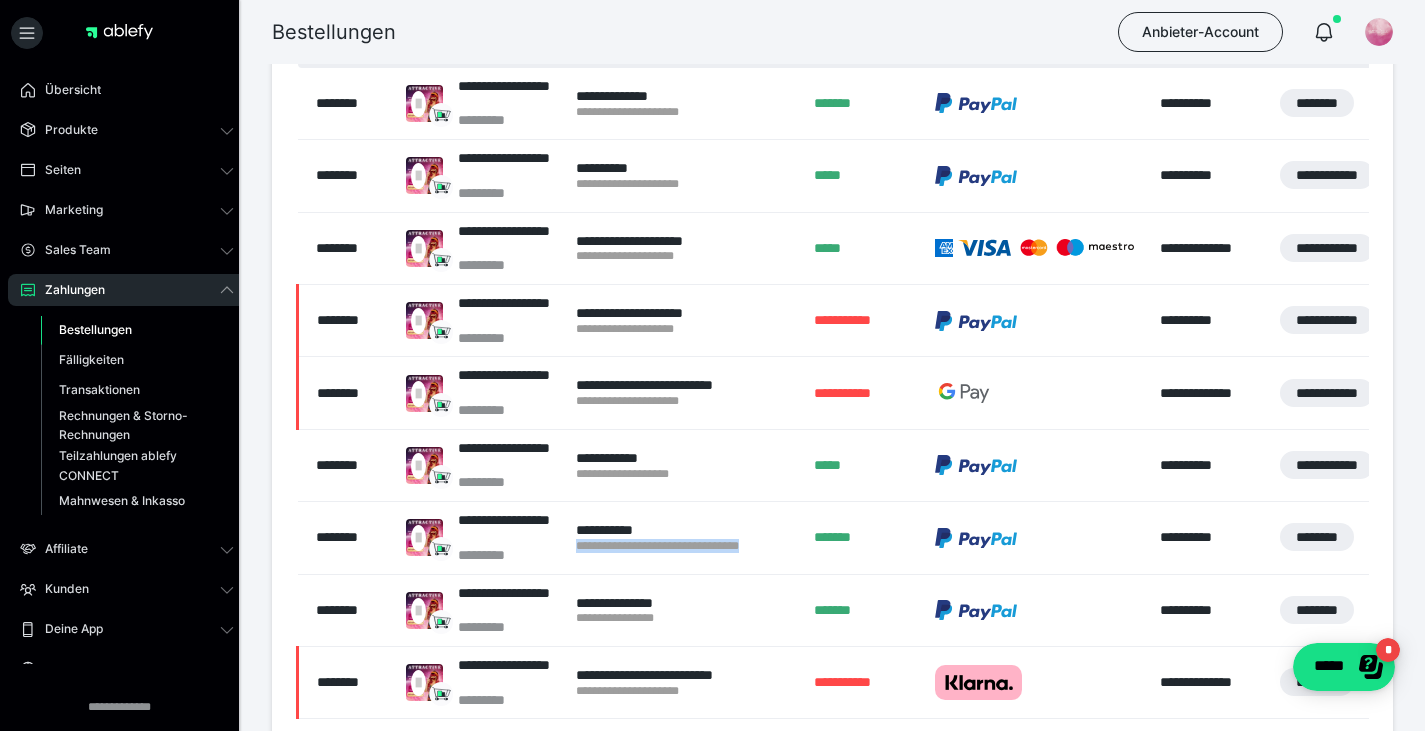 copy on "**********" 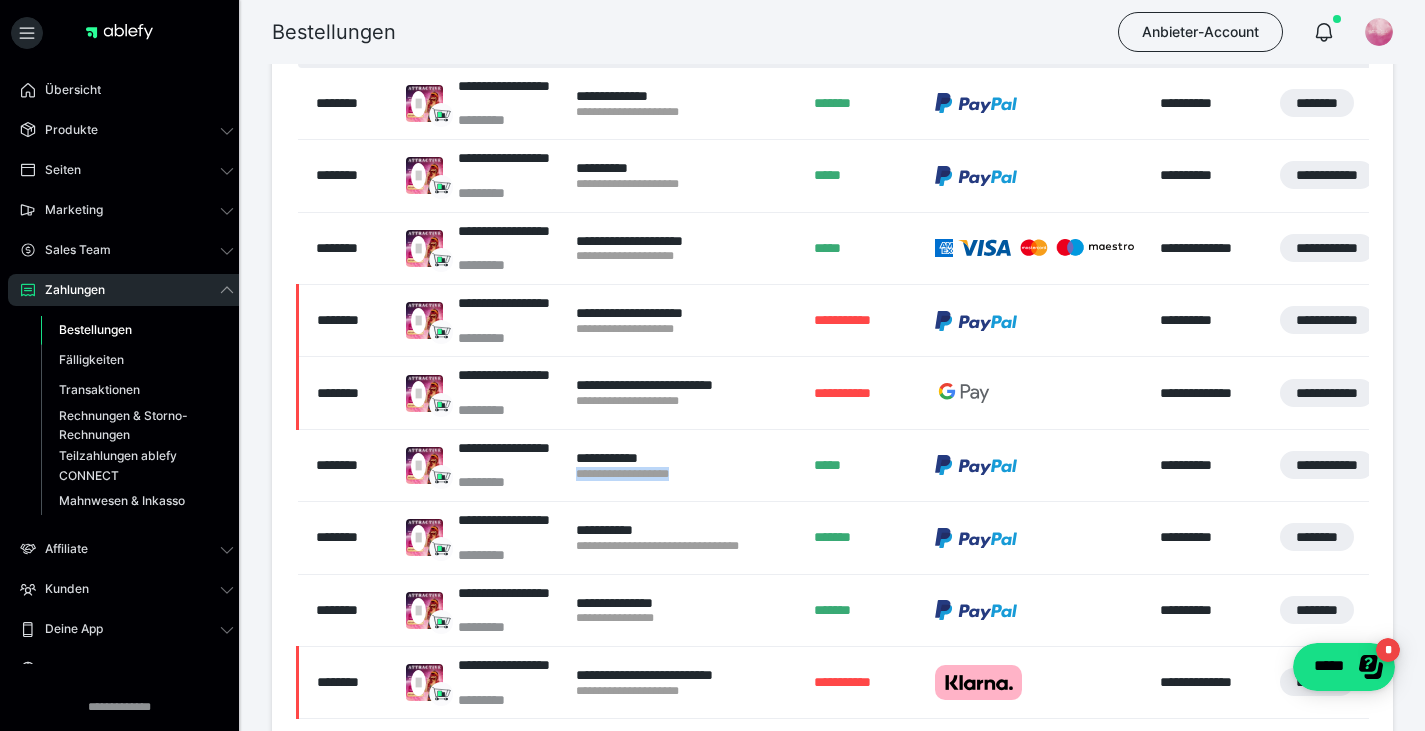 drag, startPoint x: 573, startPoint y: 470, endPoint x: 713, endPoint y: 478, distance: 140.22838 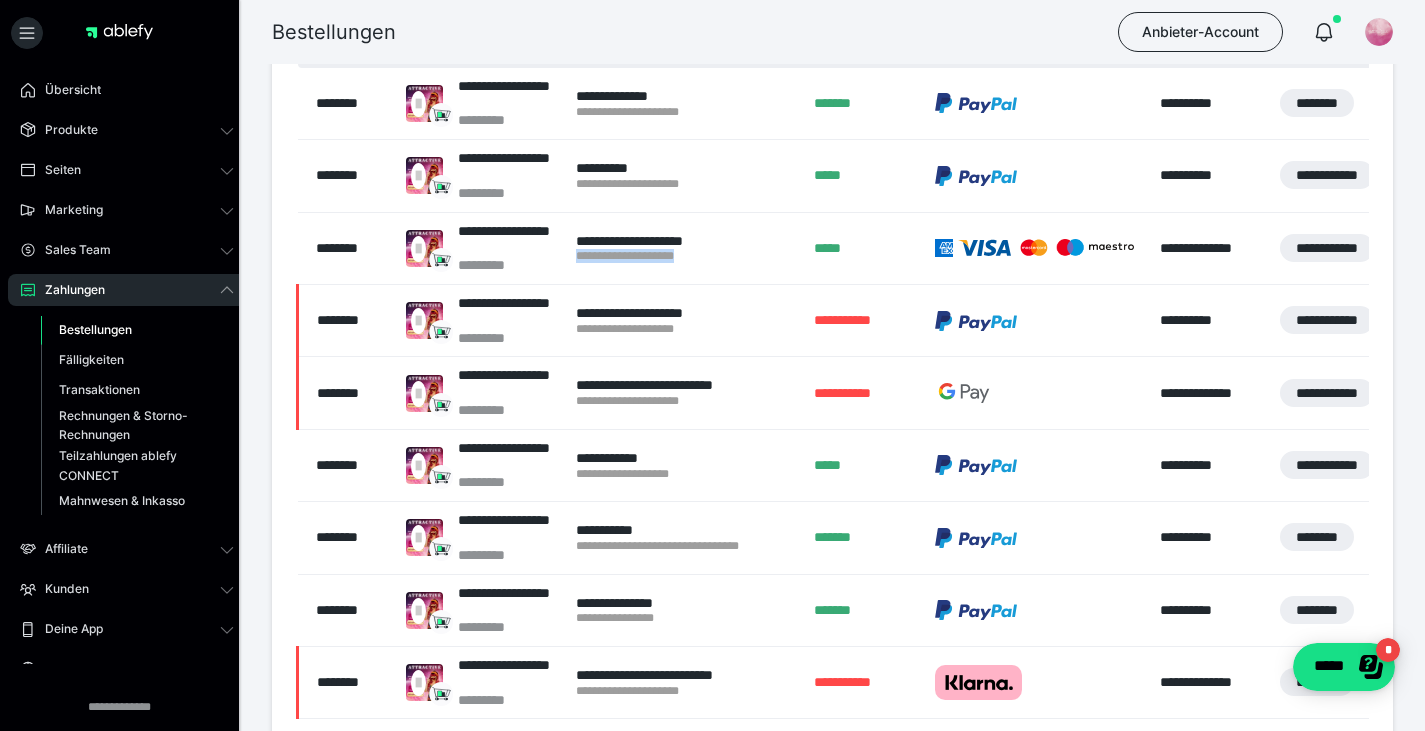 drag, startPoint x: 570, startPoint y: 255, endPoint x: 738, endPoint y: 249, distance: 168.1071 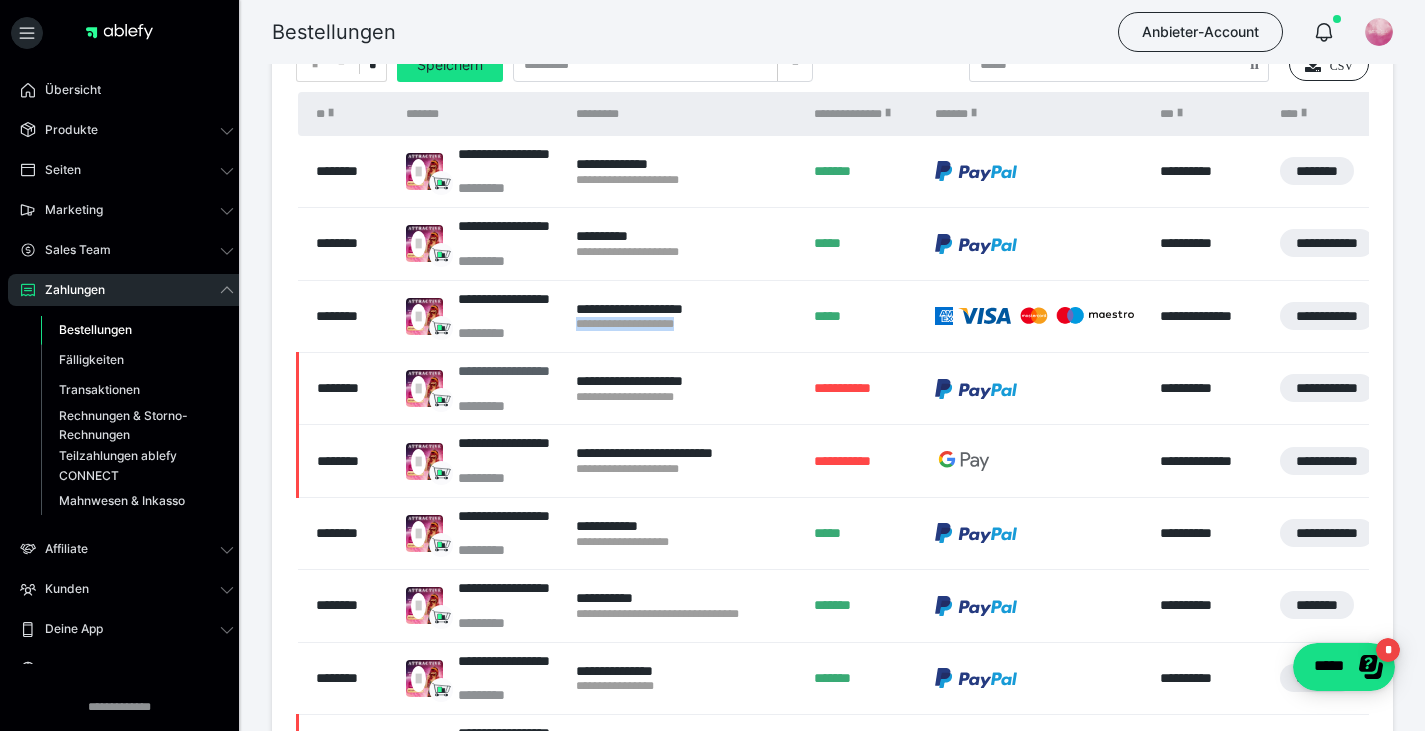 scroll, scrollTop: 400, scrollLeft: 0, axis: vertical 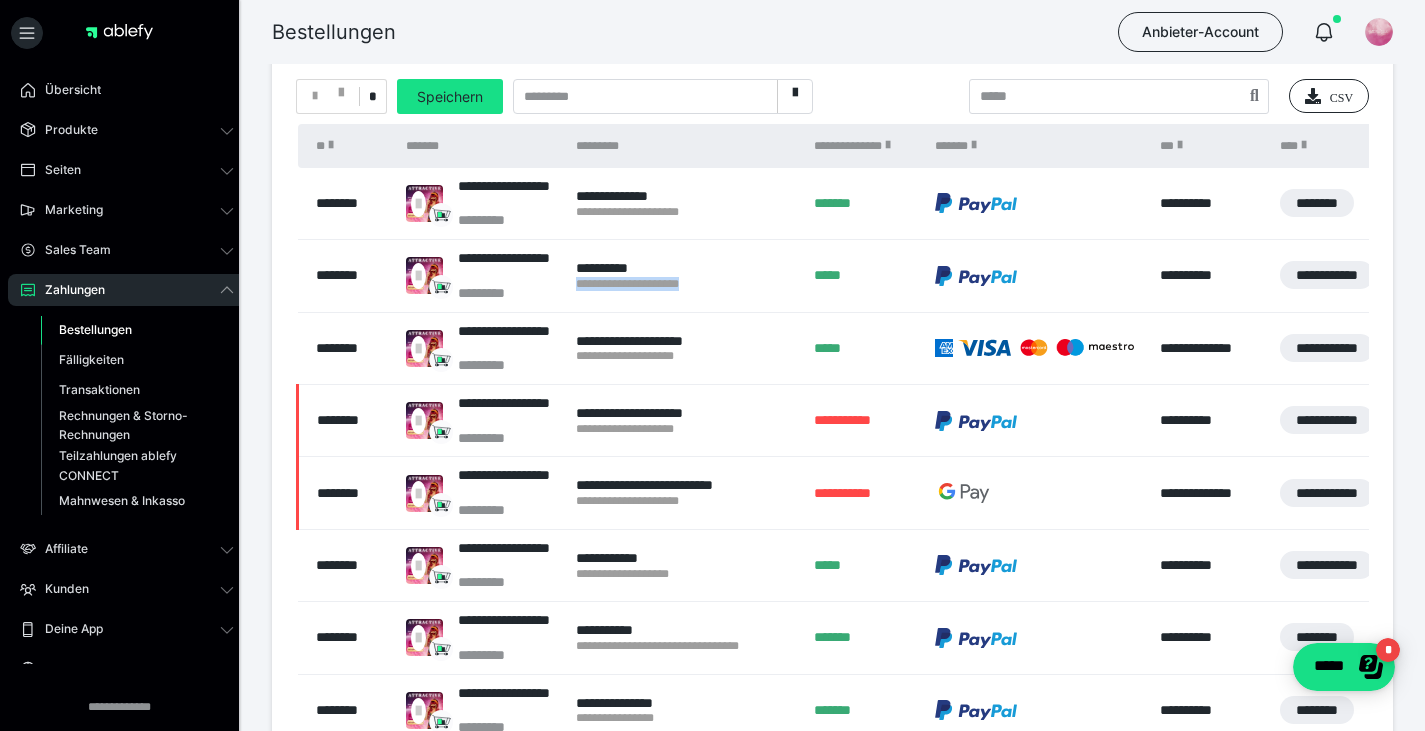 drag, startPoint x: 572, startPoint y: 287, endPoint x: 752, endPoint y: 280, distance: 180.13606 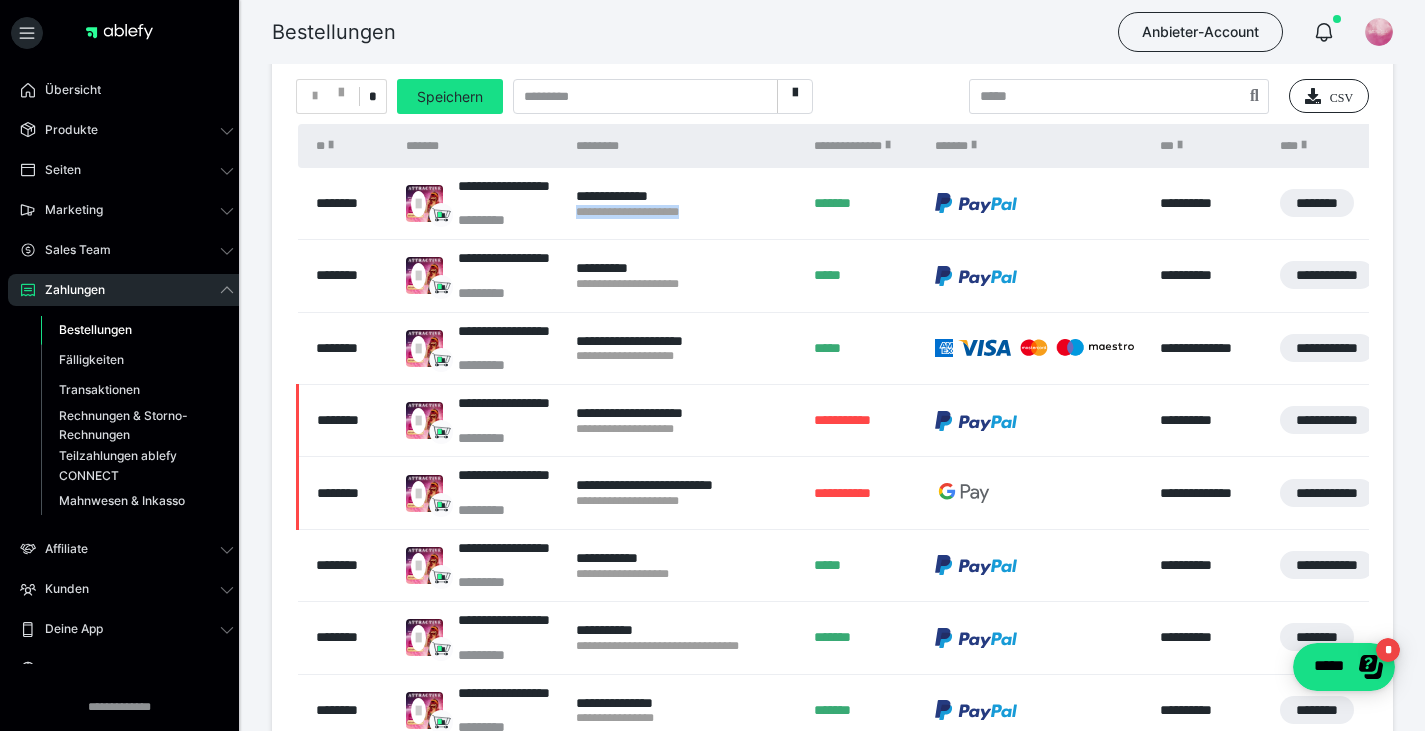 drag, startPoint x: 573, startPoint y: 208, endPoint x: 724, endPoint y: 222, distance: 151.64761 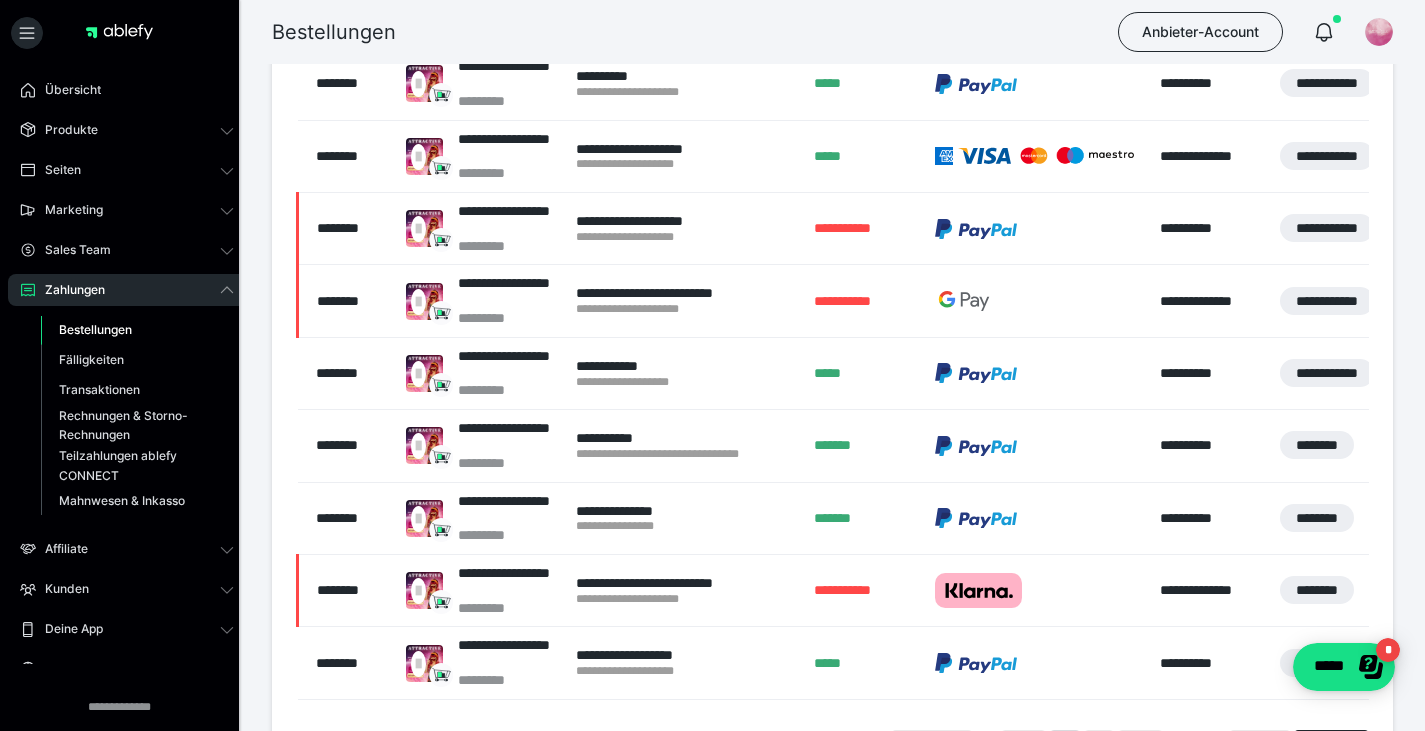 scroll, scrollTop: 700, scrollLeft: 0, axis: vertical 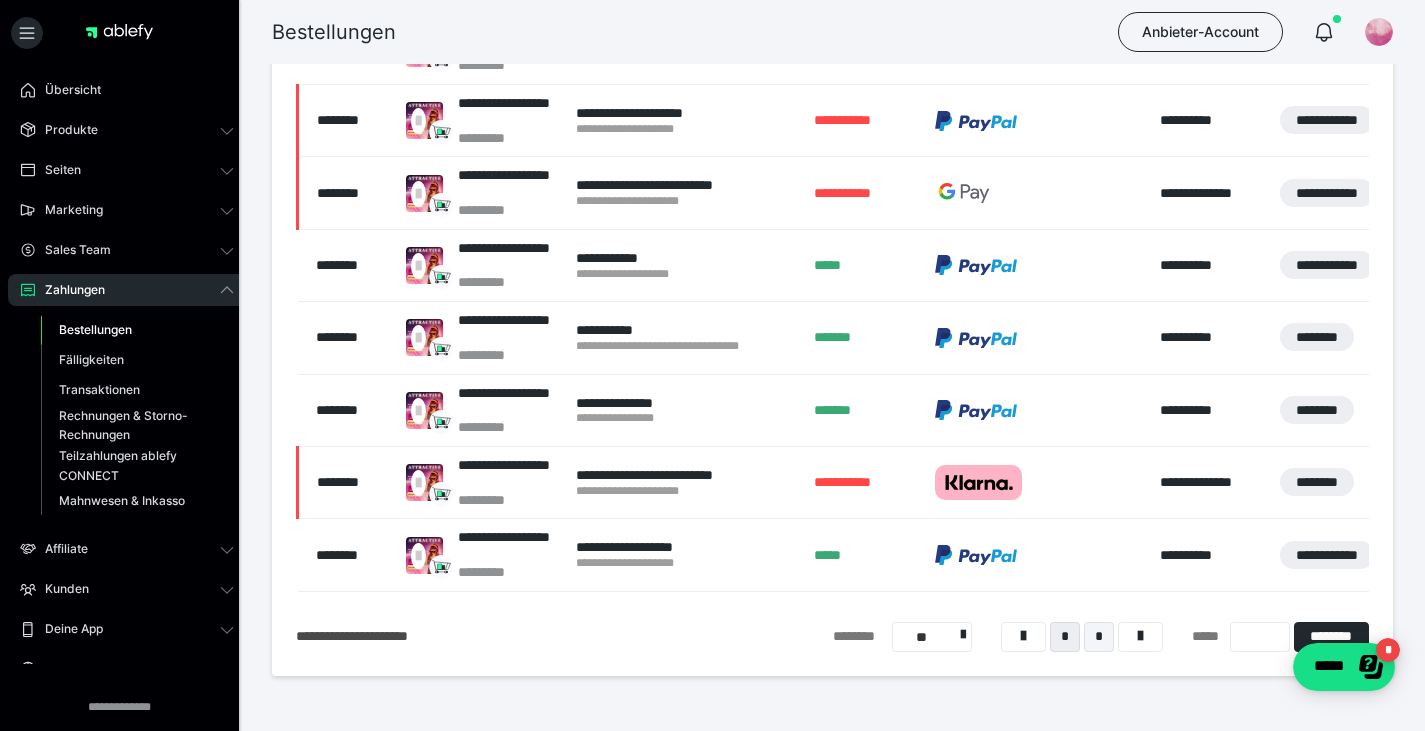 click on "*" at bounding box center (1099, 637) 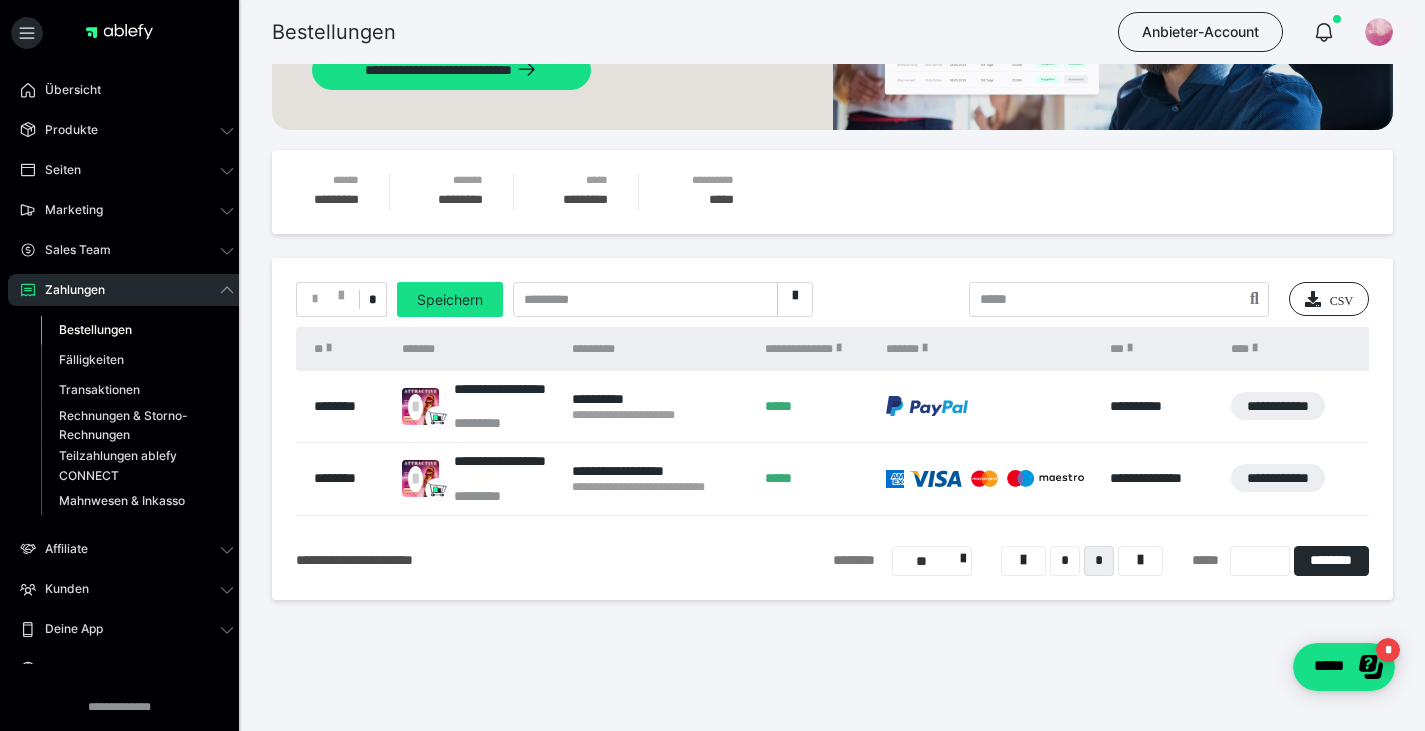 scroll, scrollTop: 196, scrollLeft: 0, axis: vertical 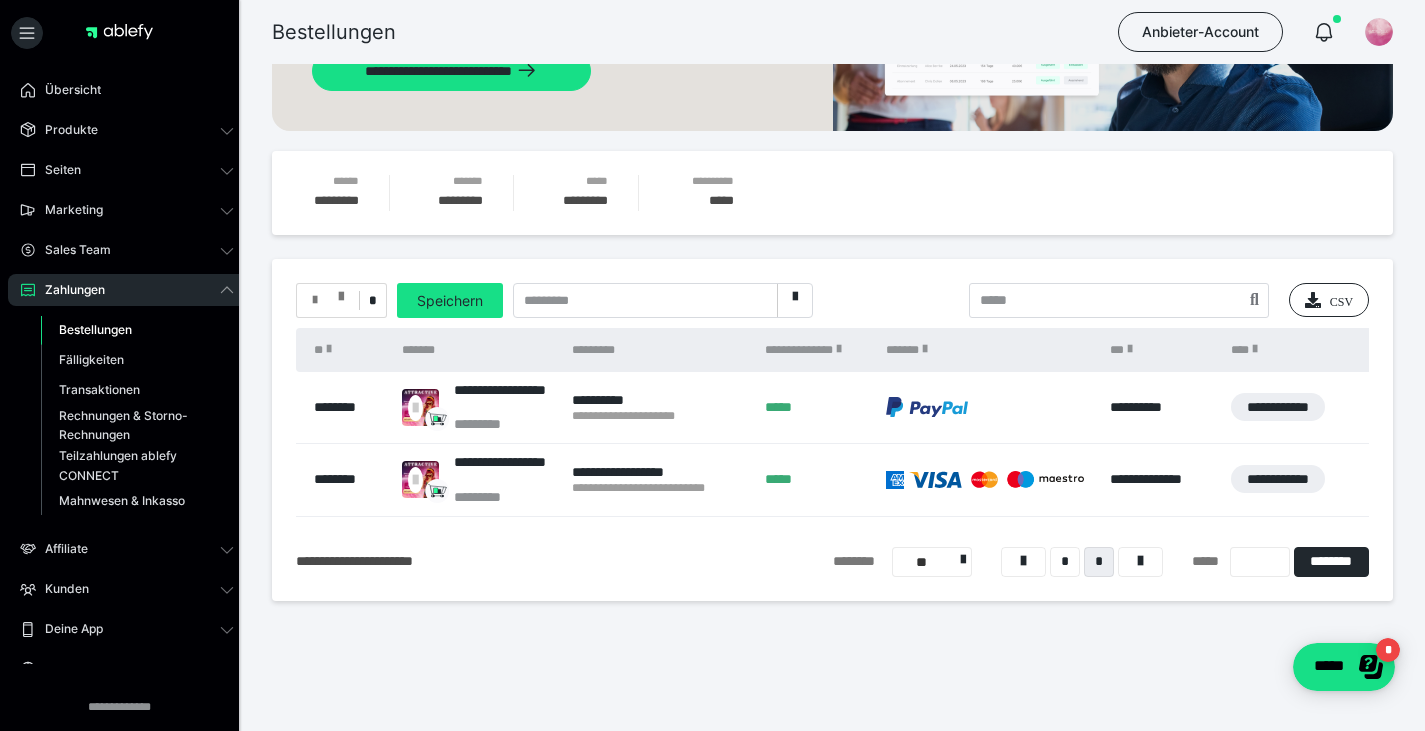 click at bounding box center (328, 300) 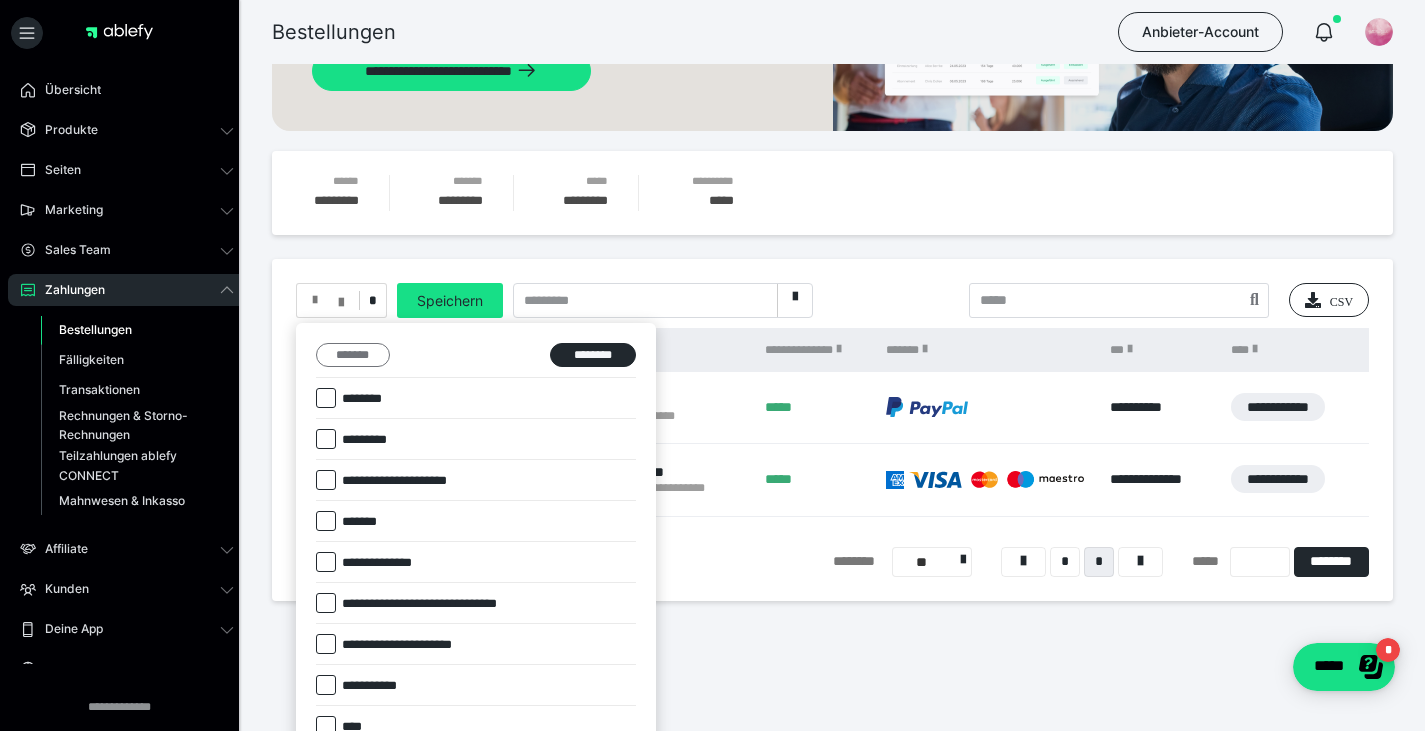 click on "*******" at bounding box center [353, 355] 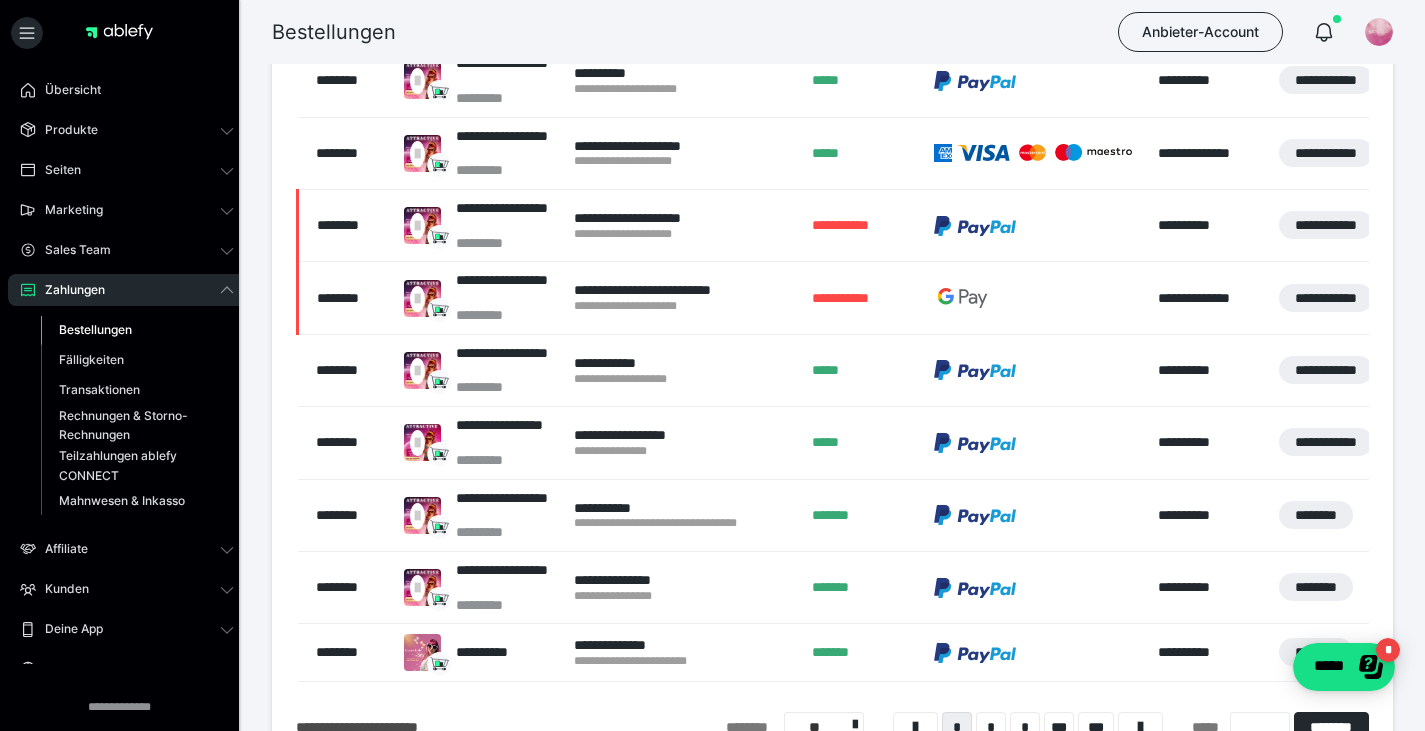 scroll, scrollTop: 596, scrollLeft: 0, axis: vertical 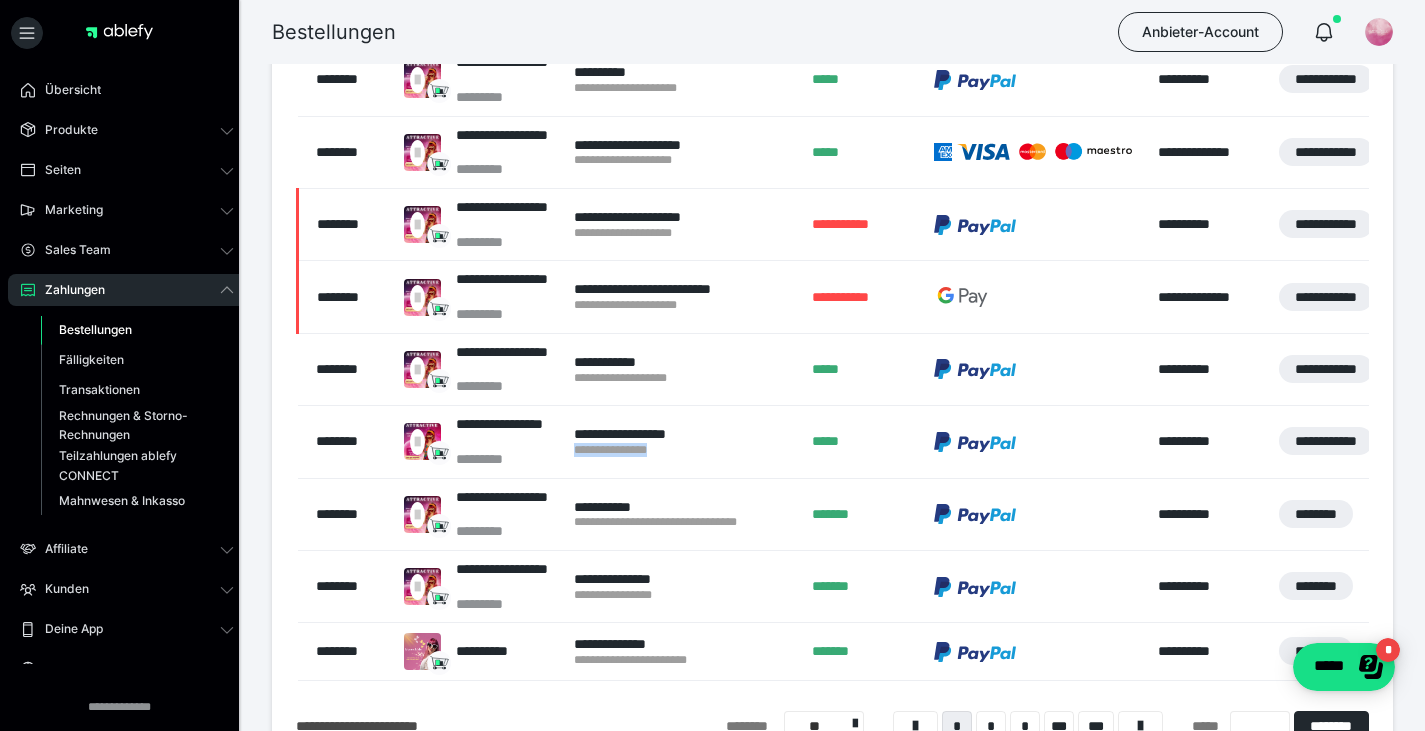 drag, startPoint x: 573, startPoint y: 451, endPoint x: 707, endPoint y: 453, distance: 134.01492 